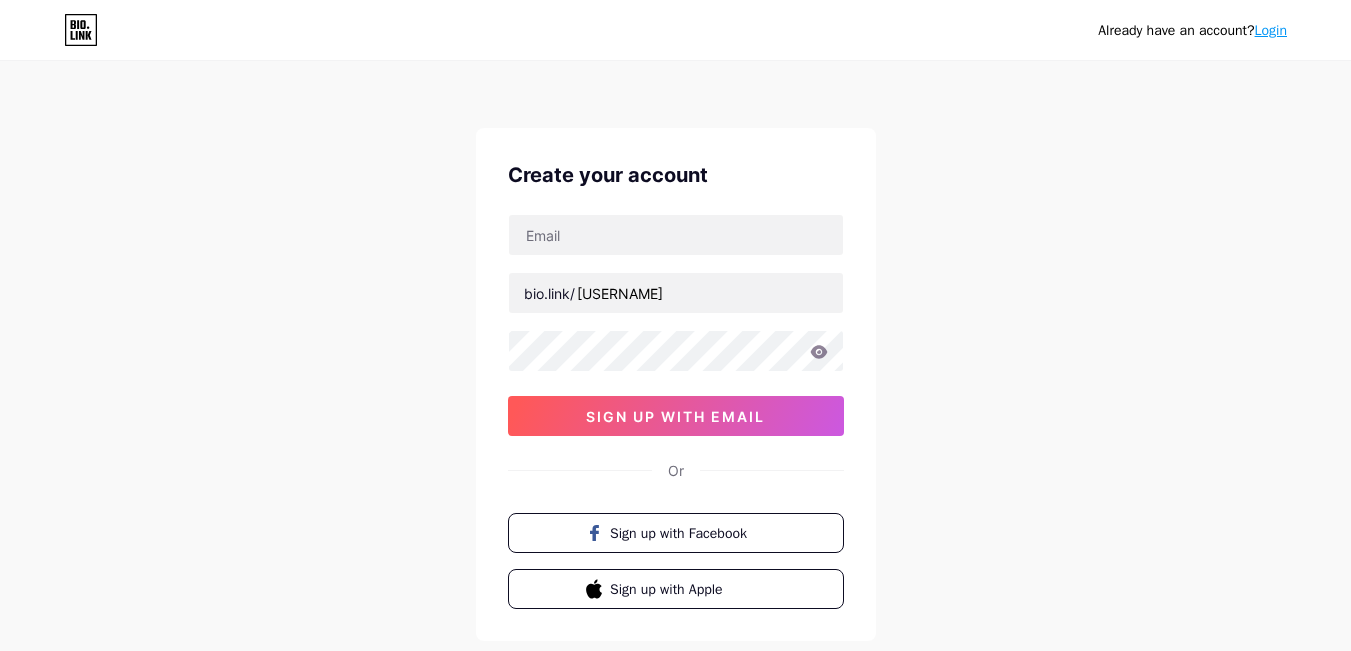 scroll, scrollTop: 0, scrollLeft: 0, axis: both 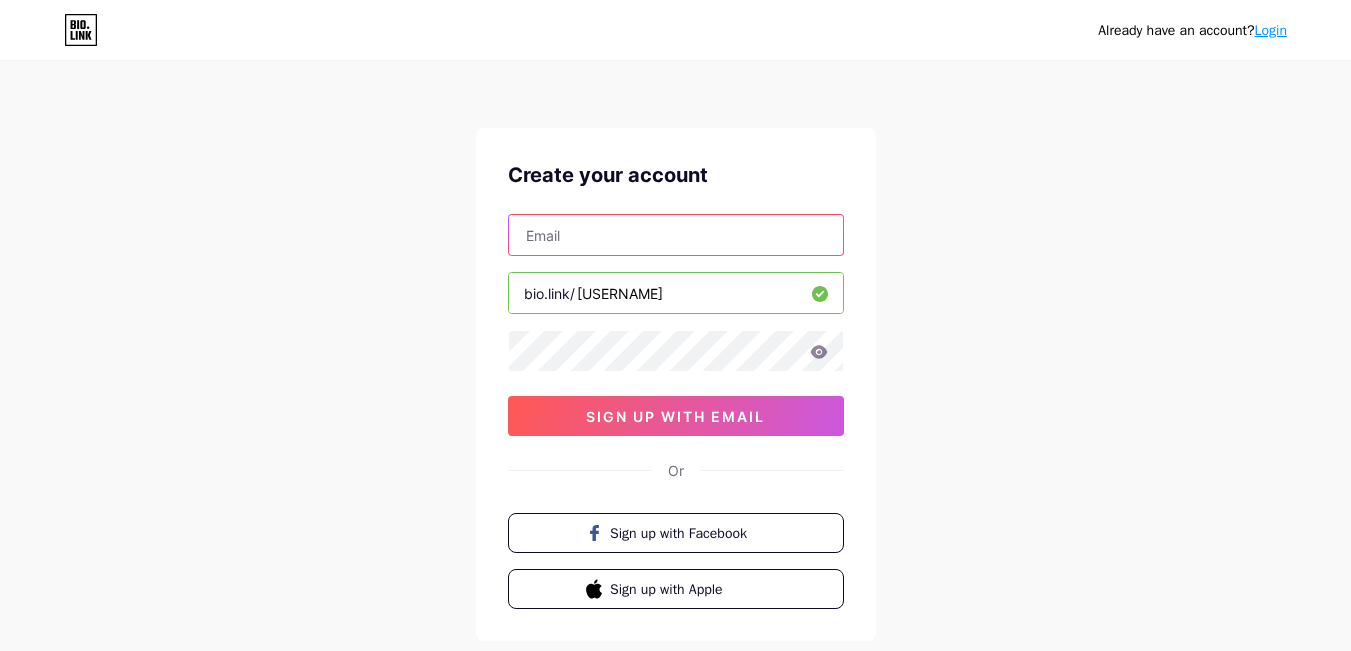 click at bounding box center [676, 235] 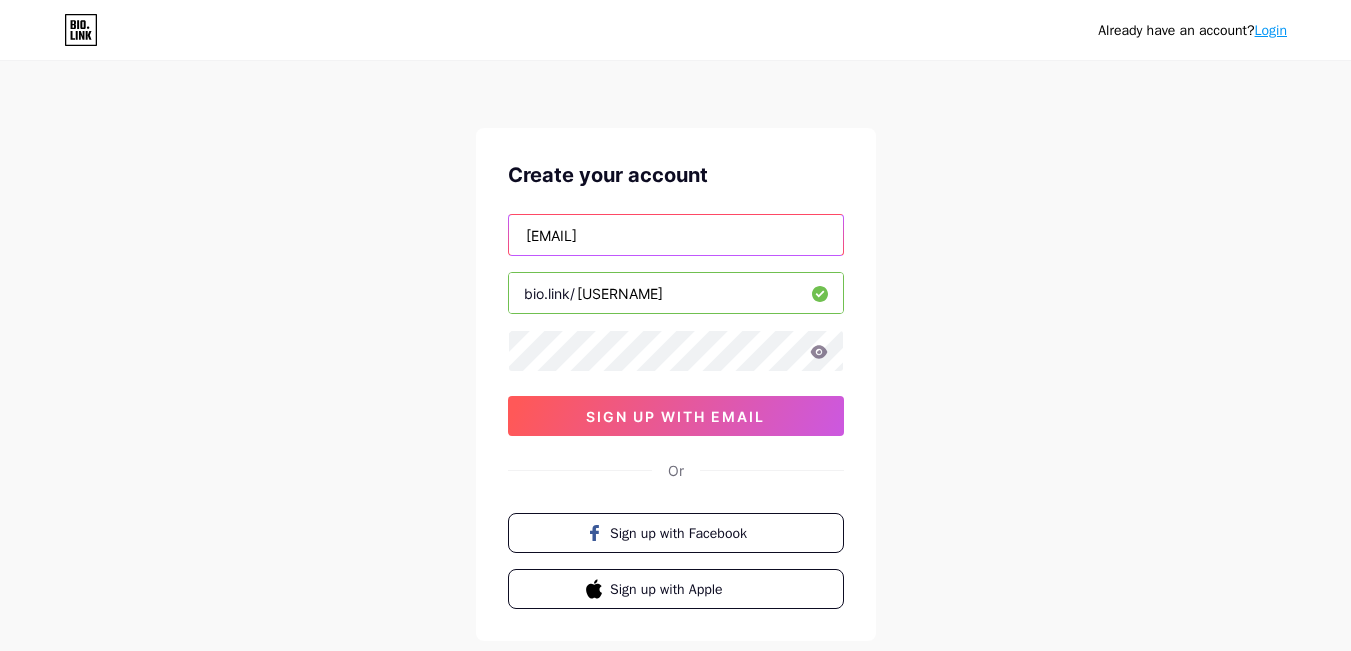 type on "[EMAIL]" 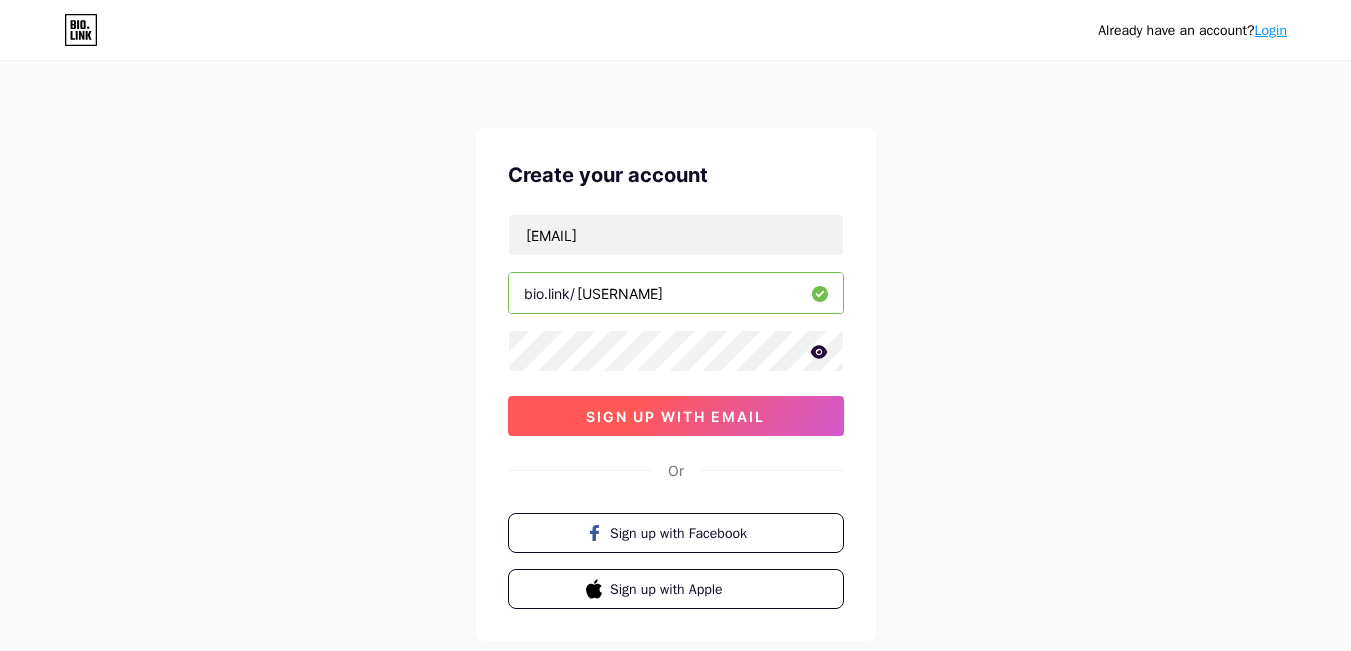 click on "sign up with email" at bounding box center (675, 416) 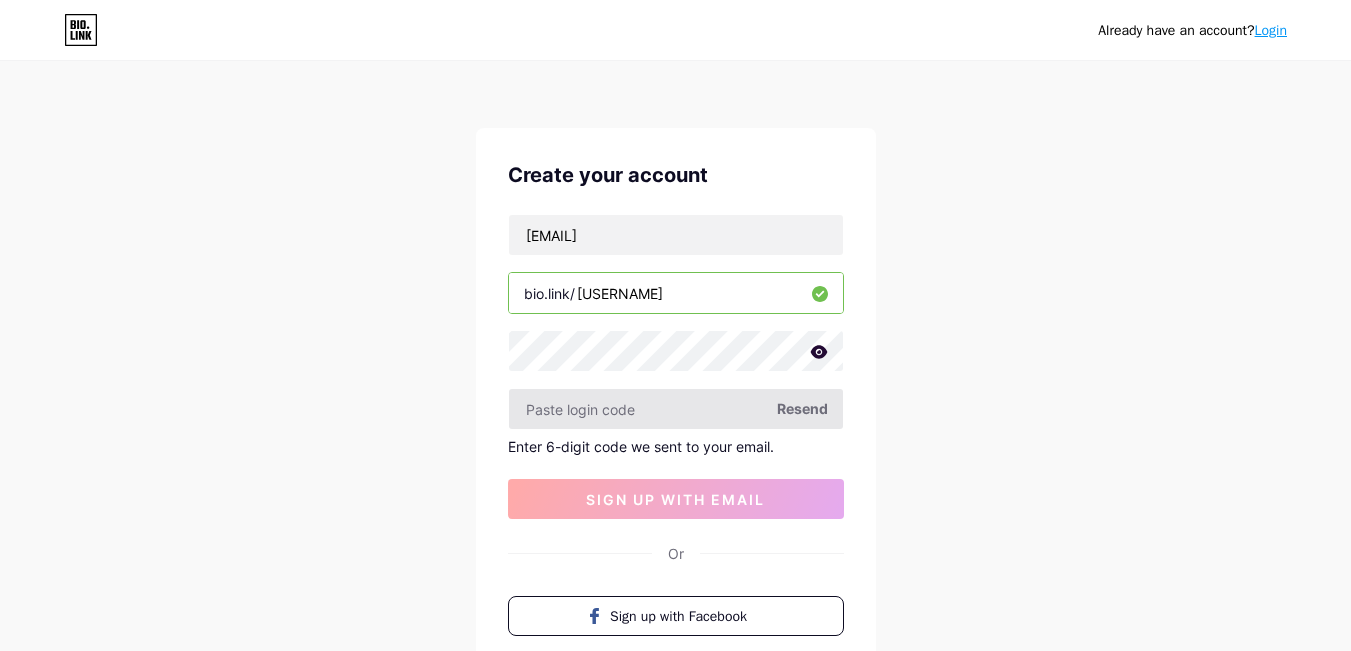 click at bounding box center (676, 409) 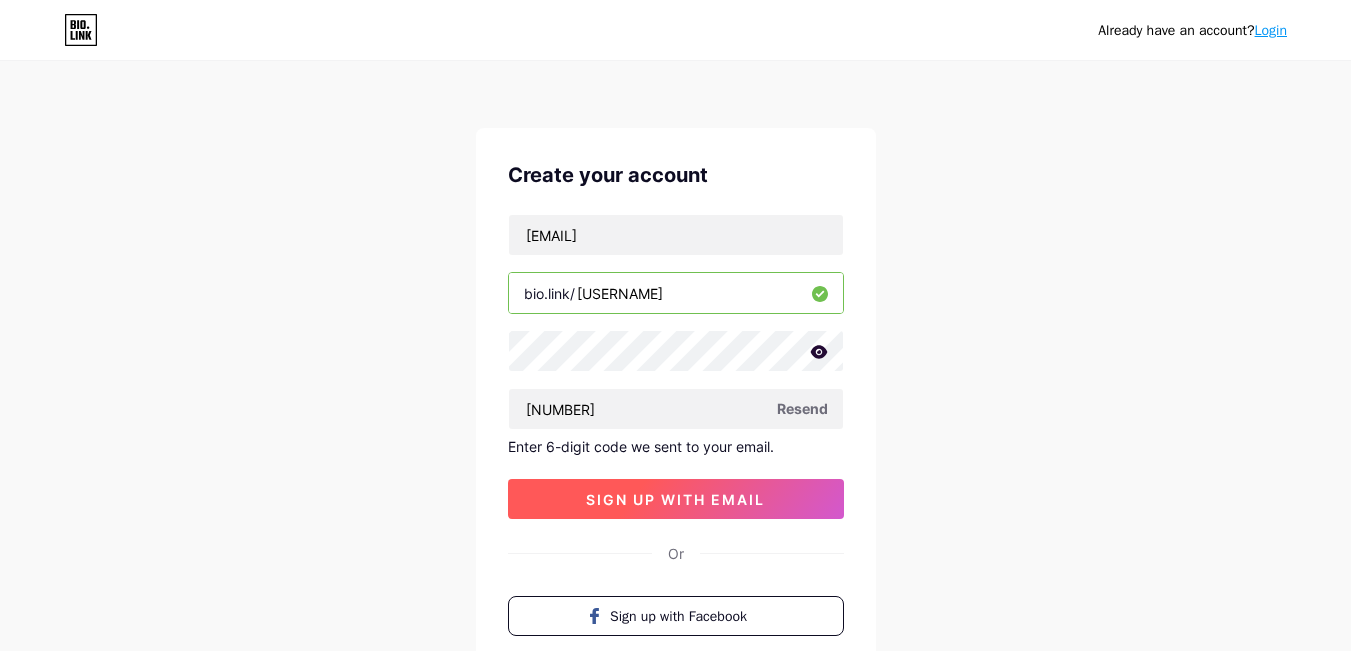 type on "[NUMBER]" 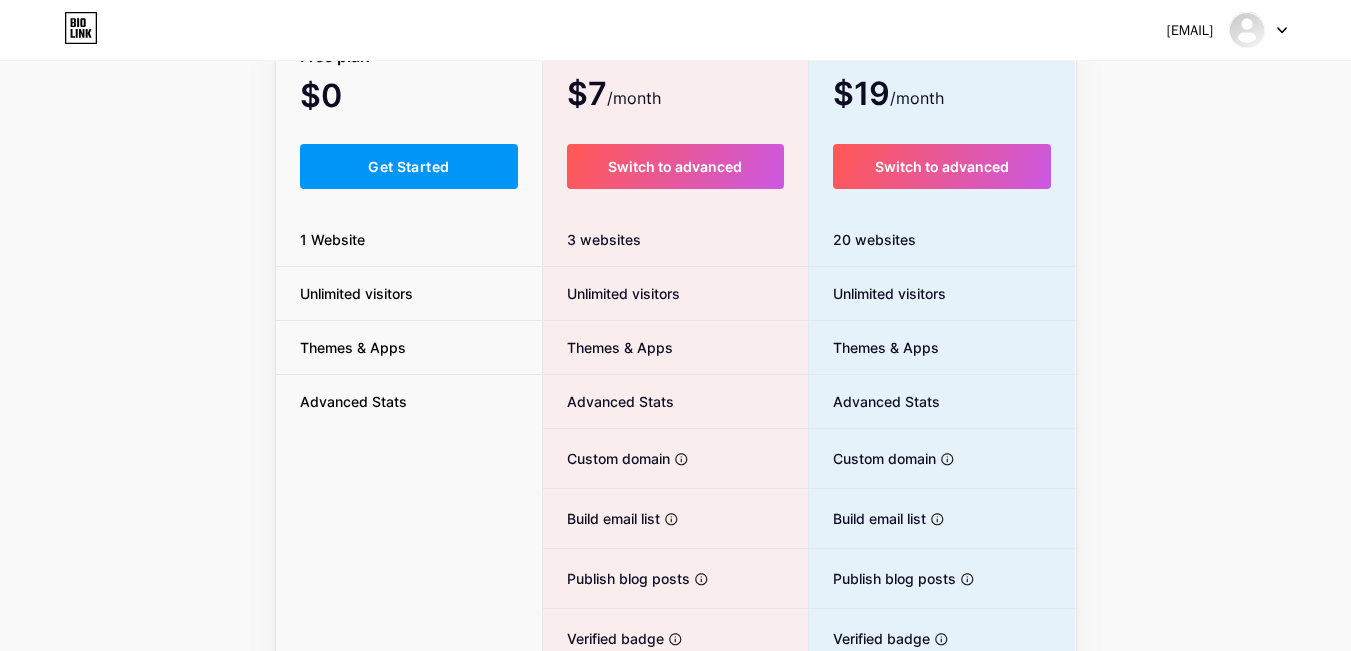 scroll, scrollTop: 0, scrollLeft: 0, axis: both 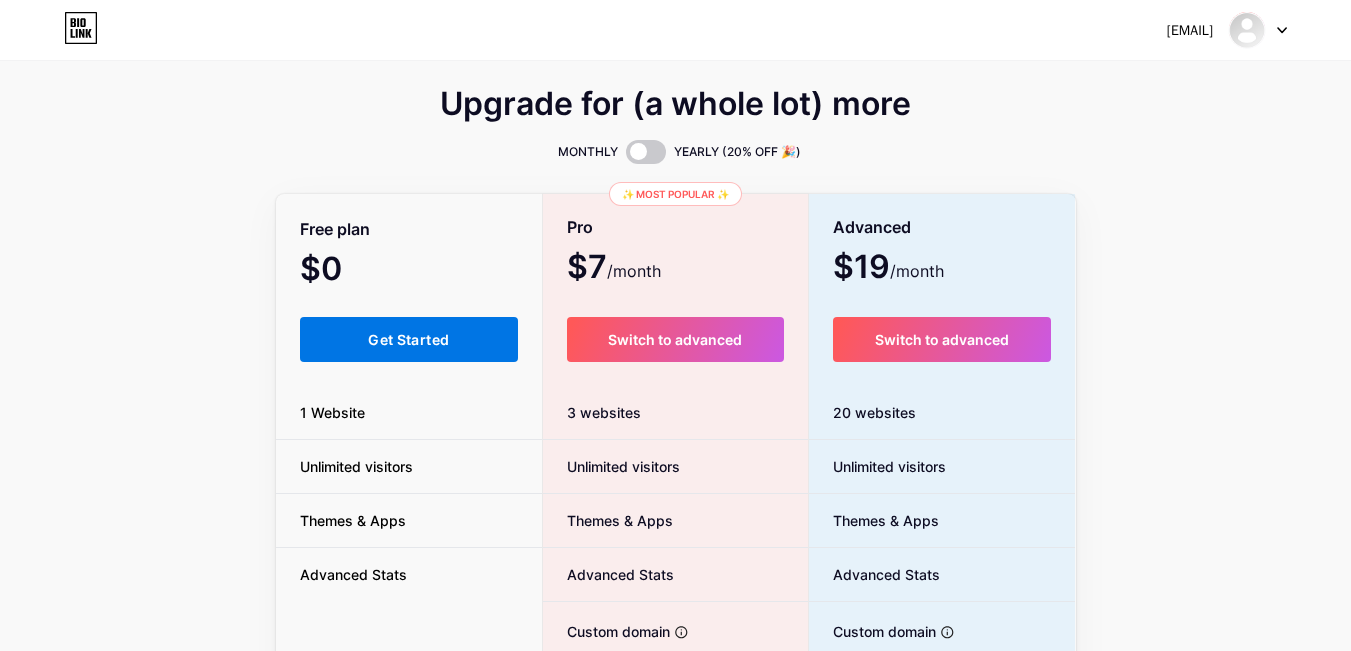 click on "Get Started" at bounding box center [409, 339] 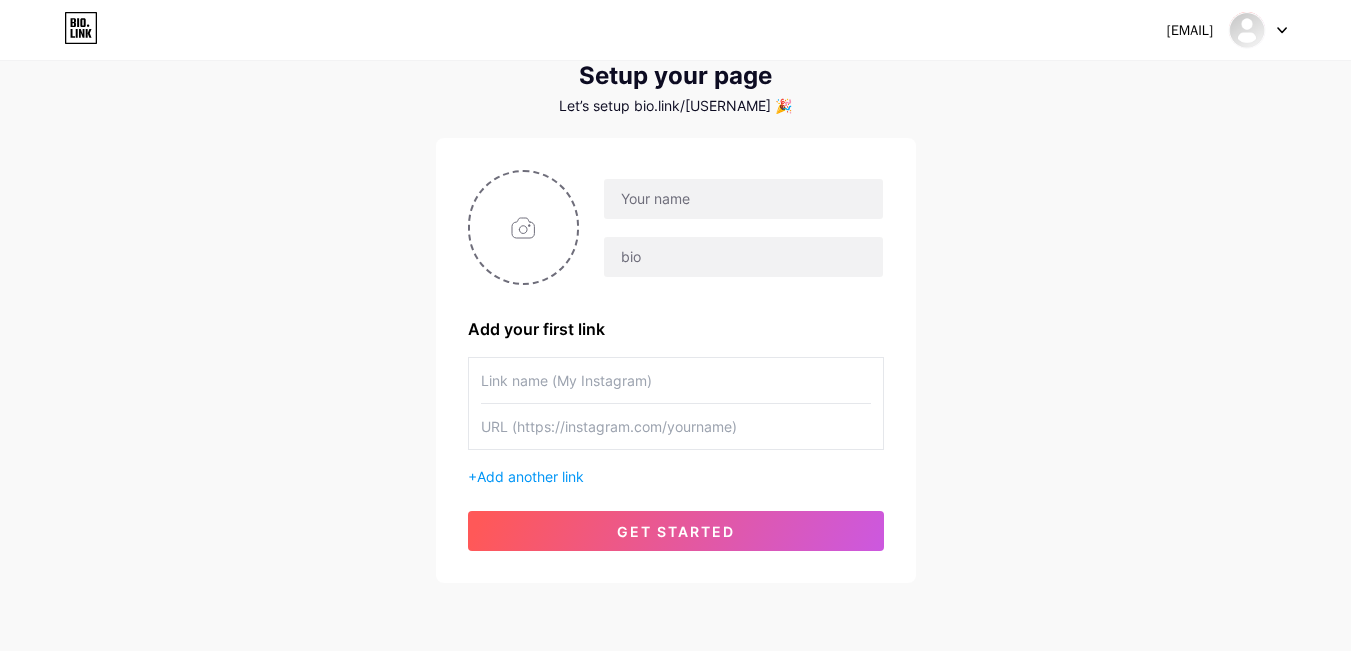 scroll, scrollTop: 100, scrollLeft: 0, axis: vertical 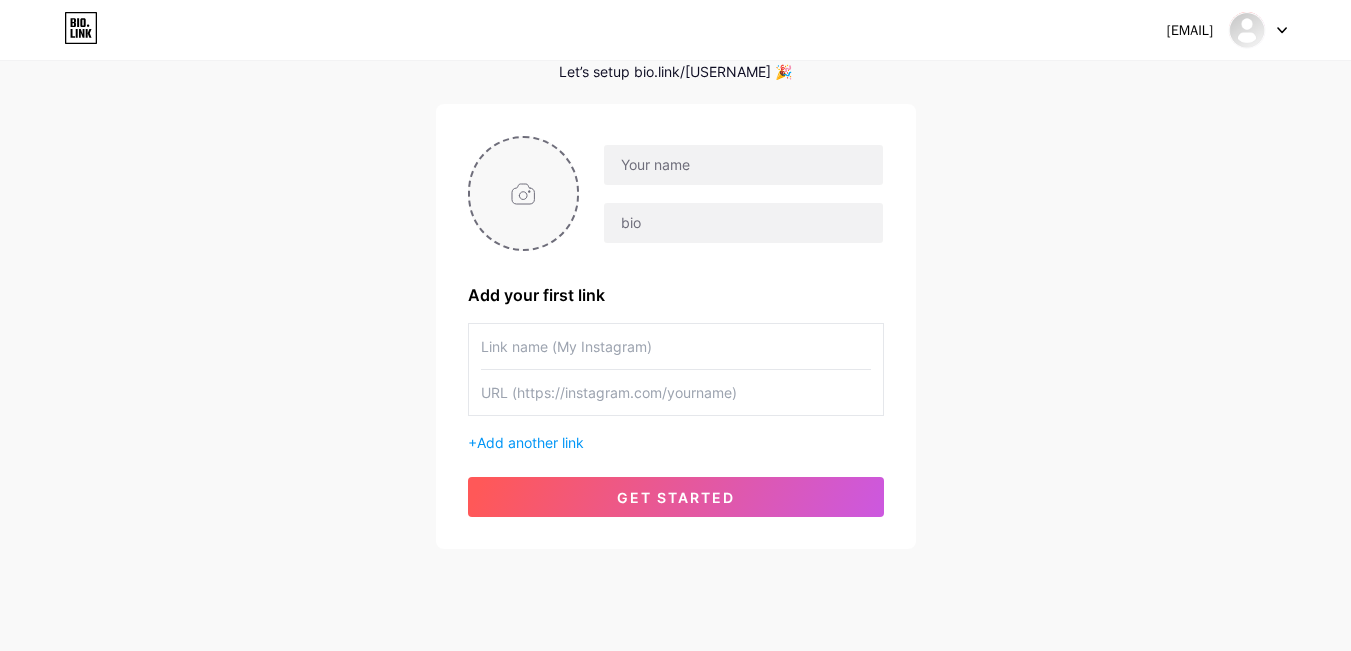 click at bounding box center (524, 193) 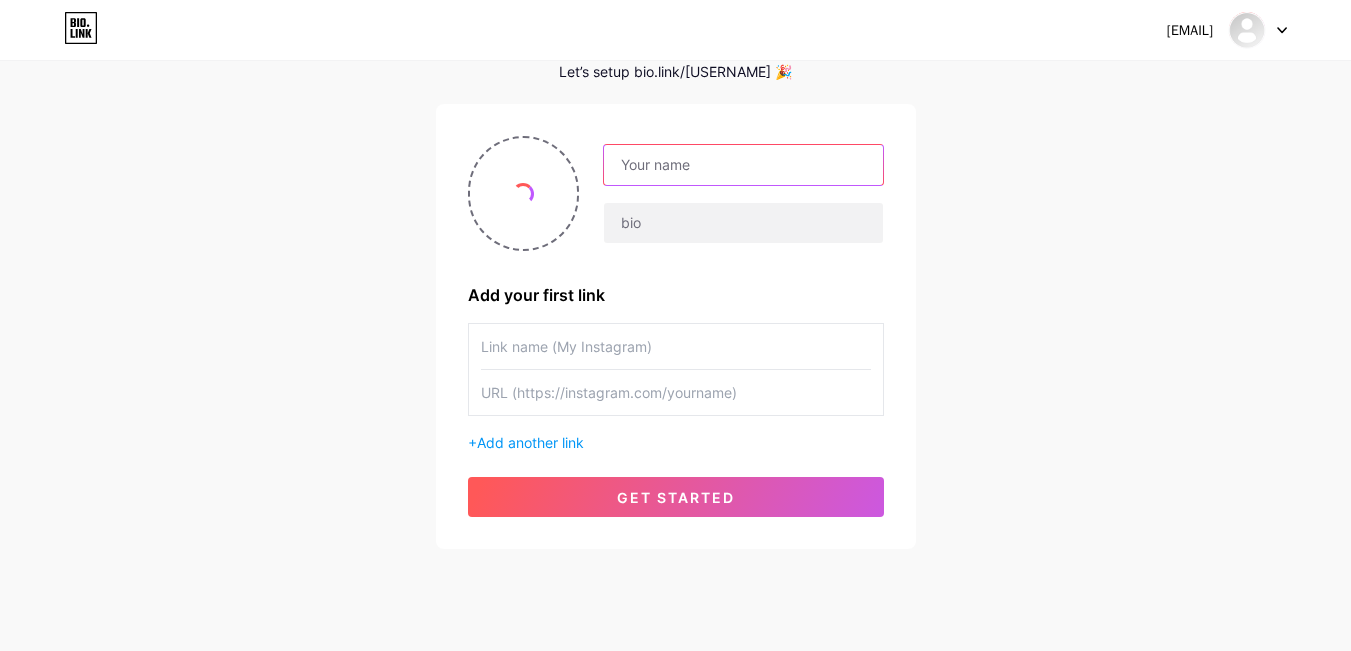 click at bounding box center (743, 165) 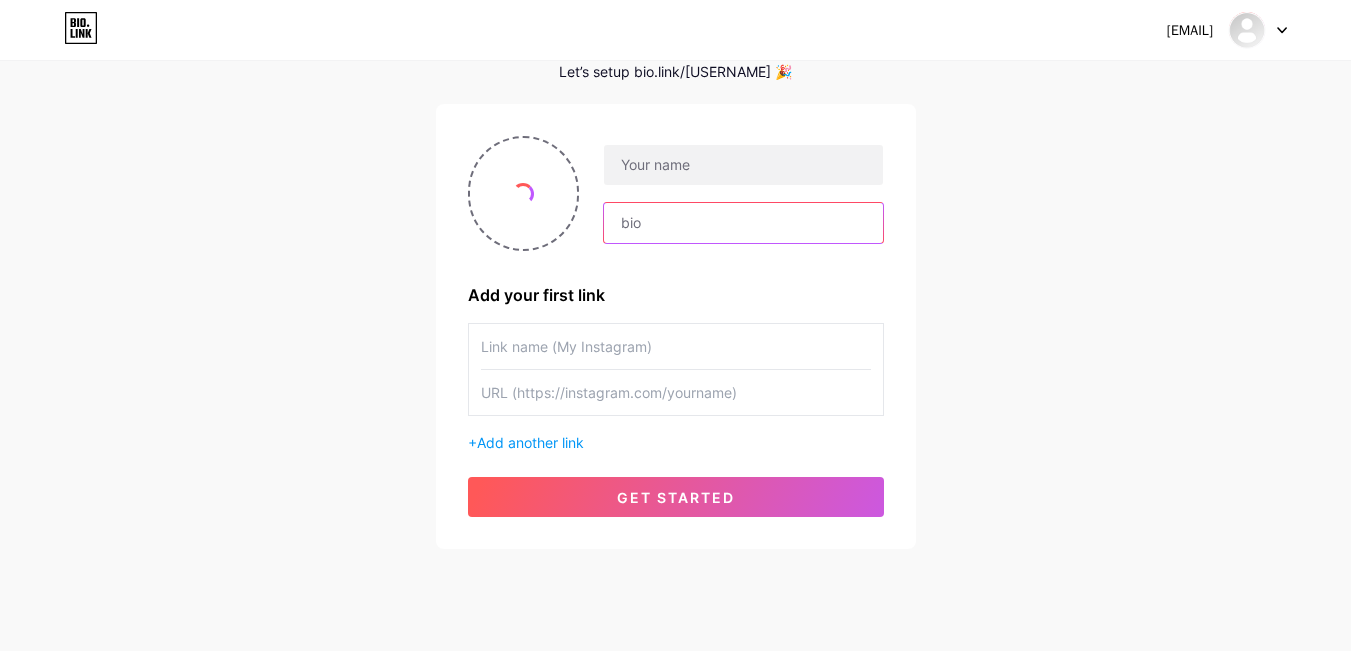 click at bounding box center (743, 223) 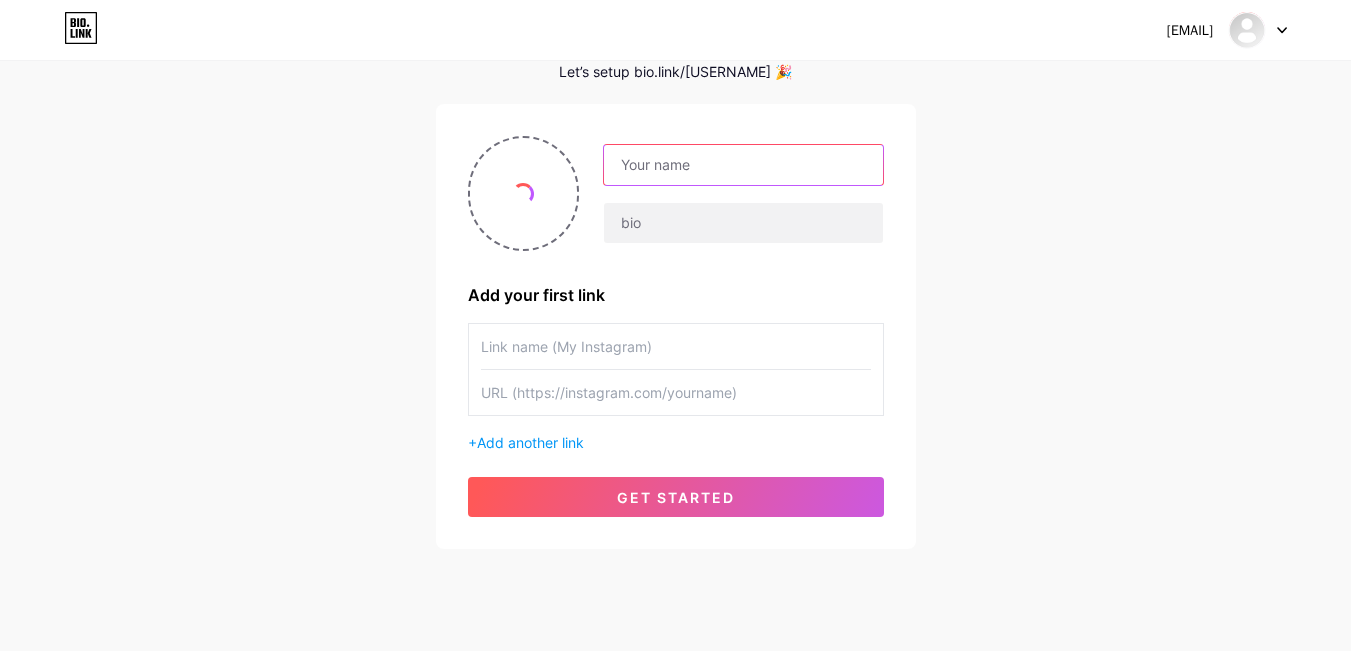 click at bounding box center (743, 165) 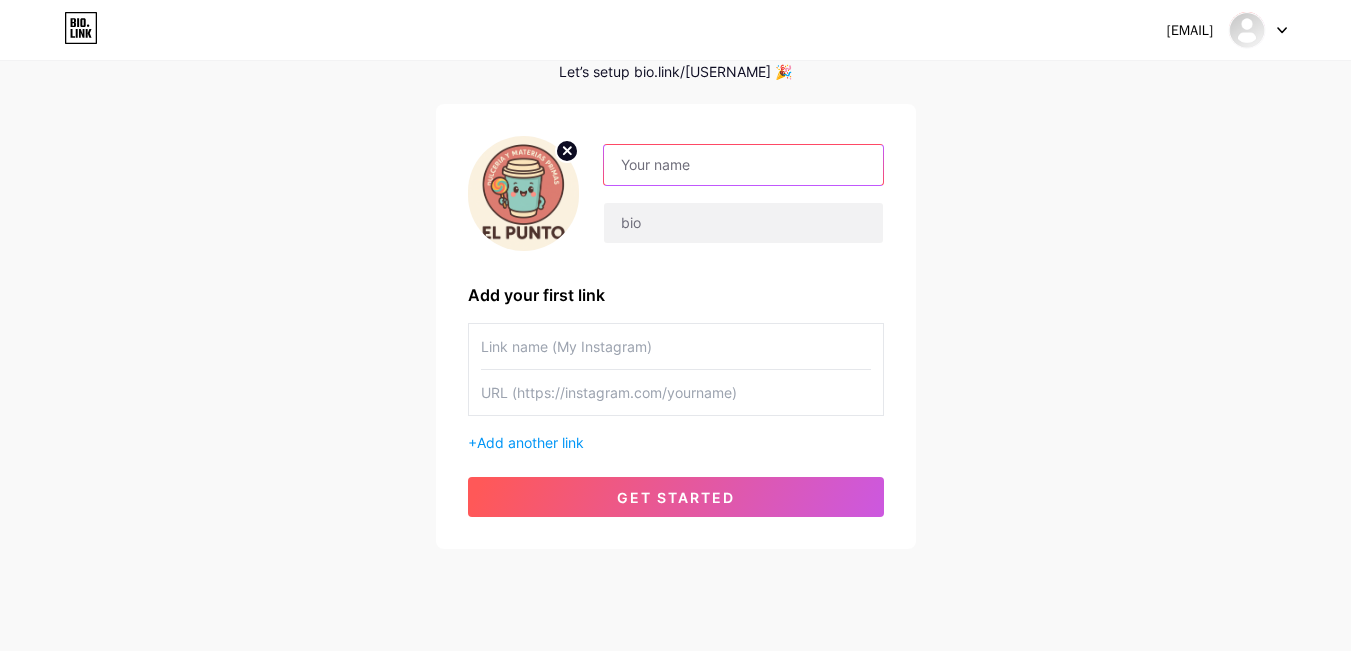 type on "e" 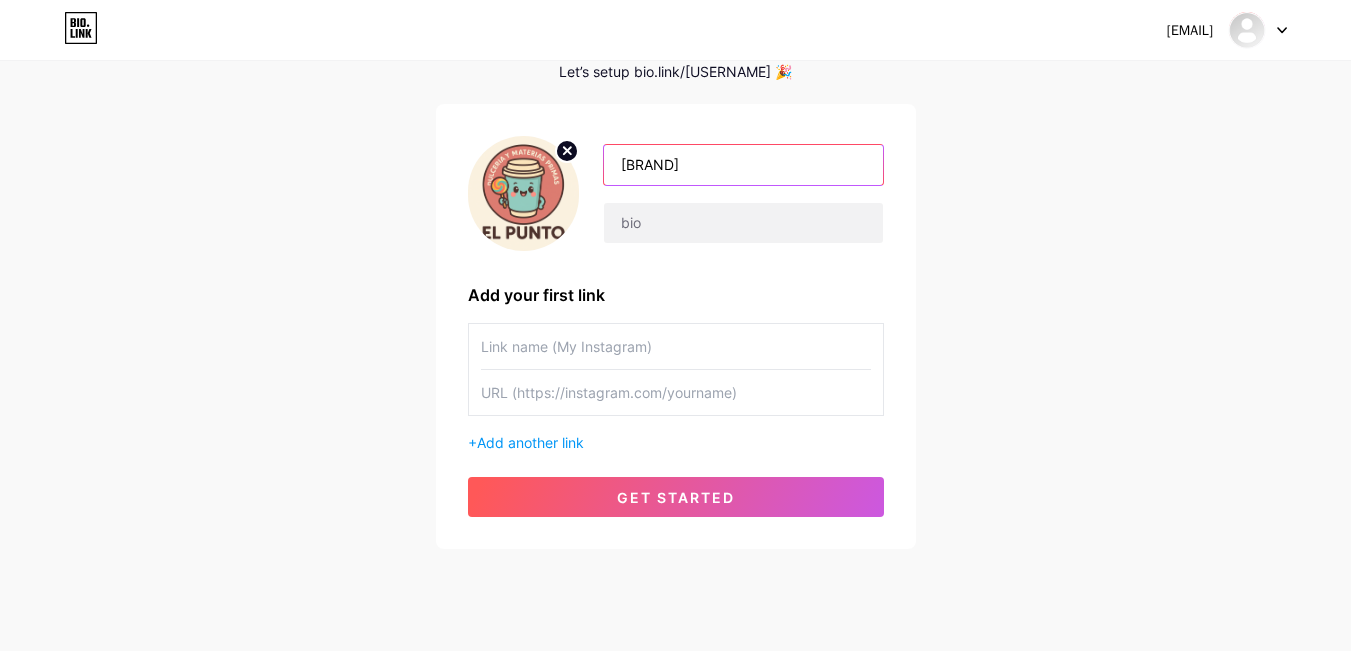 type on "[BRAND]" 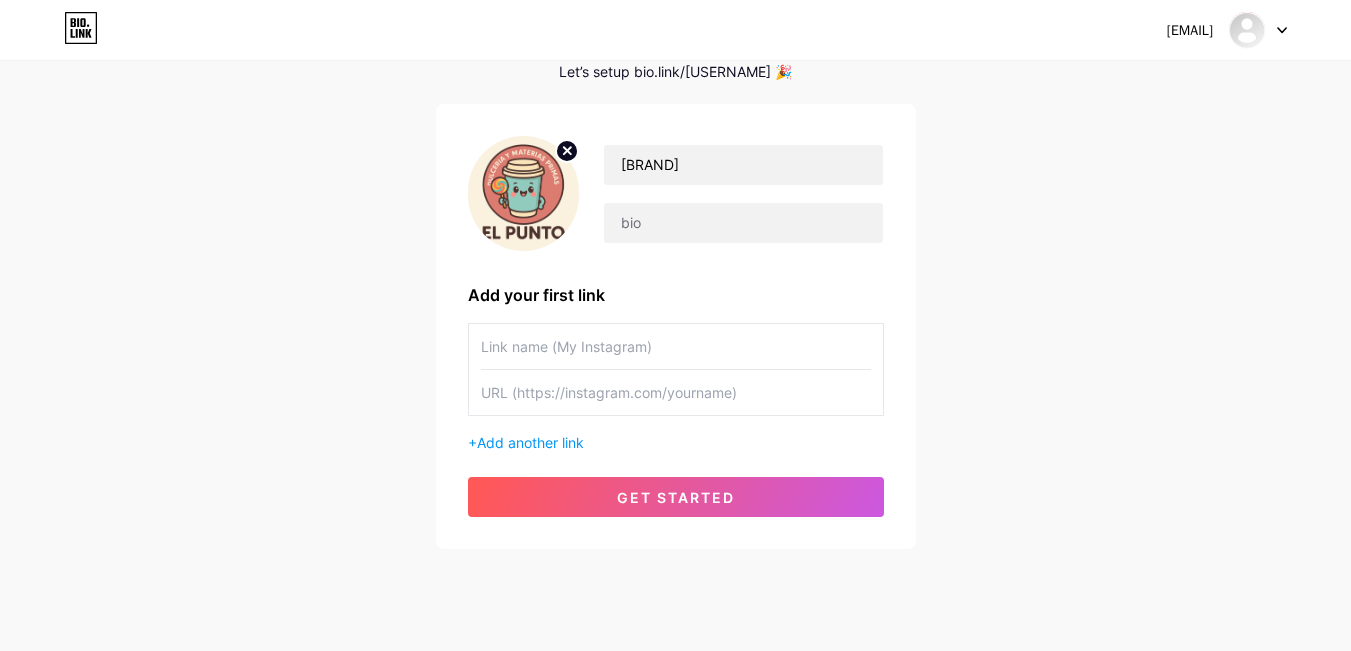 click at bounding box center [676, 346] 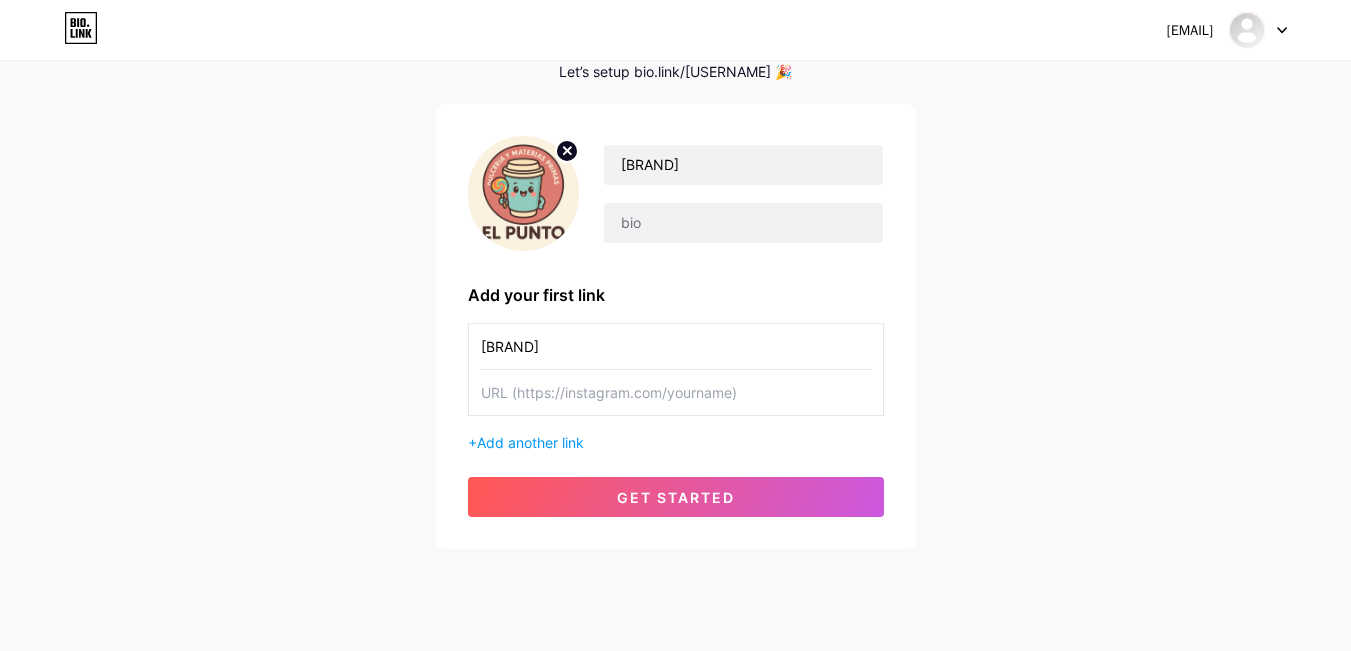 type on "[BRAND]" 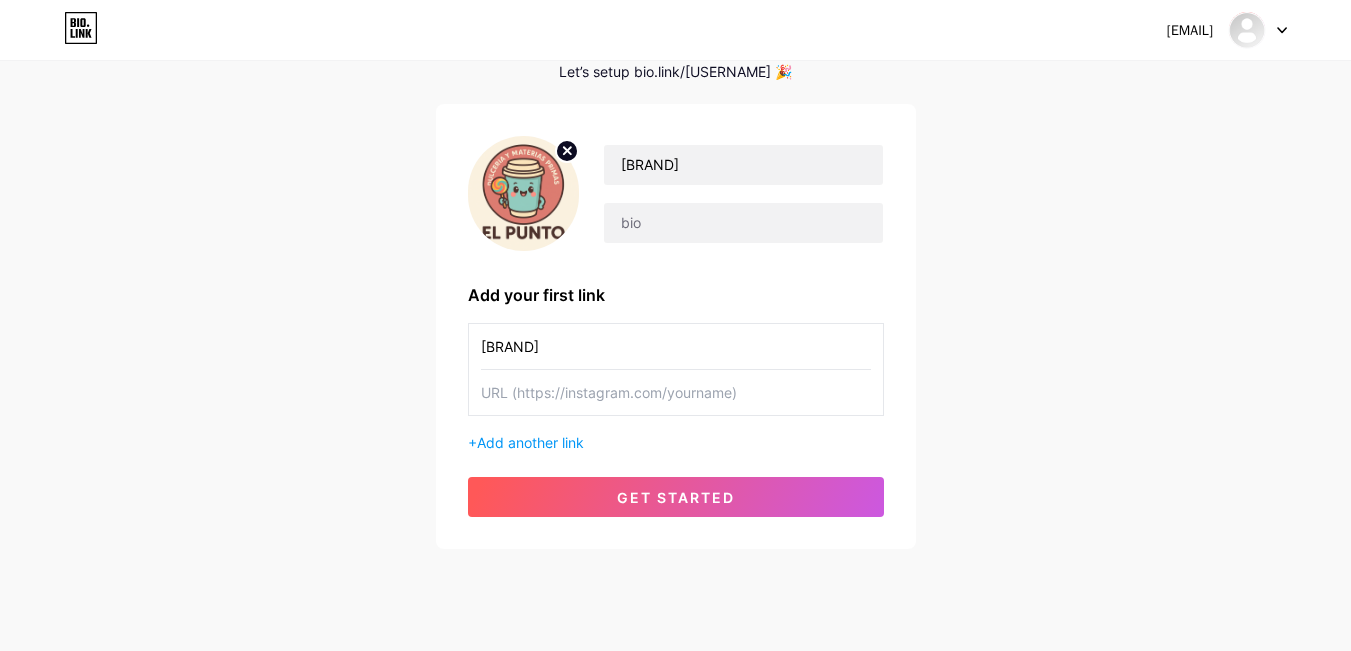 click at bounding box center (676, 392) 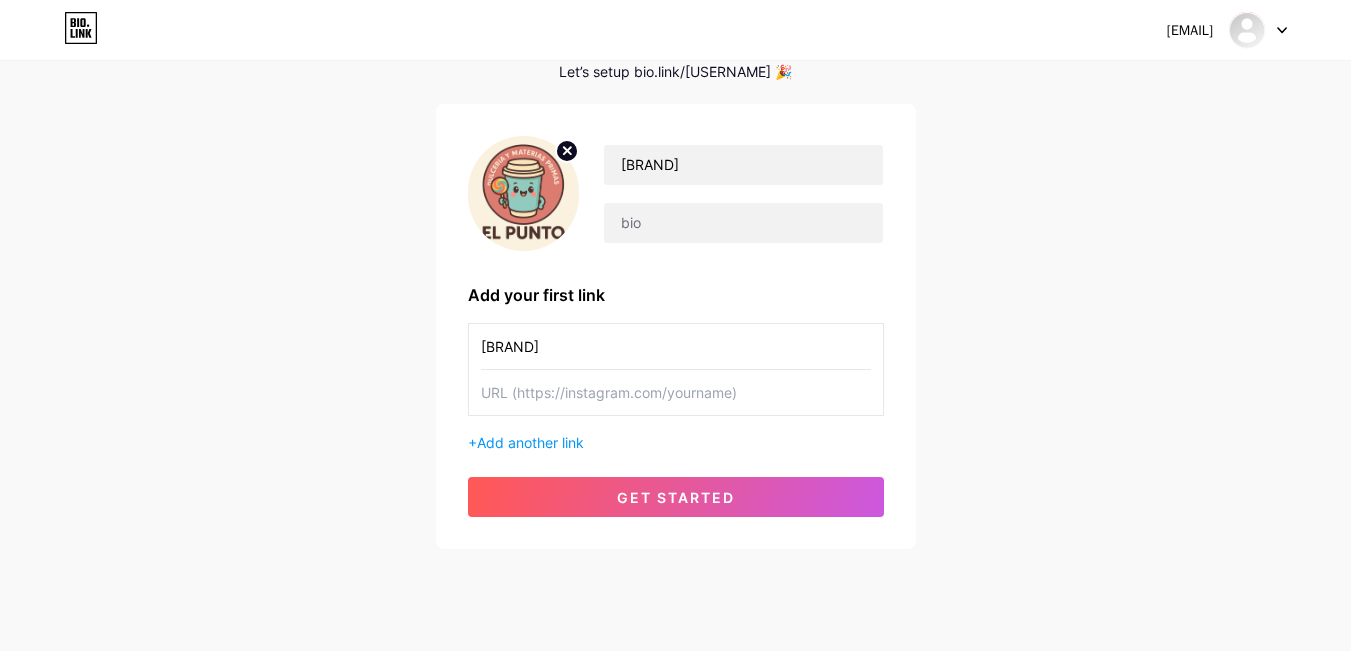 paste on "[URL]" 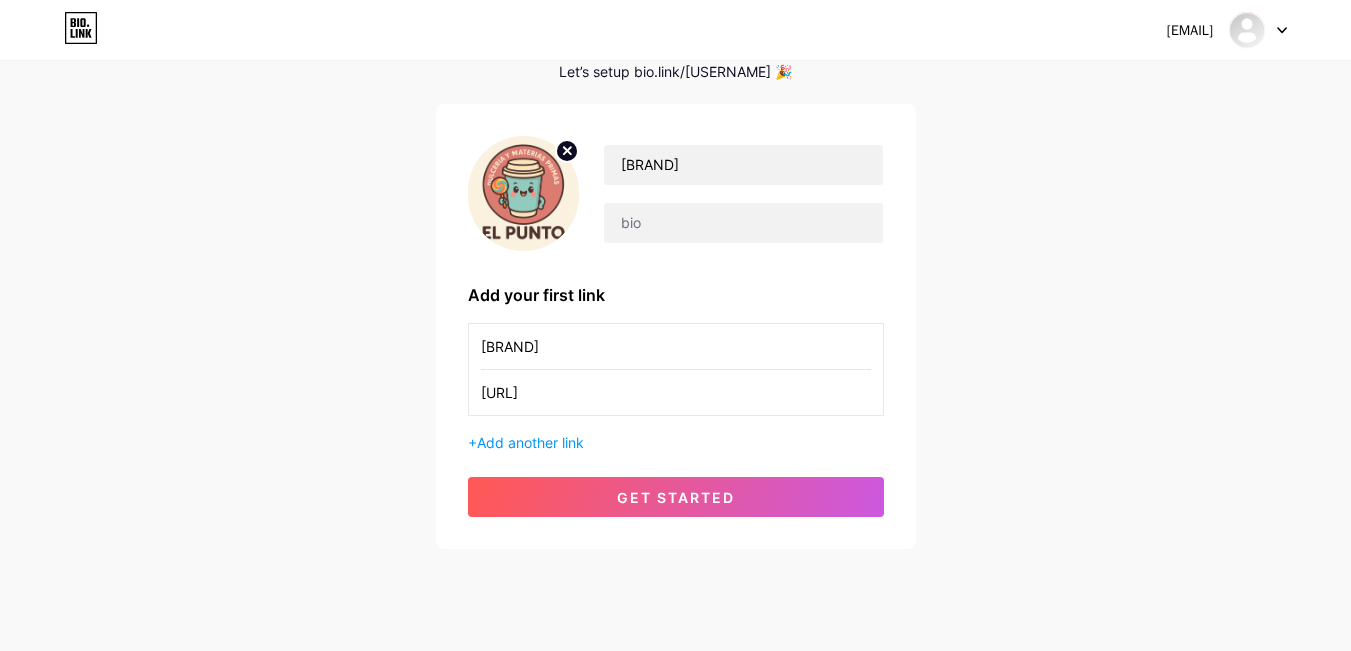 scroll, scrollTop: 0, scrollLeft: 62, axis: horizontal 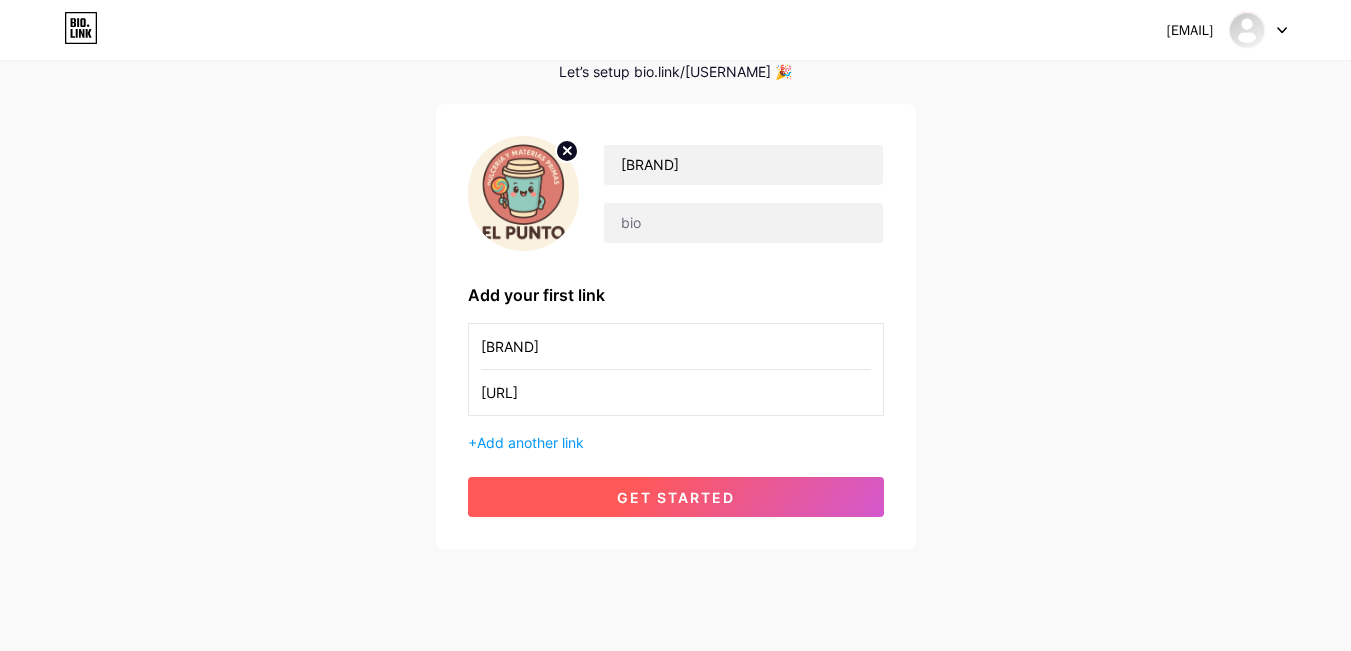 type on "[URL]" 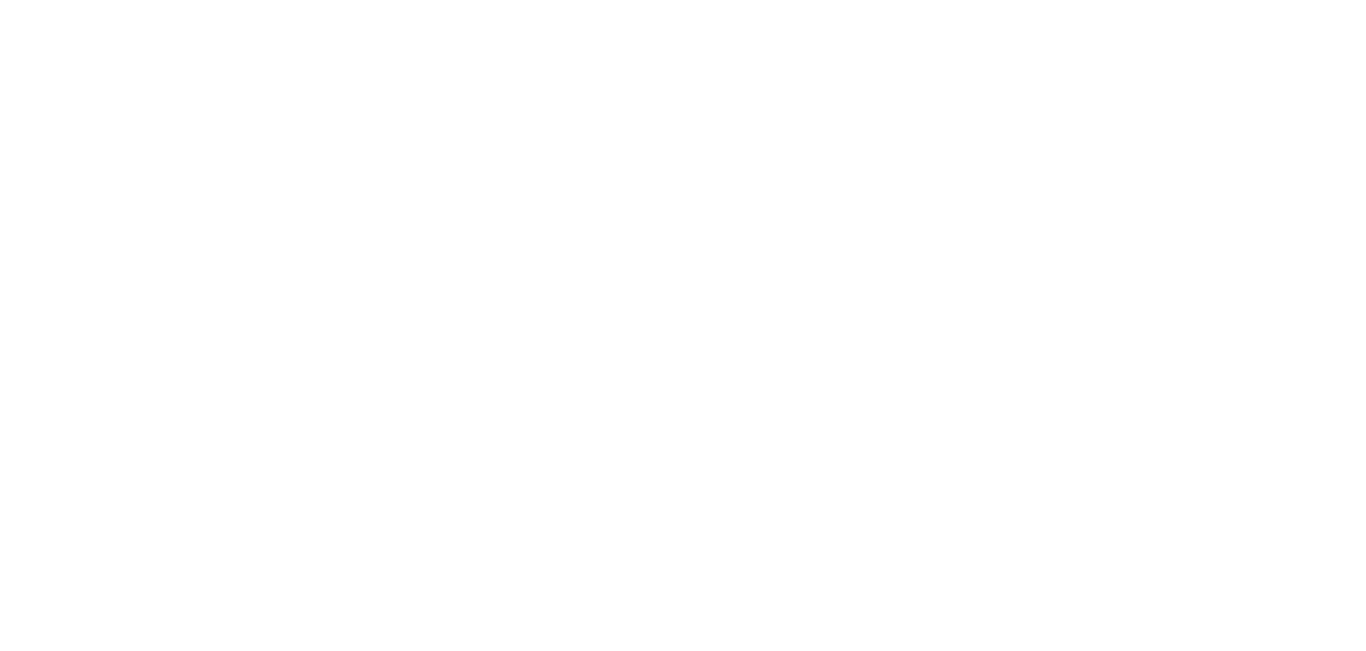 scroll, scrollTop: 0, scrollLeft: 0, axis: both 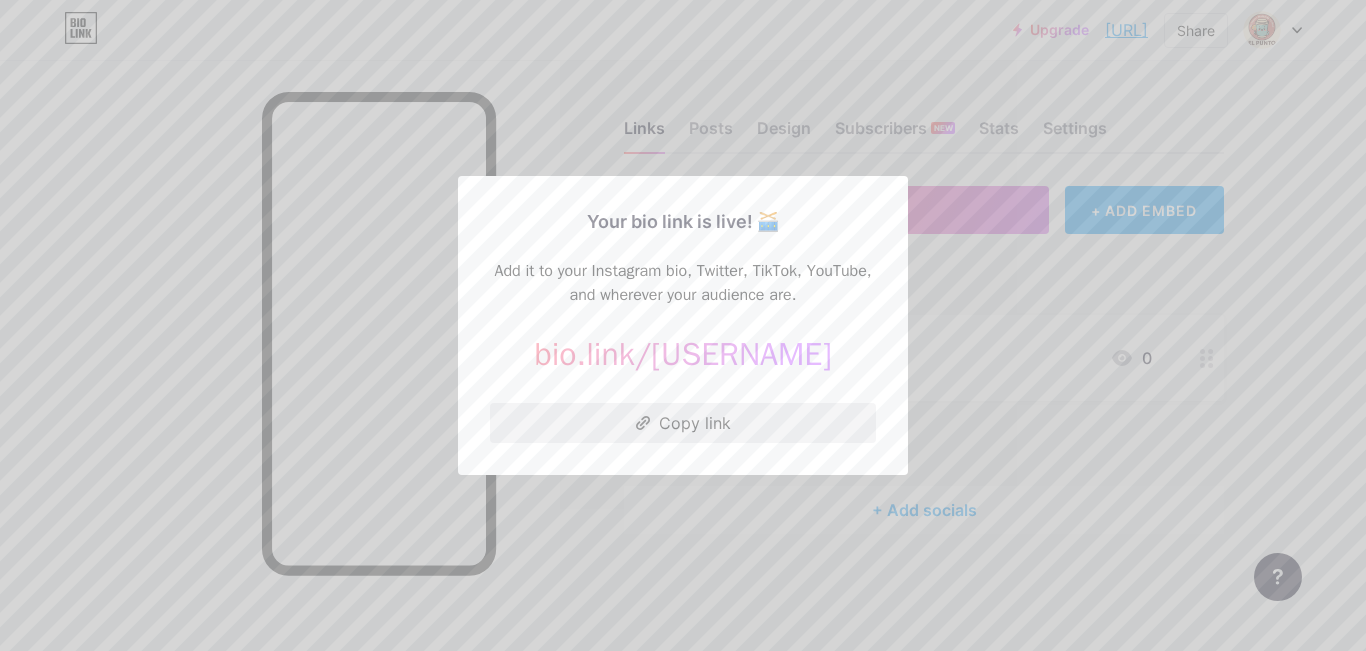 click on "Copy link" at bounding box center [683, 423] 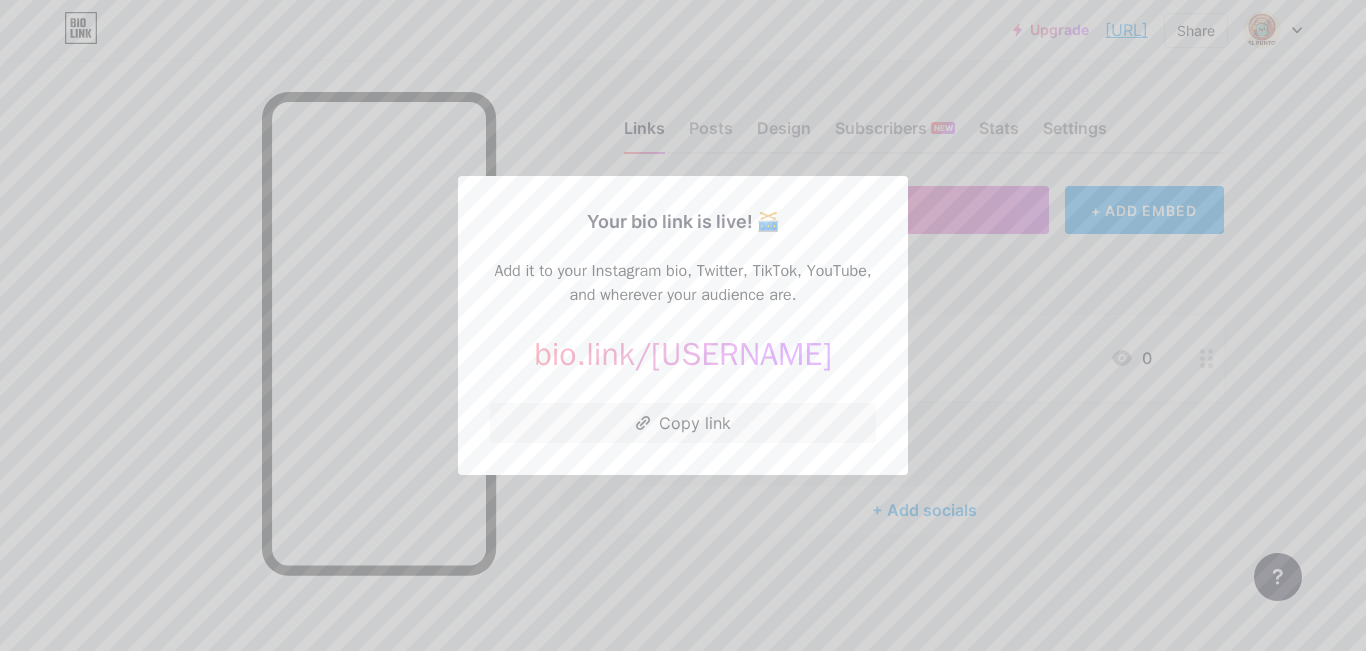 click at bounding box center [683, 325] 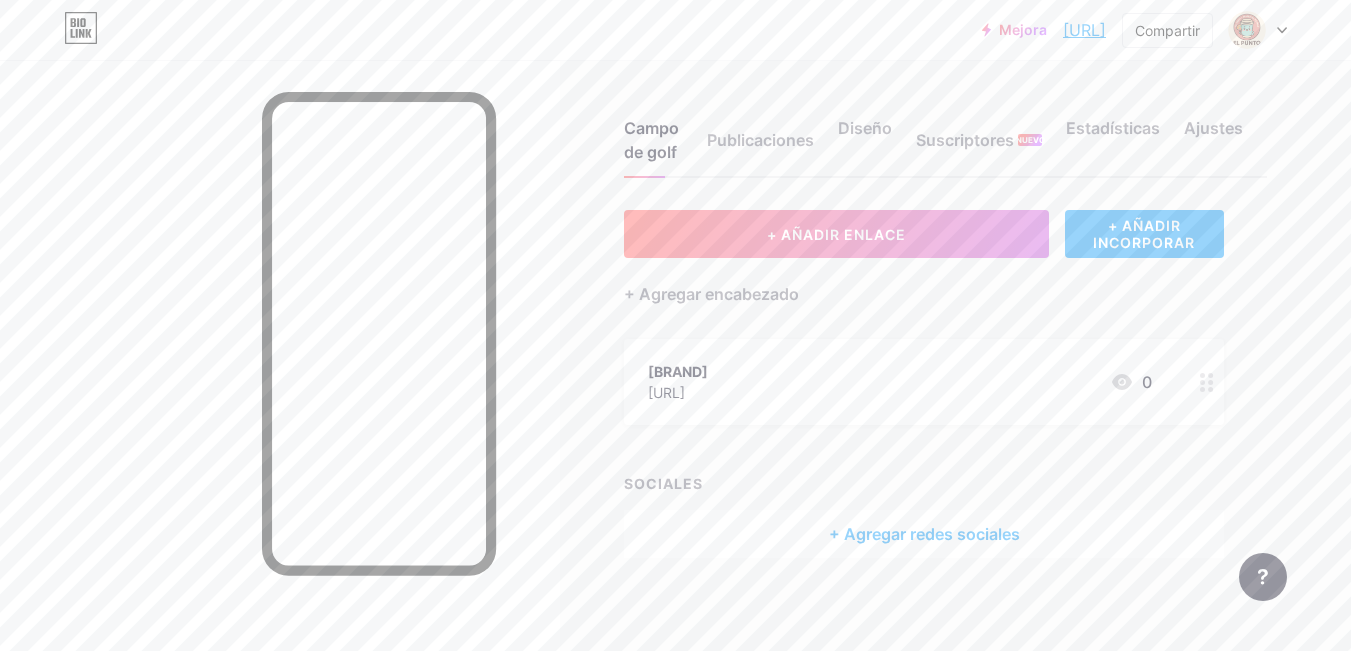 click on "Mejora   bio.link/[USERNAME]   bio.link/[USERNAME]   Compartir               Cambiar de cuenta     [BRAND]   bio.link/[USERNAME]       + Agregar una nueva página       Configuraciones de la cuenta   Cerrar sesión" at bounding box center [675, 30] 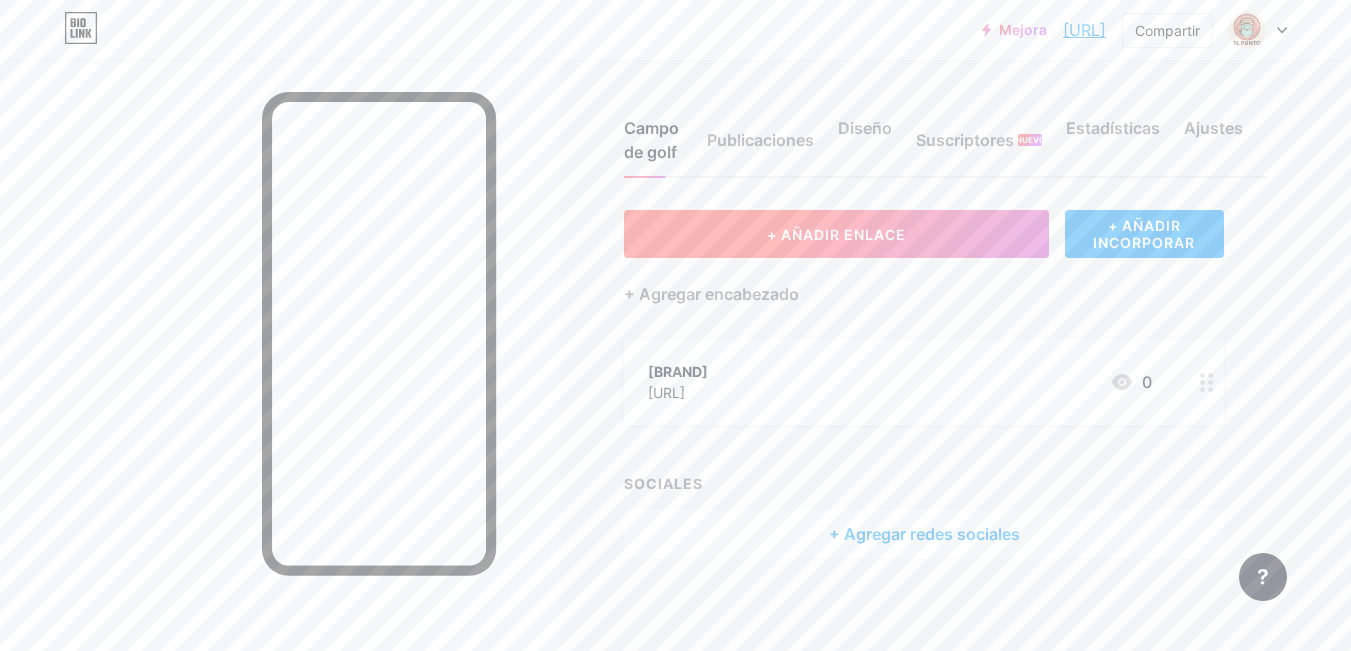 click on "+ AÑADIR ENLACE" at bounding box center (836, 234) 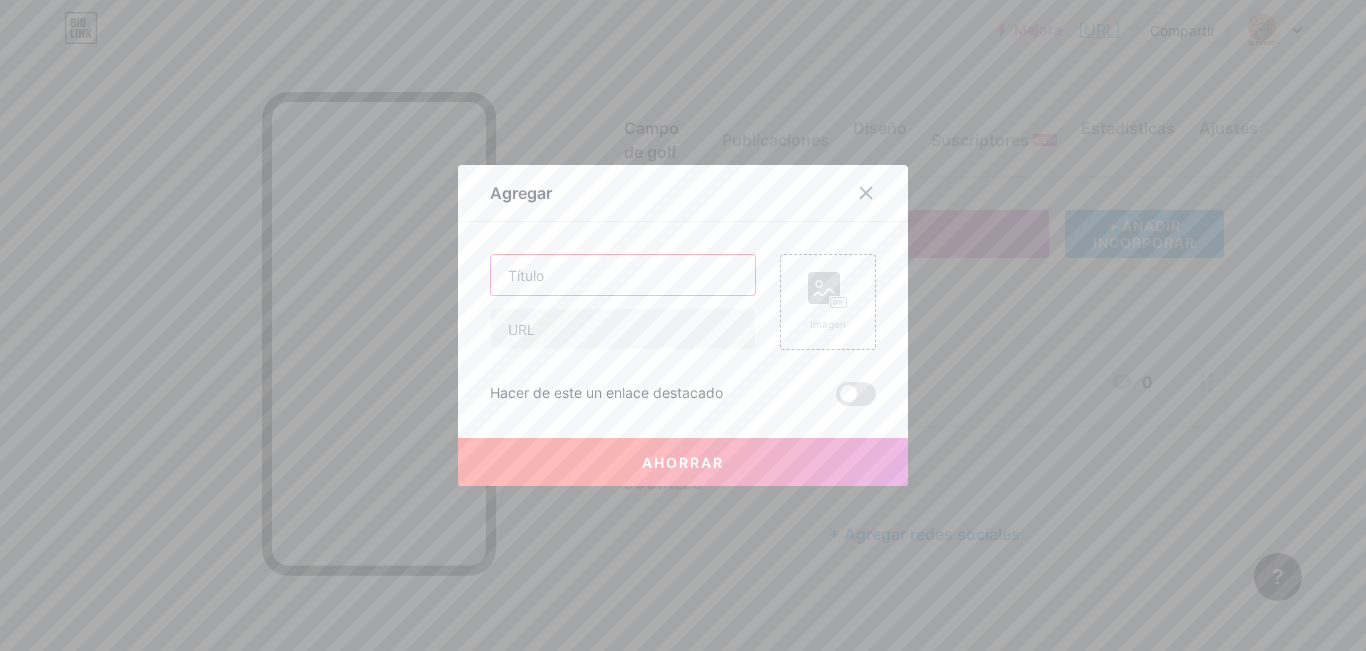 click at bounding box center [623, 275] 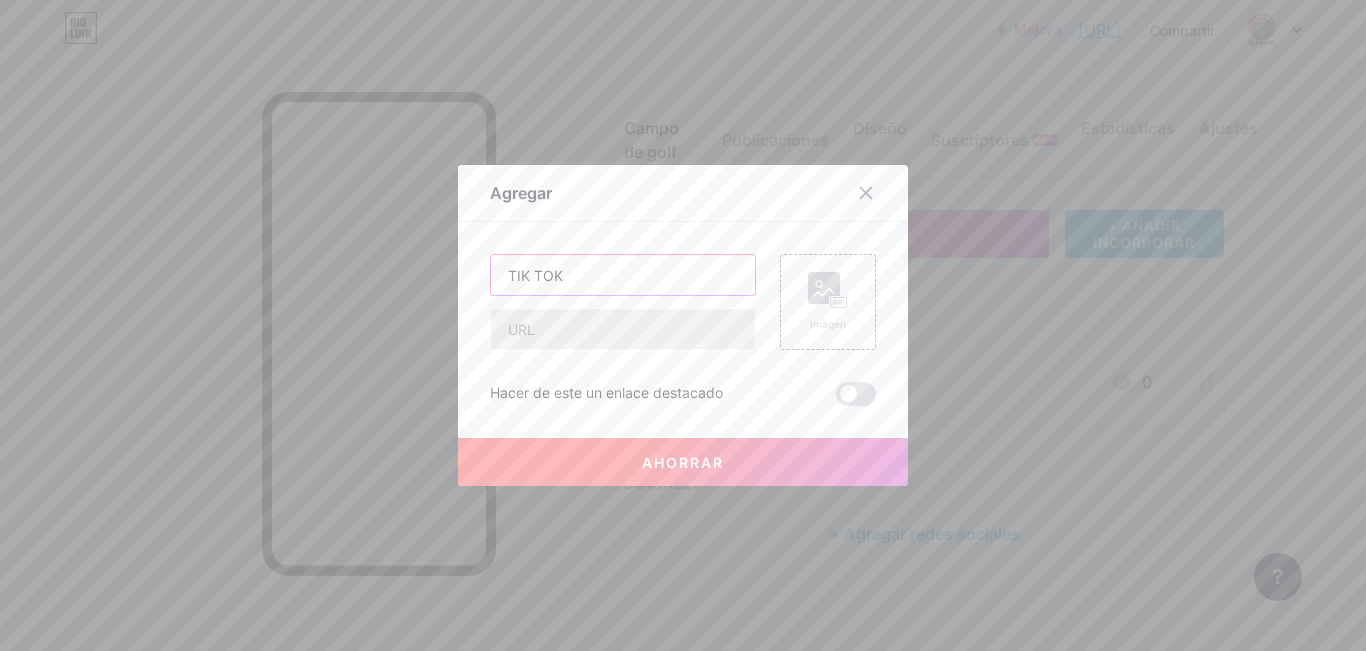 type on "TIK TOK" 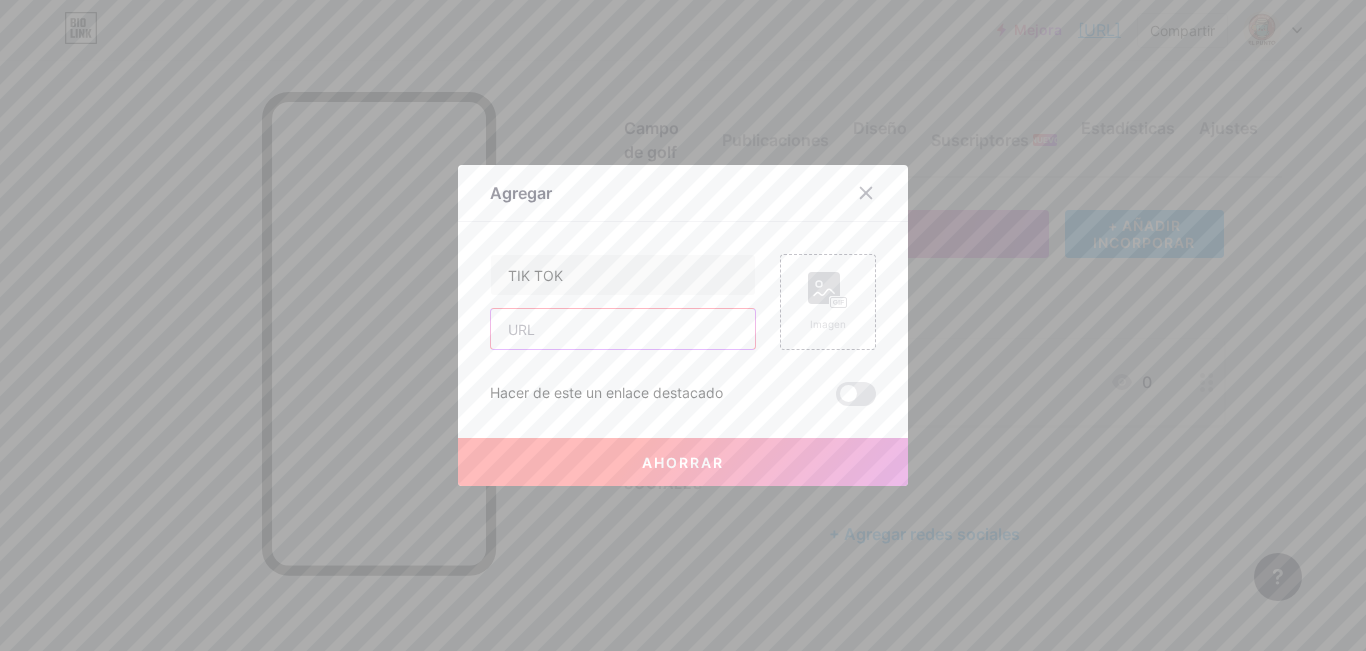 click at bounding box center (623, 329) 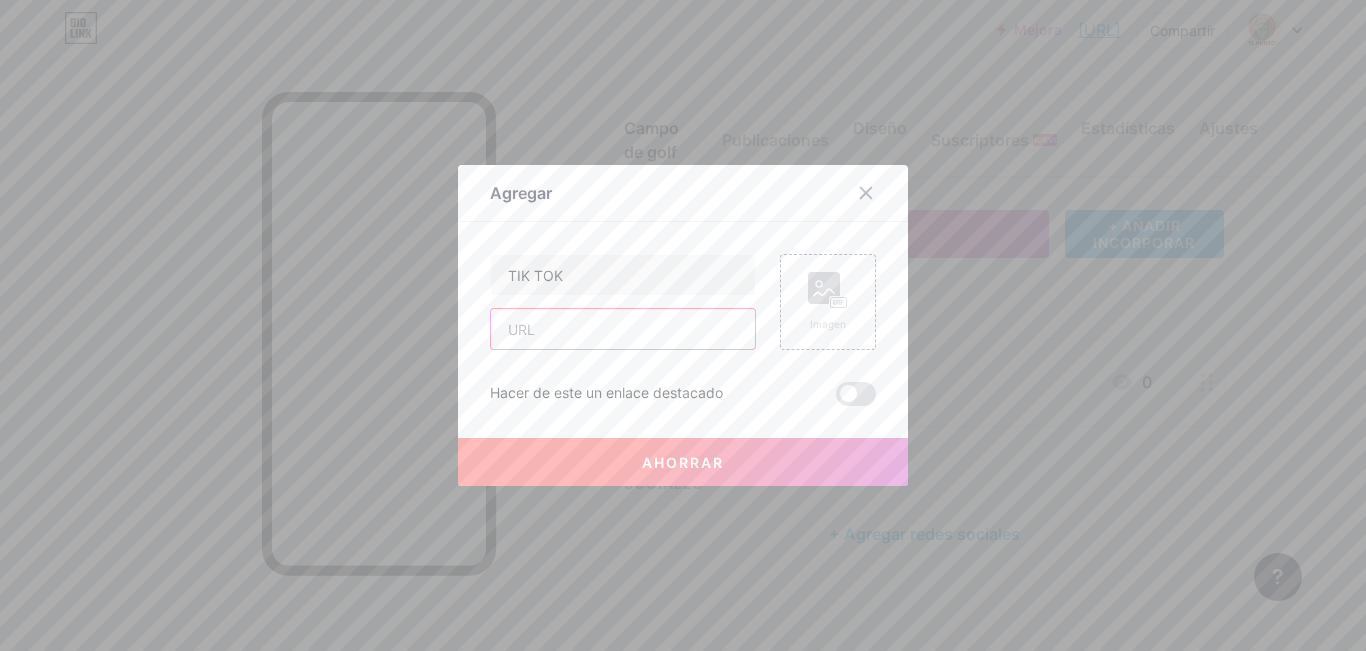paste on "[URL]" 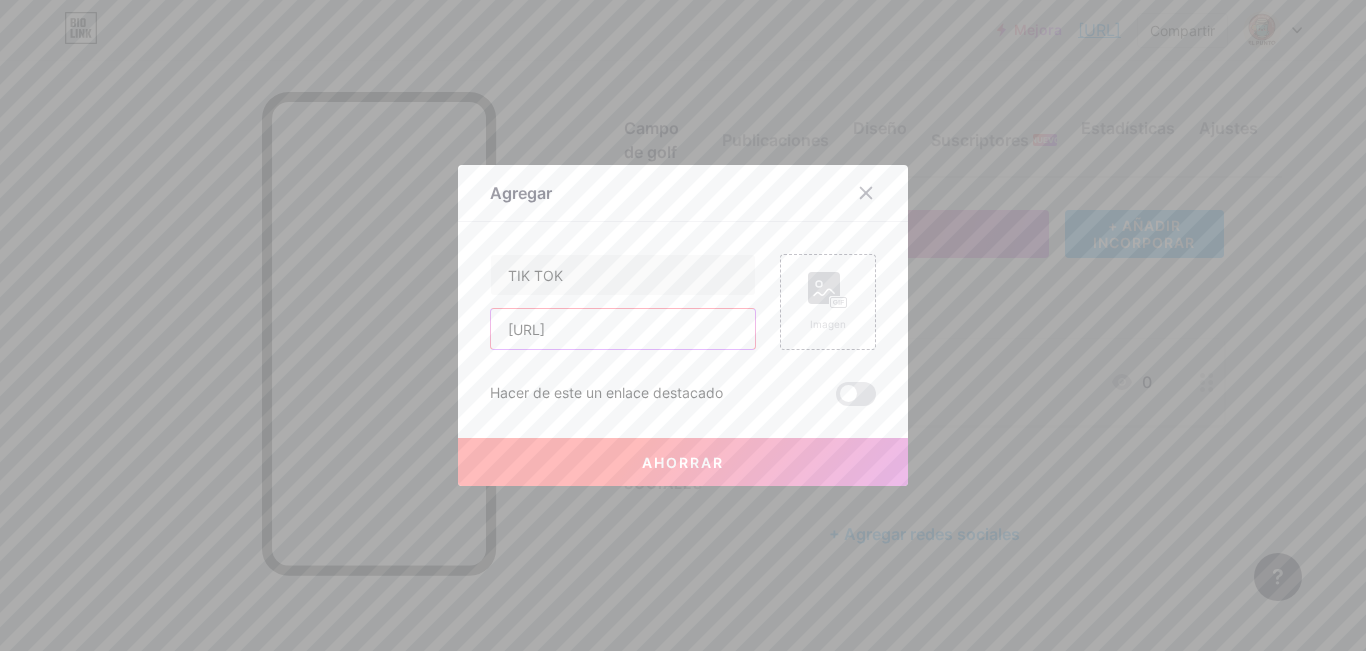 scroll, scrollTop: 0, scrollLeft: 186, axis: horizontal 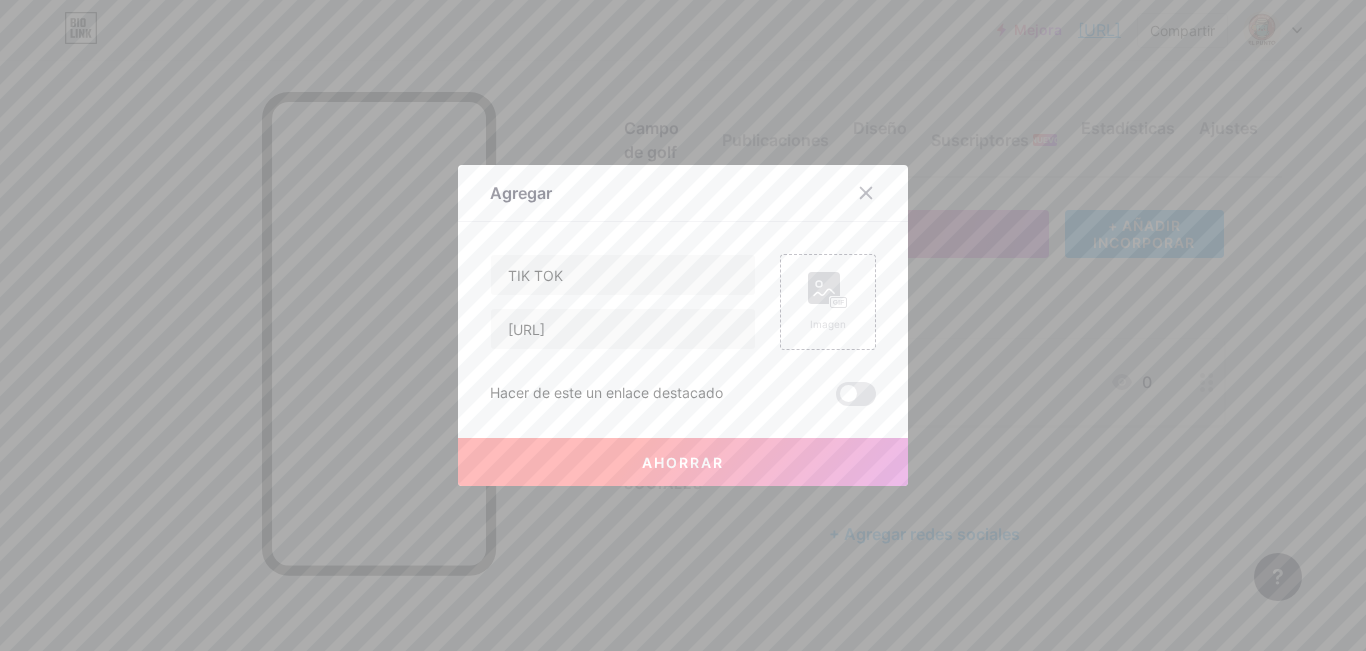 click on "Ahorrar" at bounding box center (683, 462) 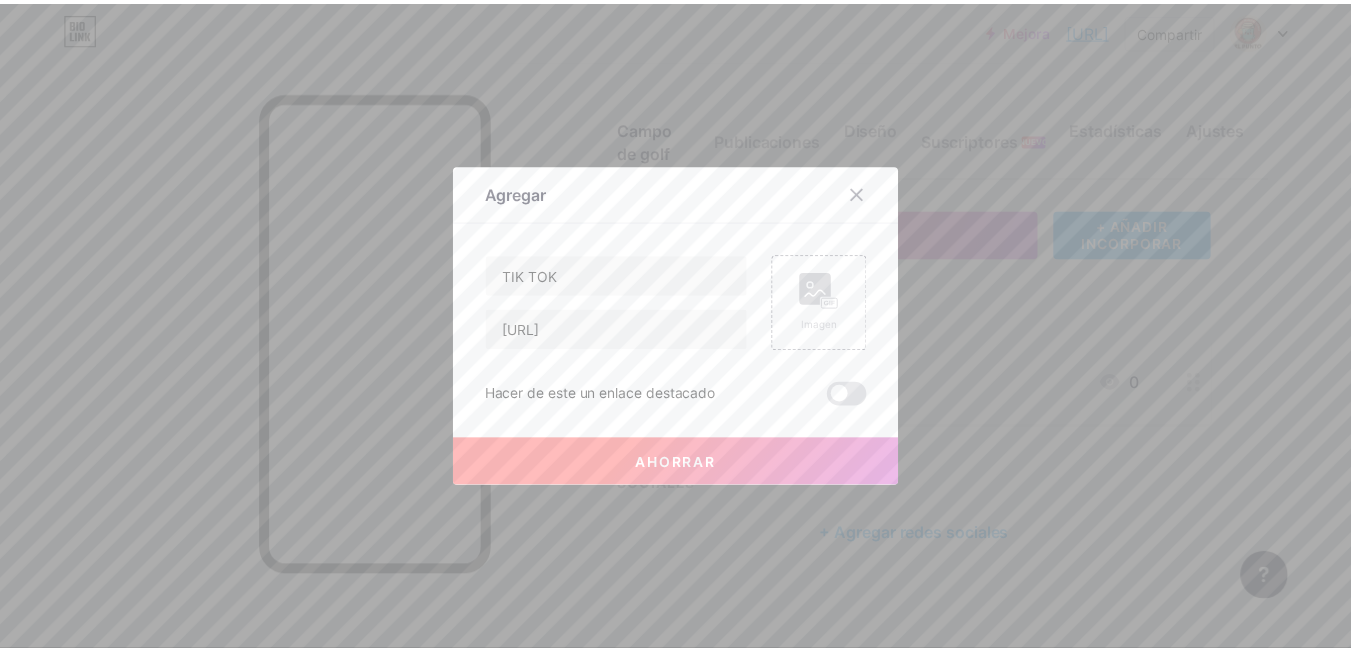 scroll, scrollTop: 0, scrollLeft: 0, axis: both 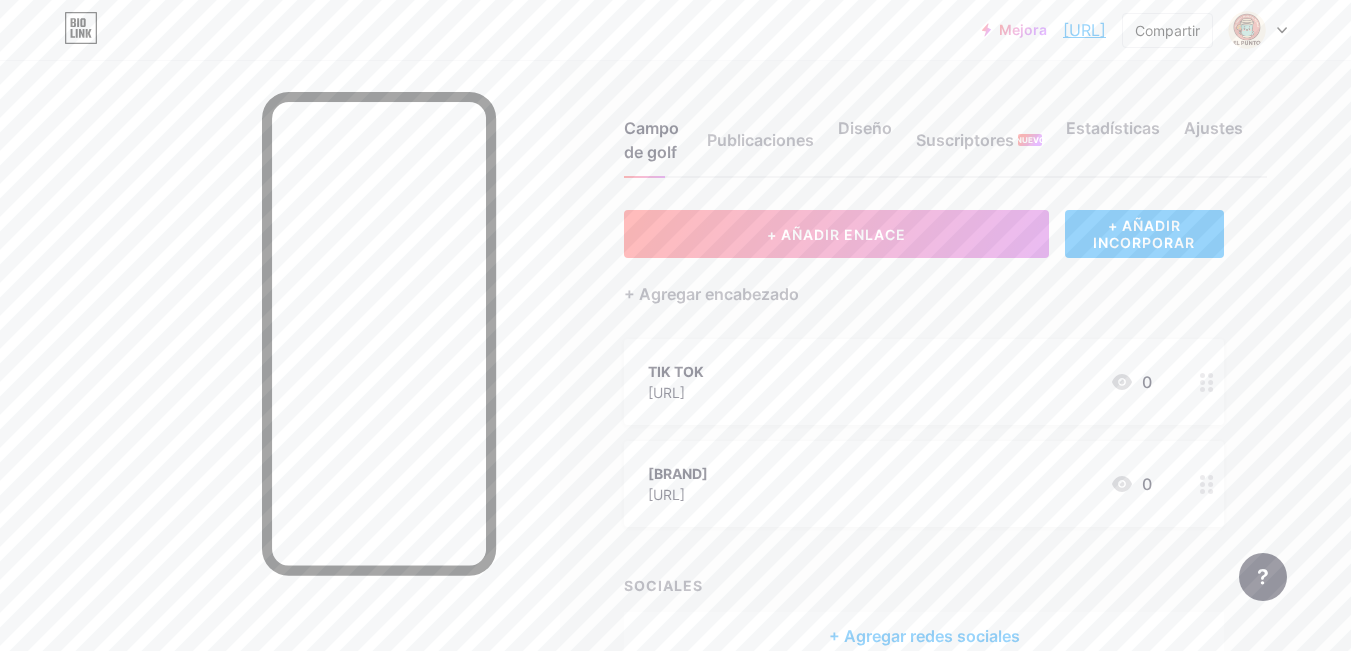 click at bounding box center (1207, 484) 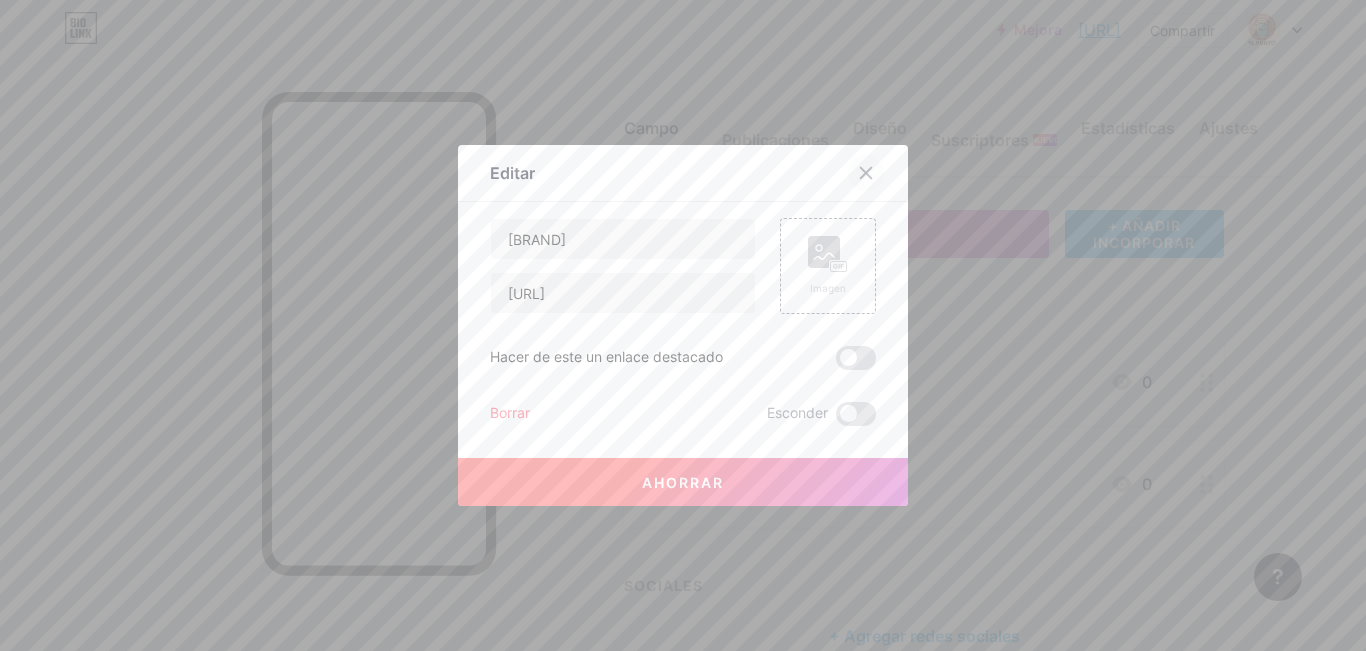 click at bounding box center [866, 173] 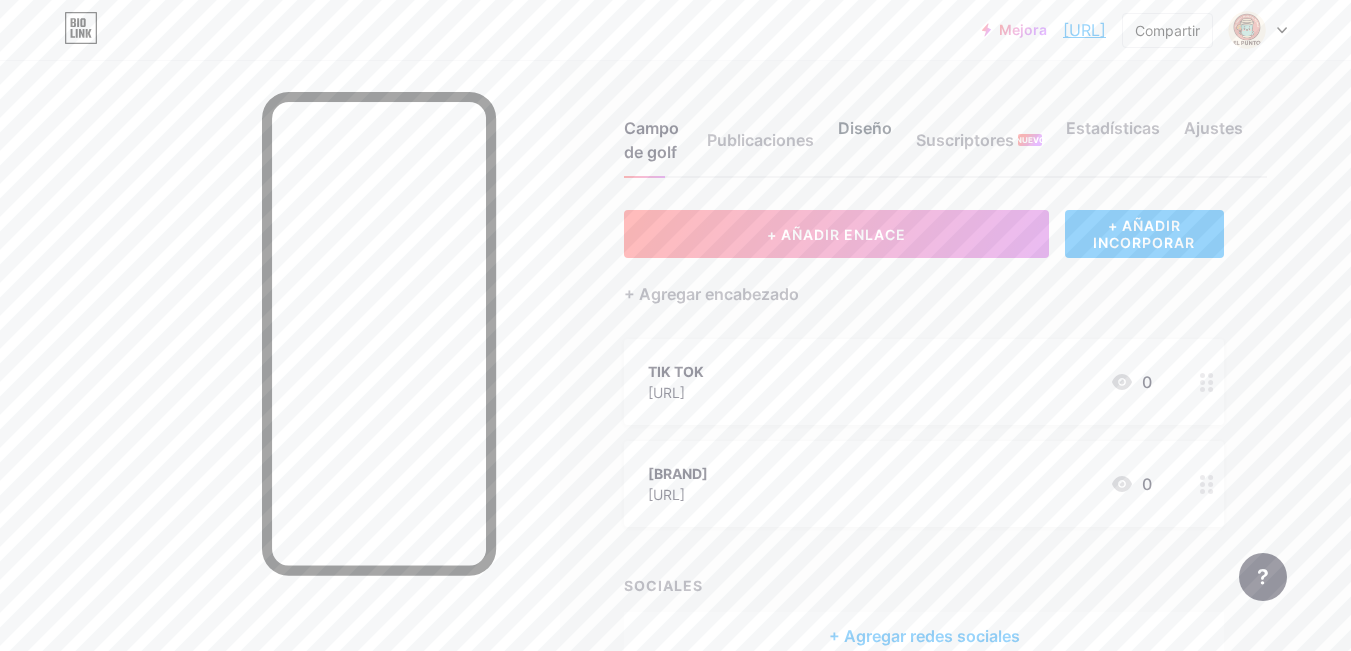 click on "Diseño" at bounding box center [865, 128] 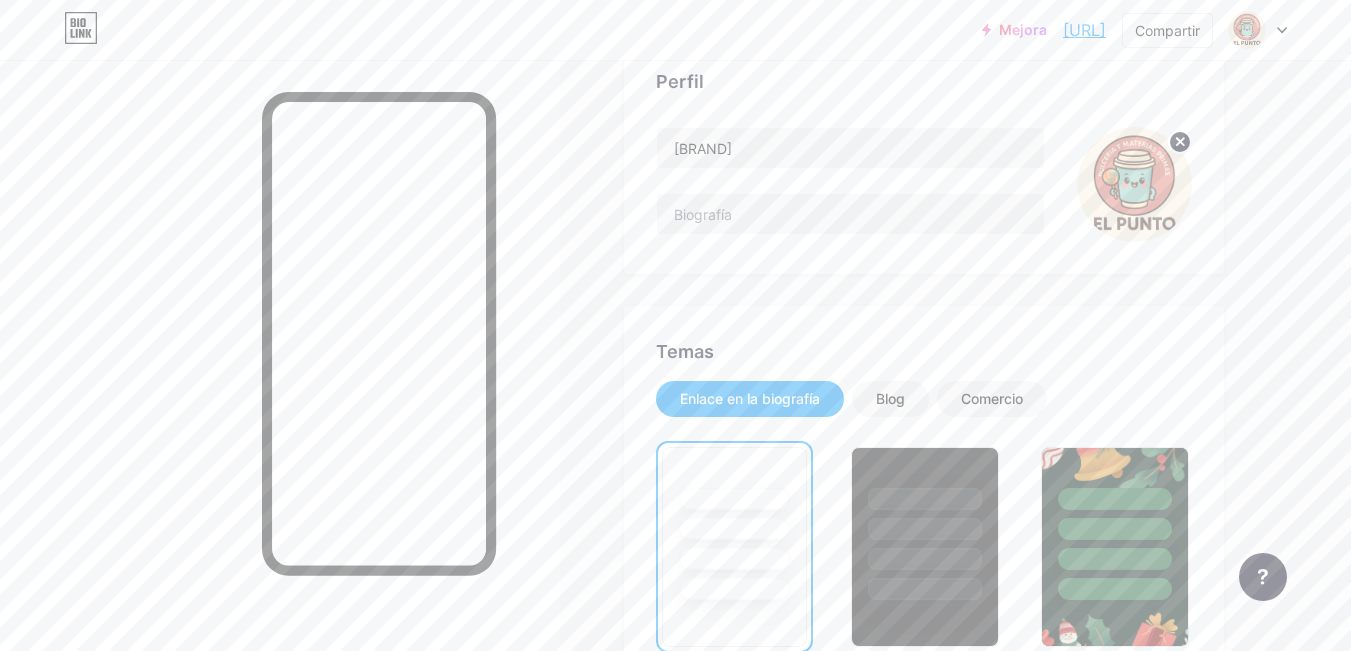 scroll, scrollTop: 400, scrollLeft: 0, axis: vertical 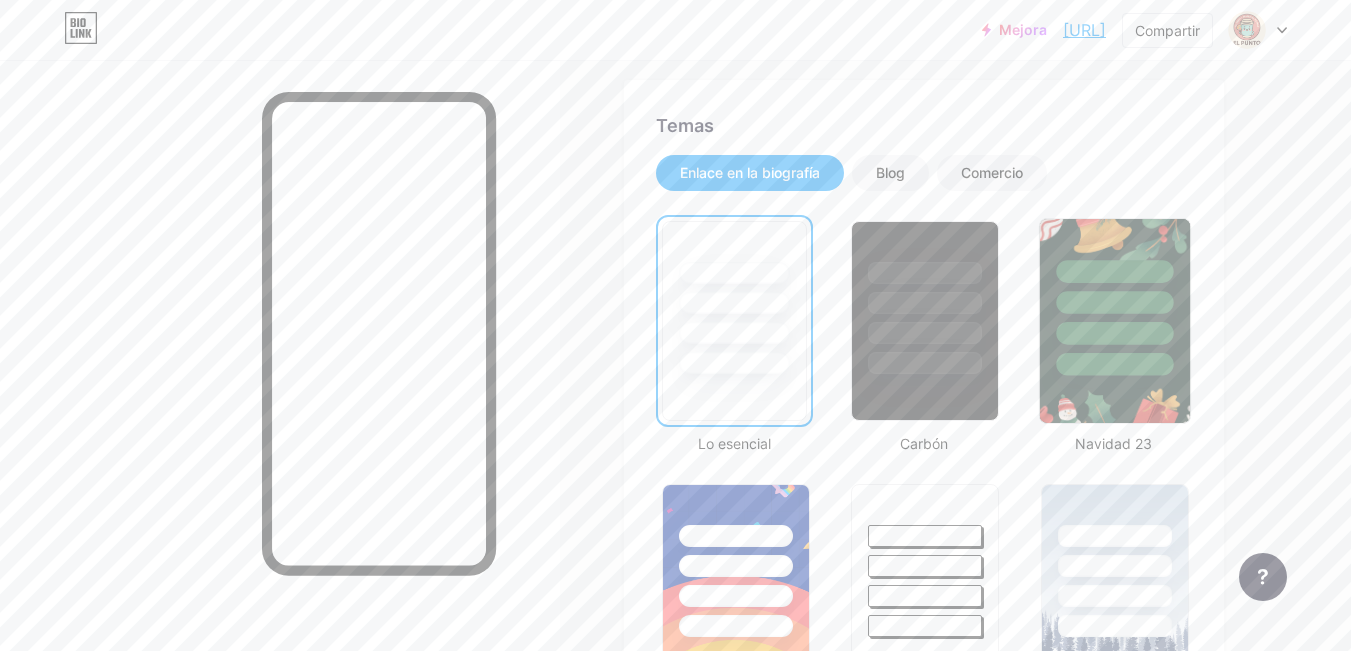 click at bounding box center (1114, 333) 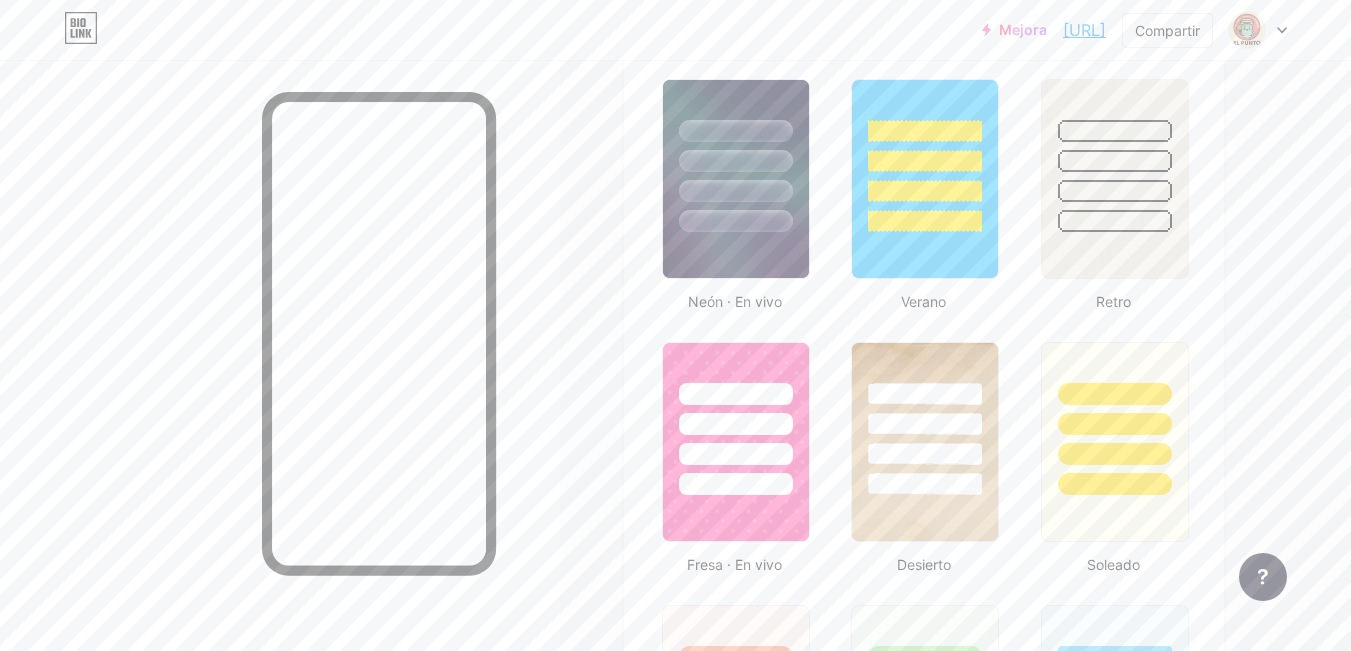 scroll, scrollTop: 1300, scrollLeft: 0, axis: vertical 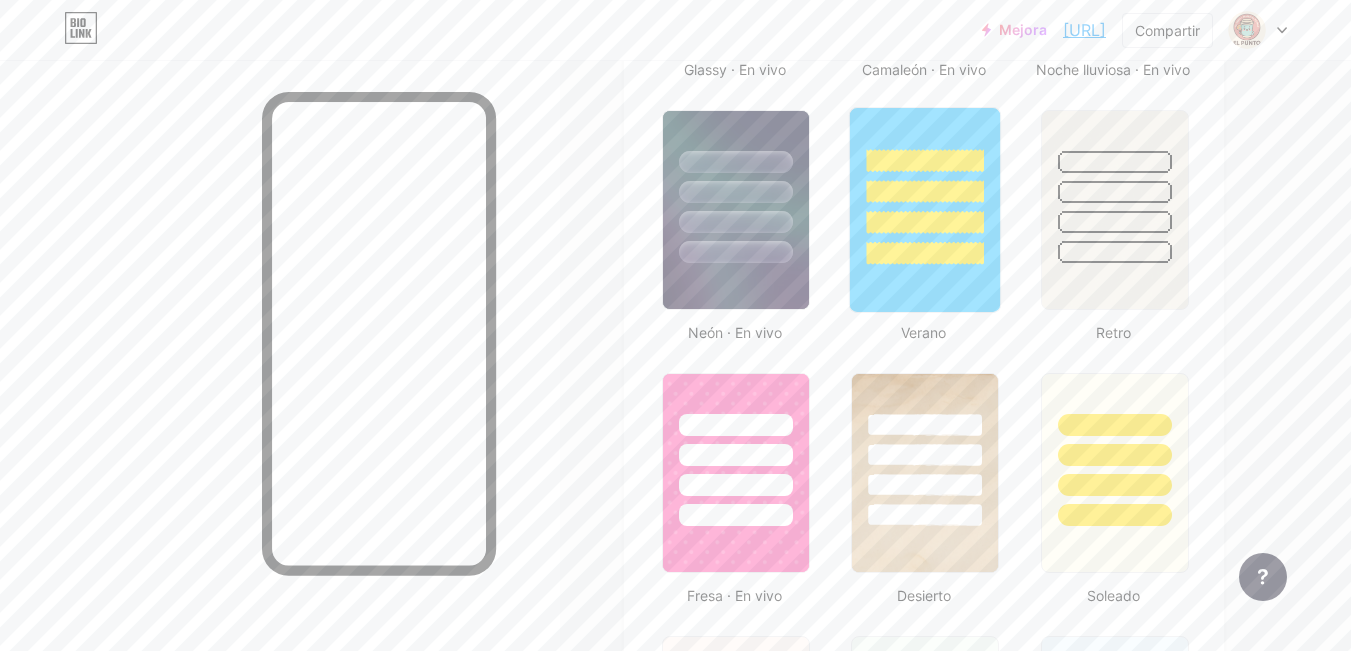 click at bounding box center [925, 210] 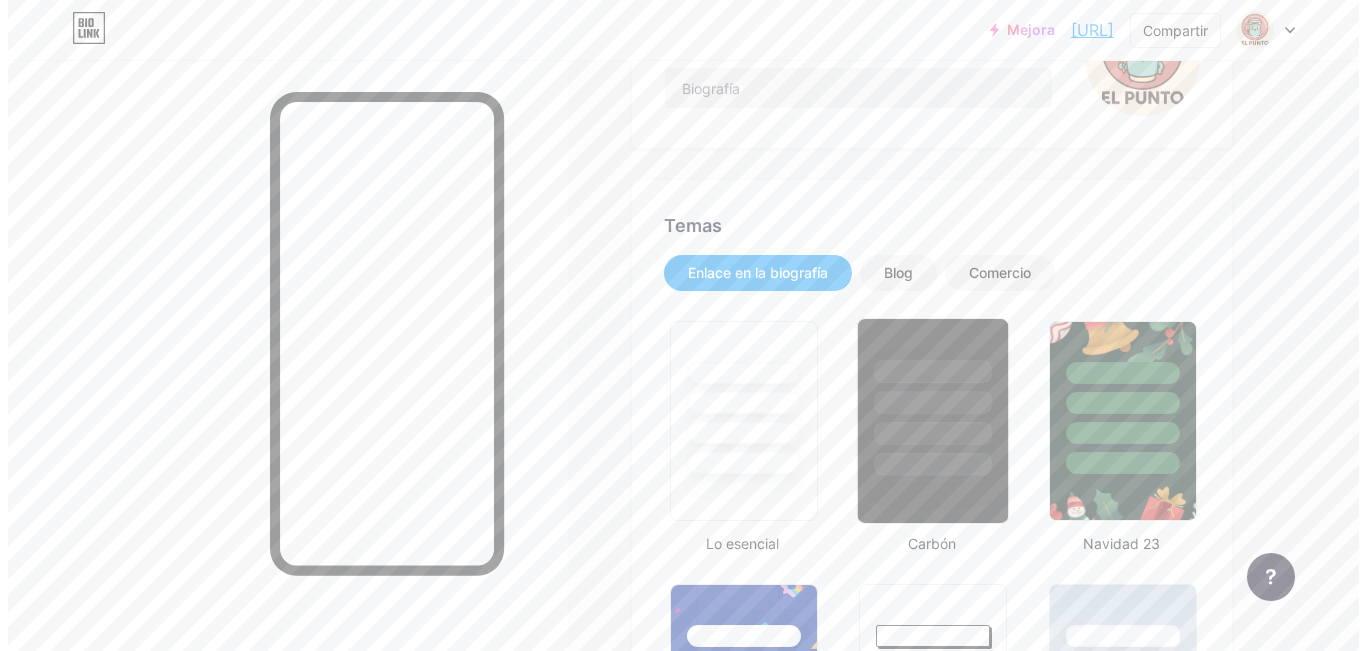 scroll, scrollTop: 0, scrollLeft: 0, axis: both 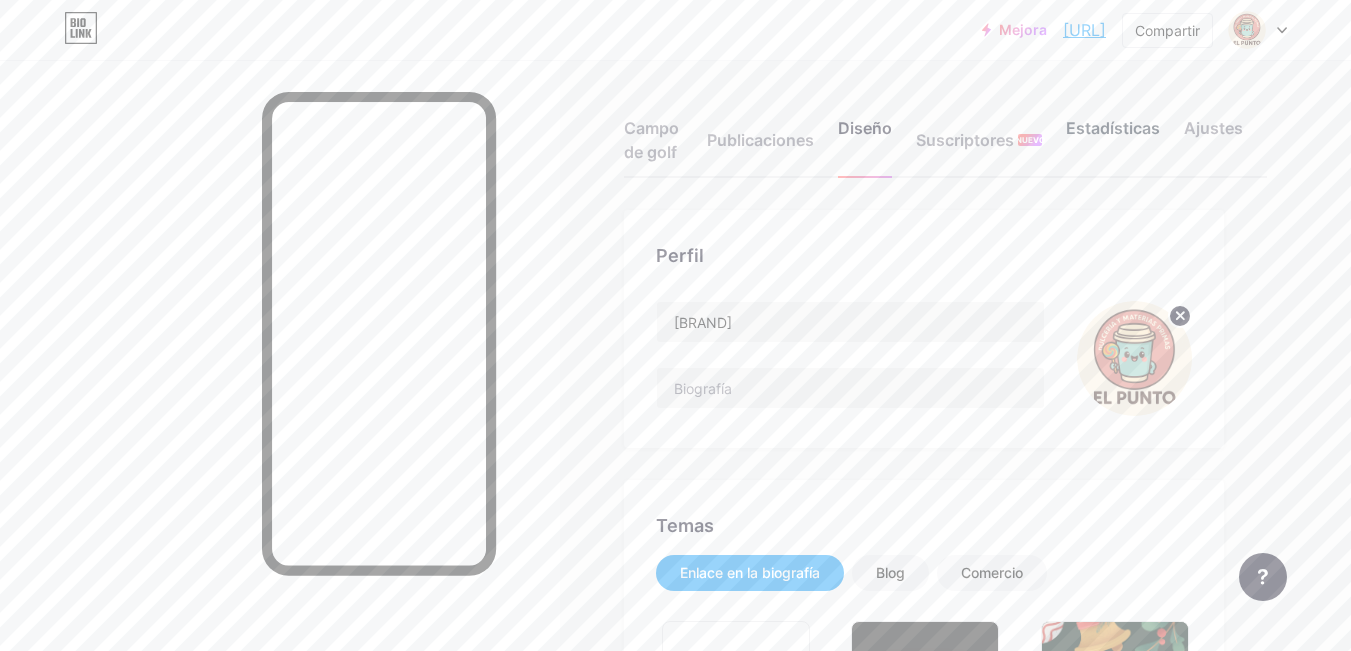 click on "Estadísticas" at bounding box center (1113, 128) 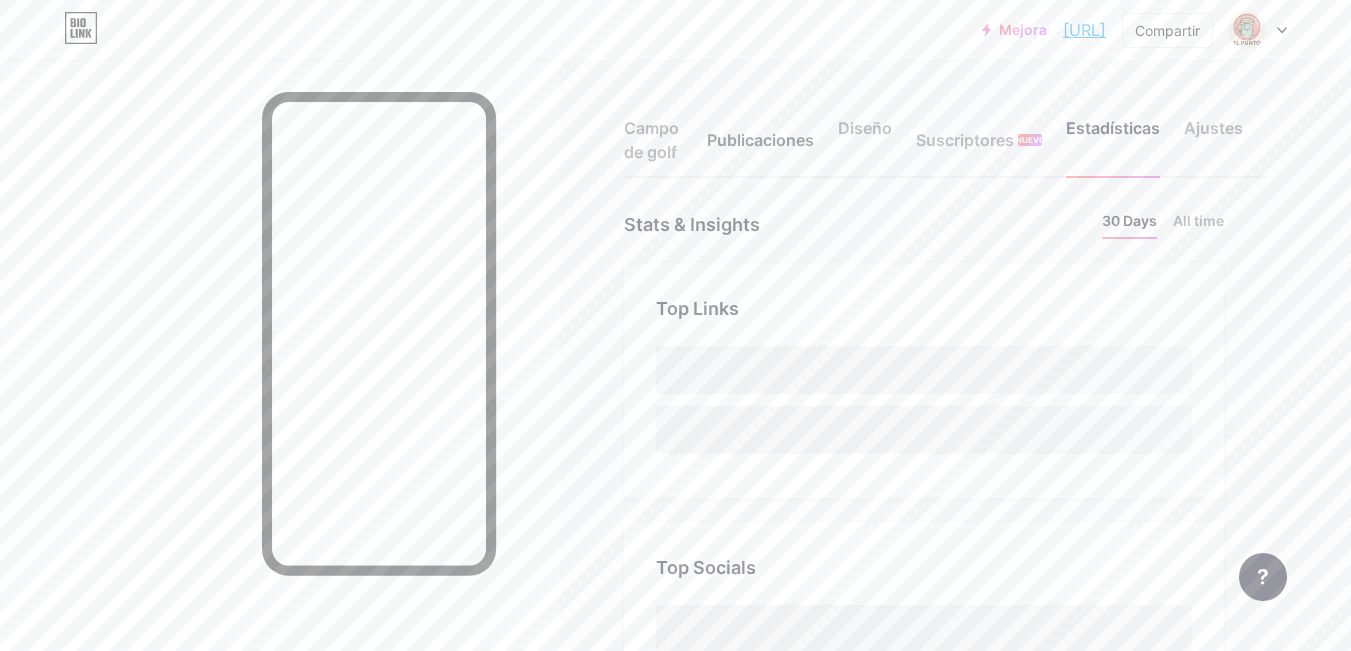 click on "Publicaciones" at bounding box center [760, 140] 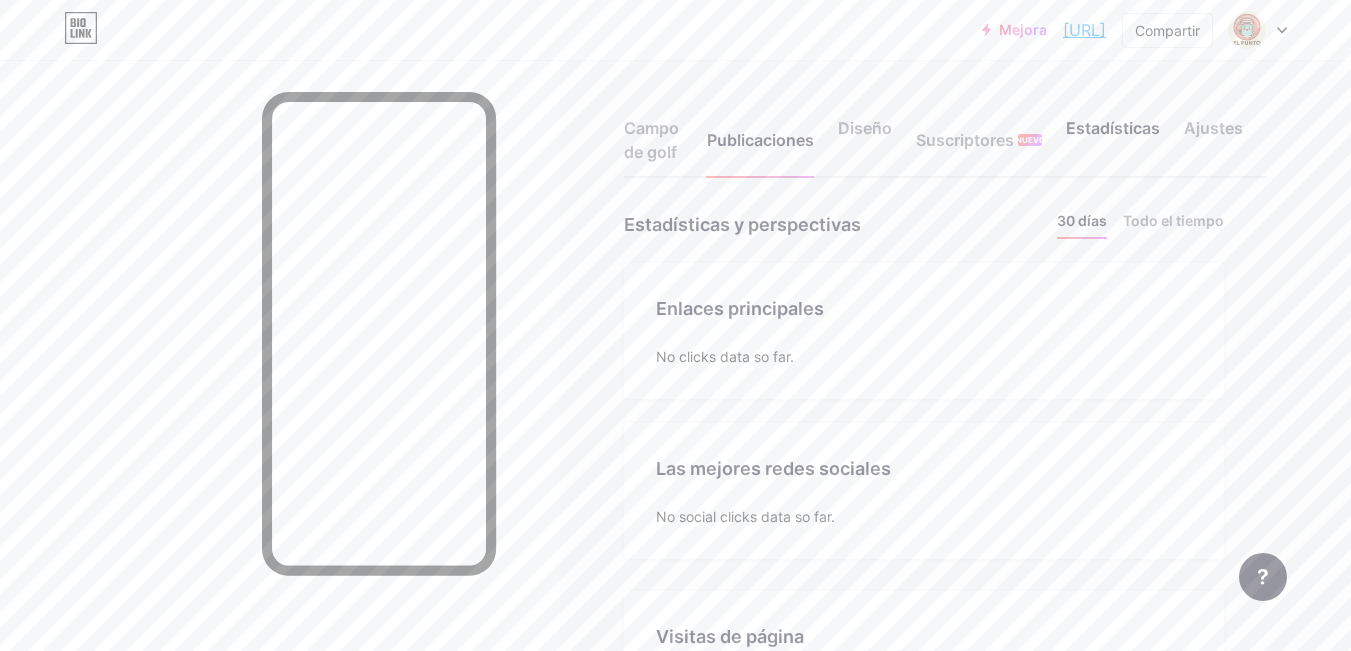 click on "Campo de golf
Publicaciones
Diseño
Suscriptores
NUEVO
Estadísticas
Ajustes" at bounding box center (945, 131) 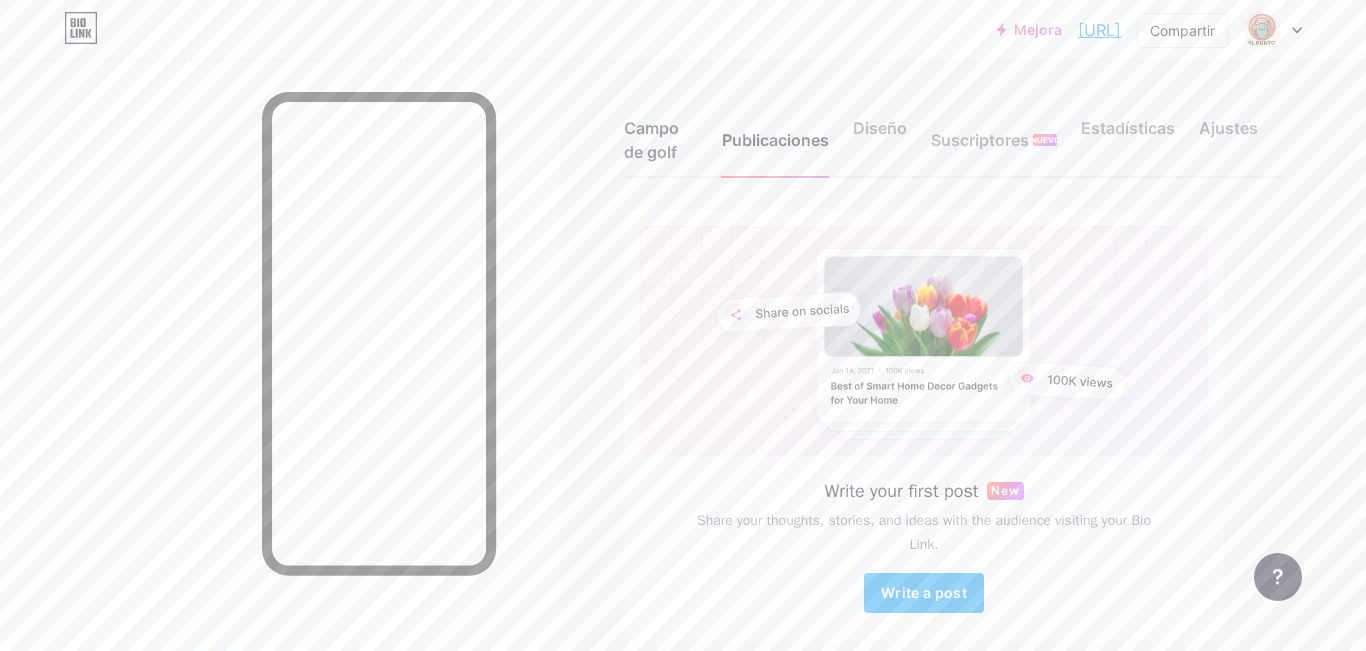 click on "Campo de golf" at bounding box center (651, 140) 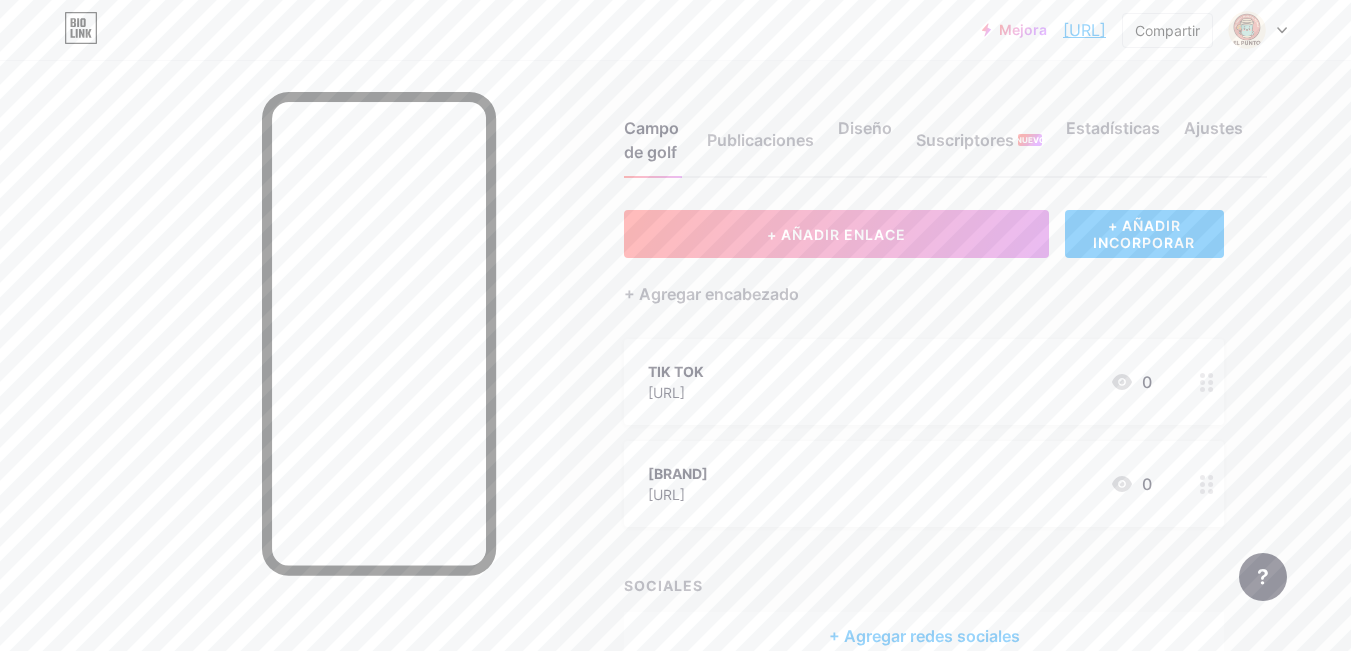 click 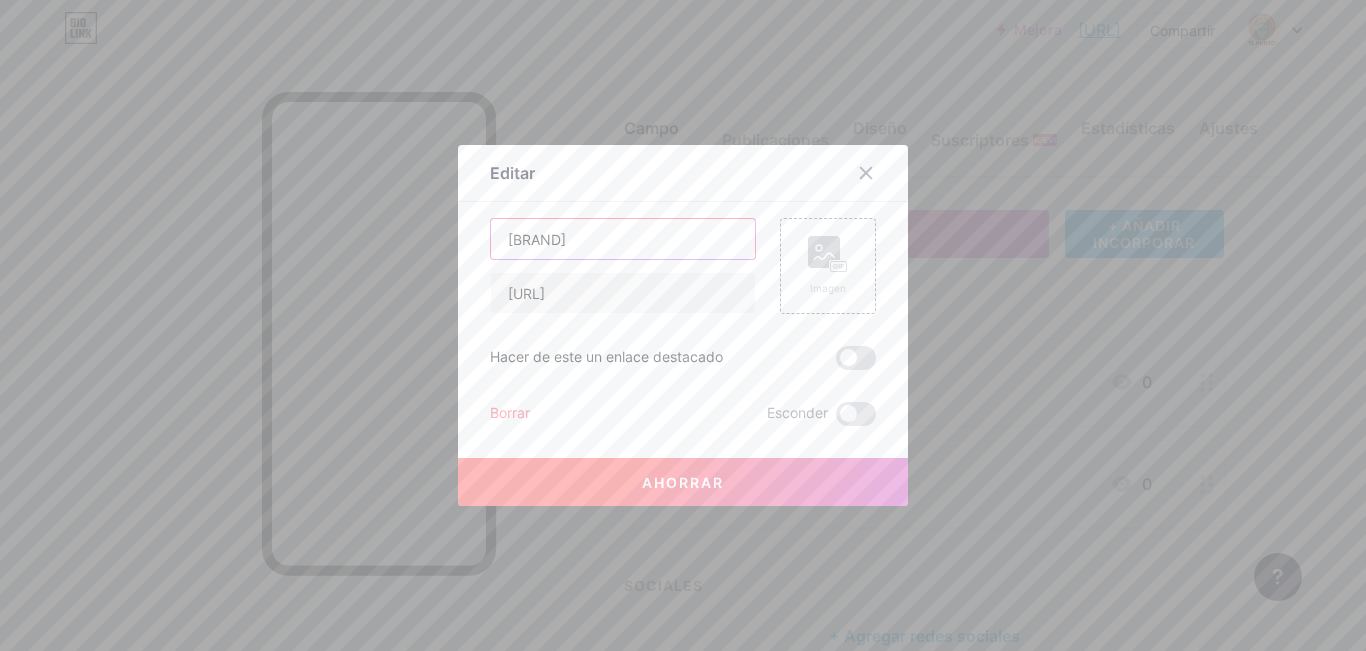 click on "[BRAND]" at bounding box center [623, 239] 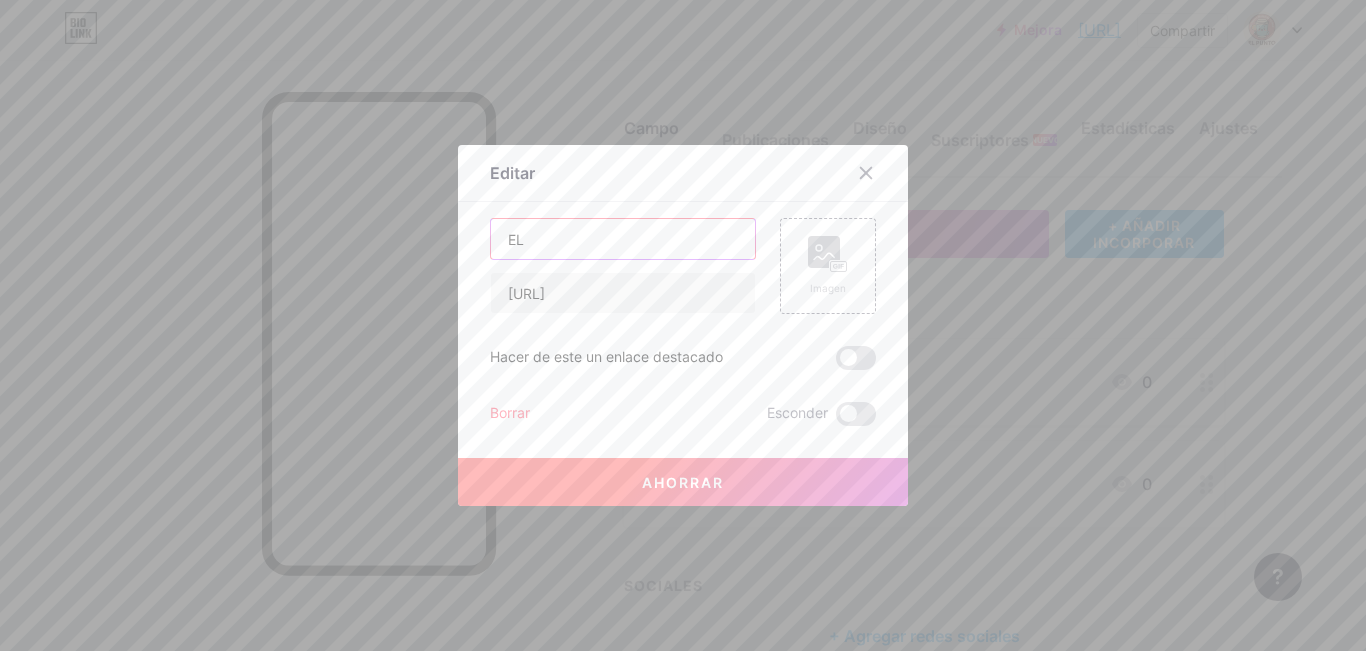 type on "E" 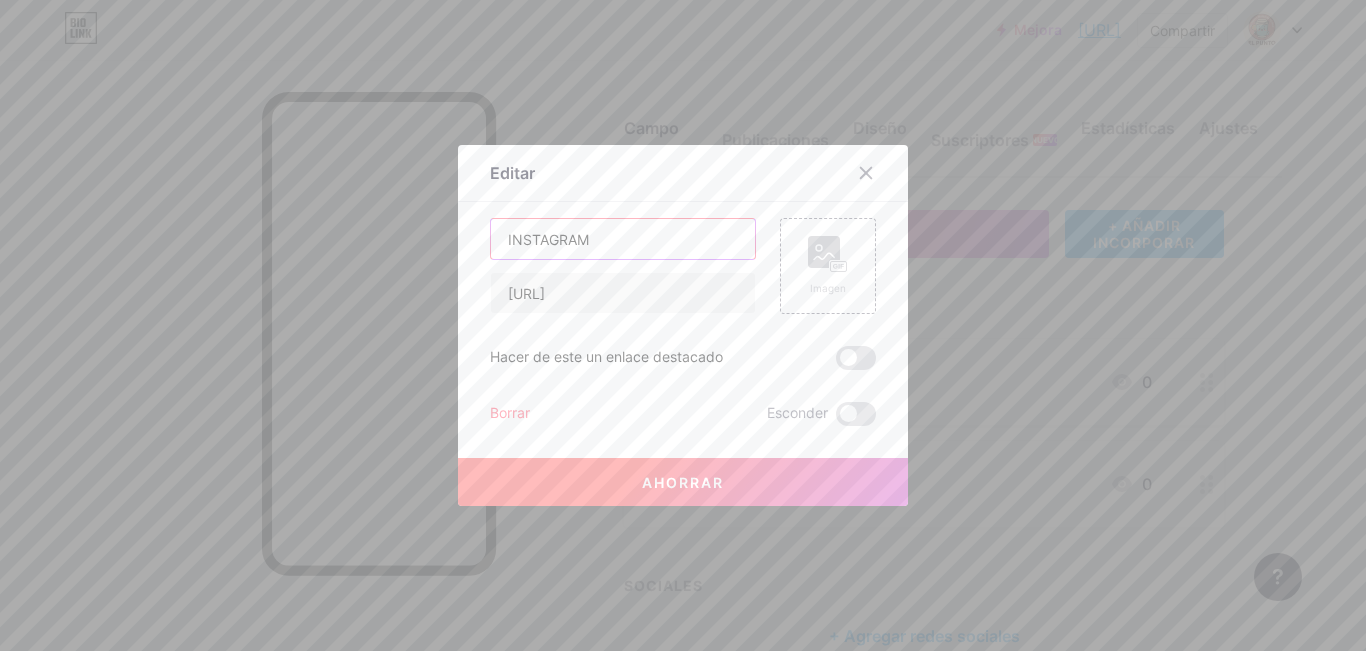 type on "INSTAGRAM" 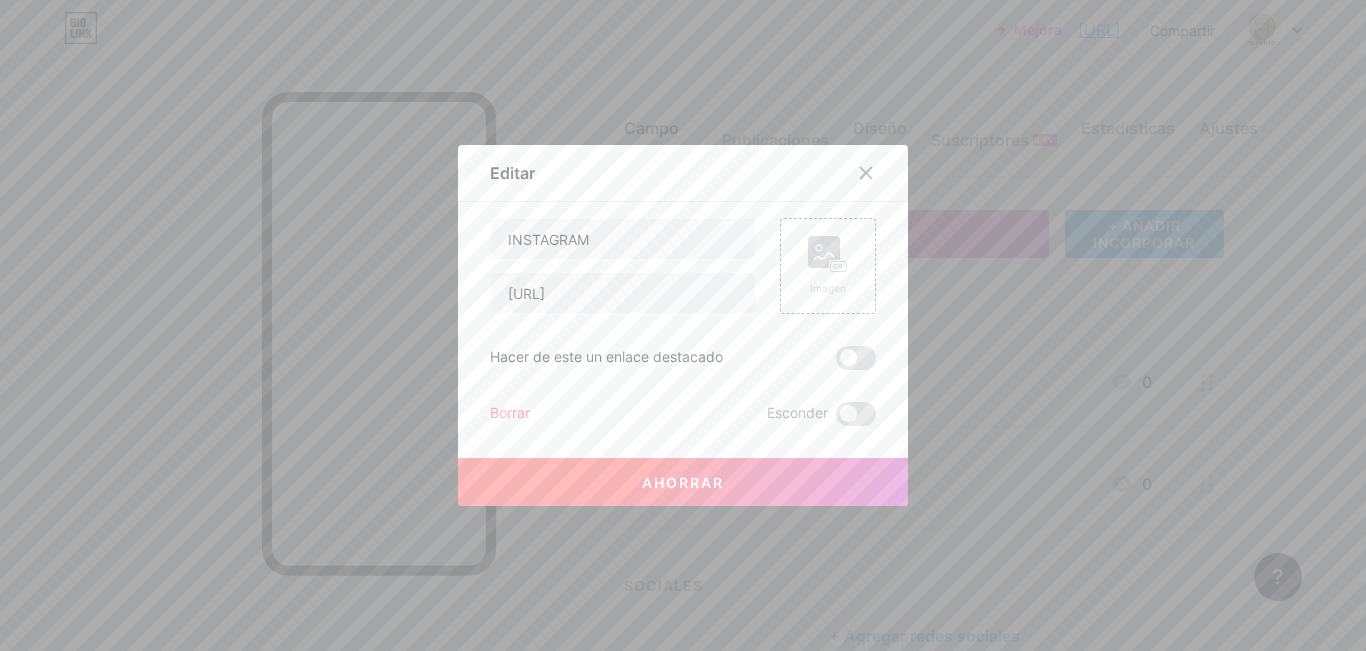 click on "Ahorrar" at bounding box center (683, 482) 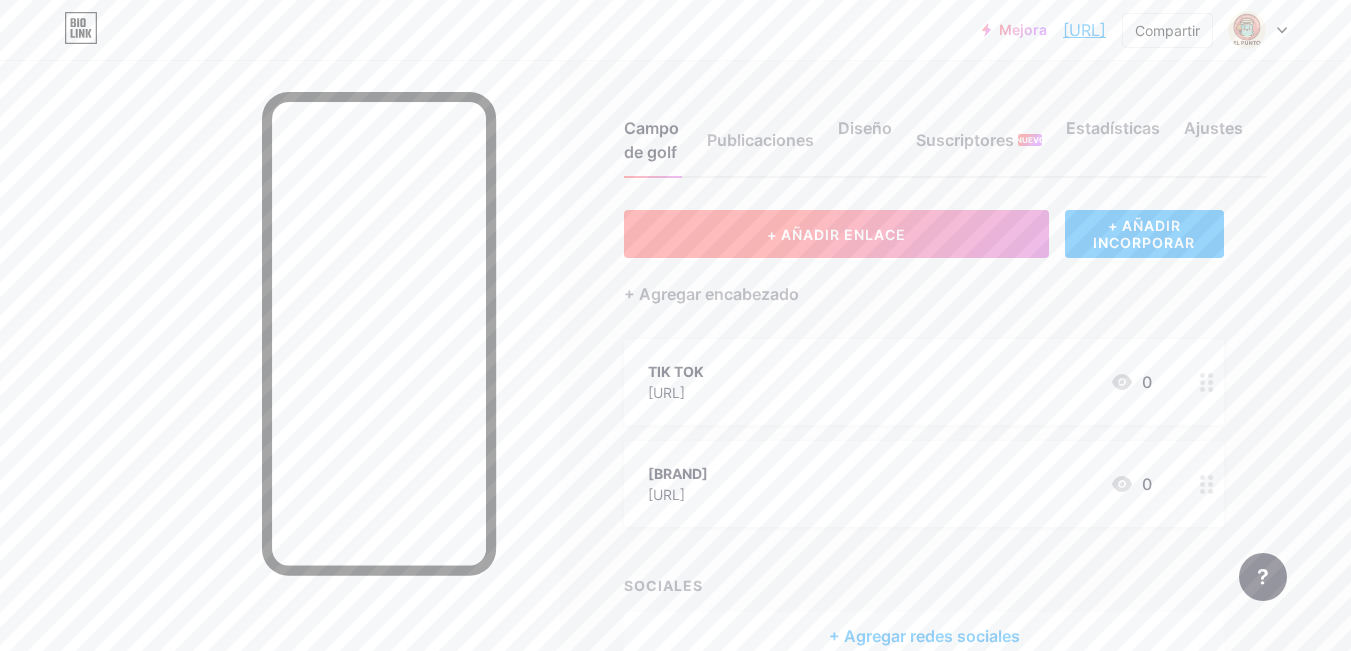 click on "+ AÑADIR ENLACE" at bounding box center (836, 234) 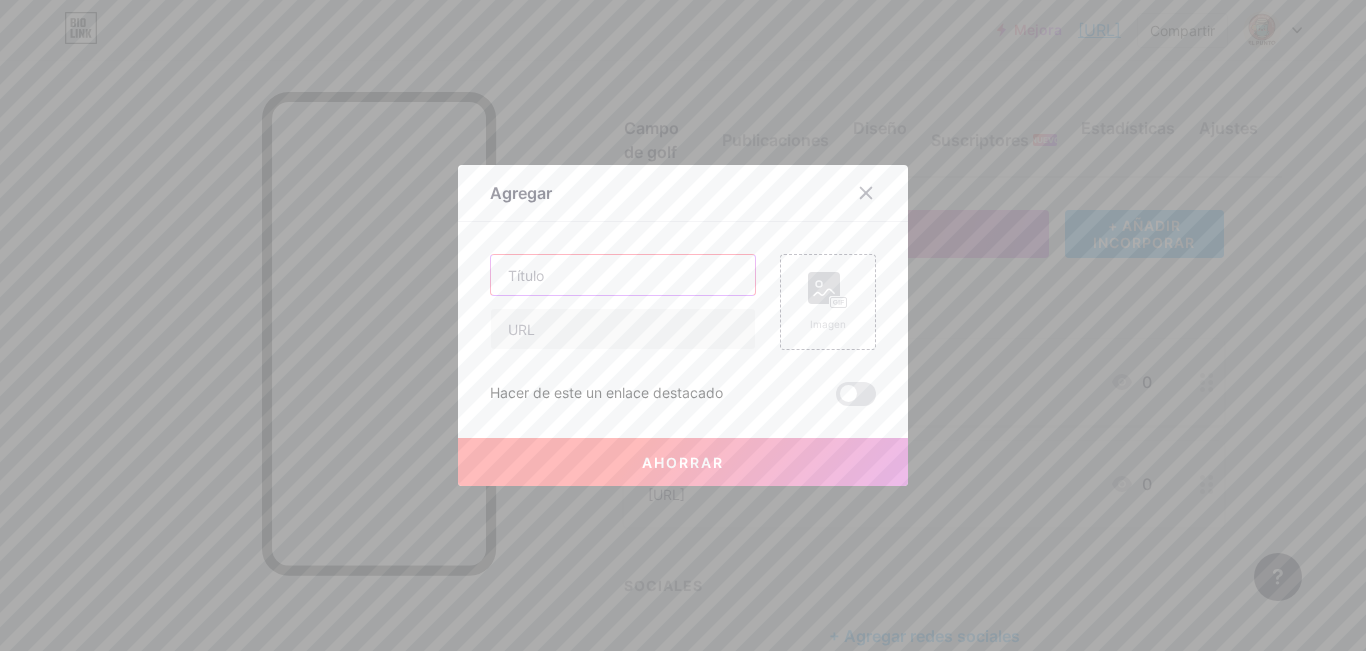 click at bounding box center (623, 275) 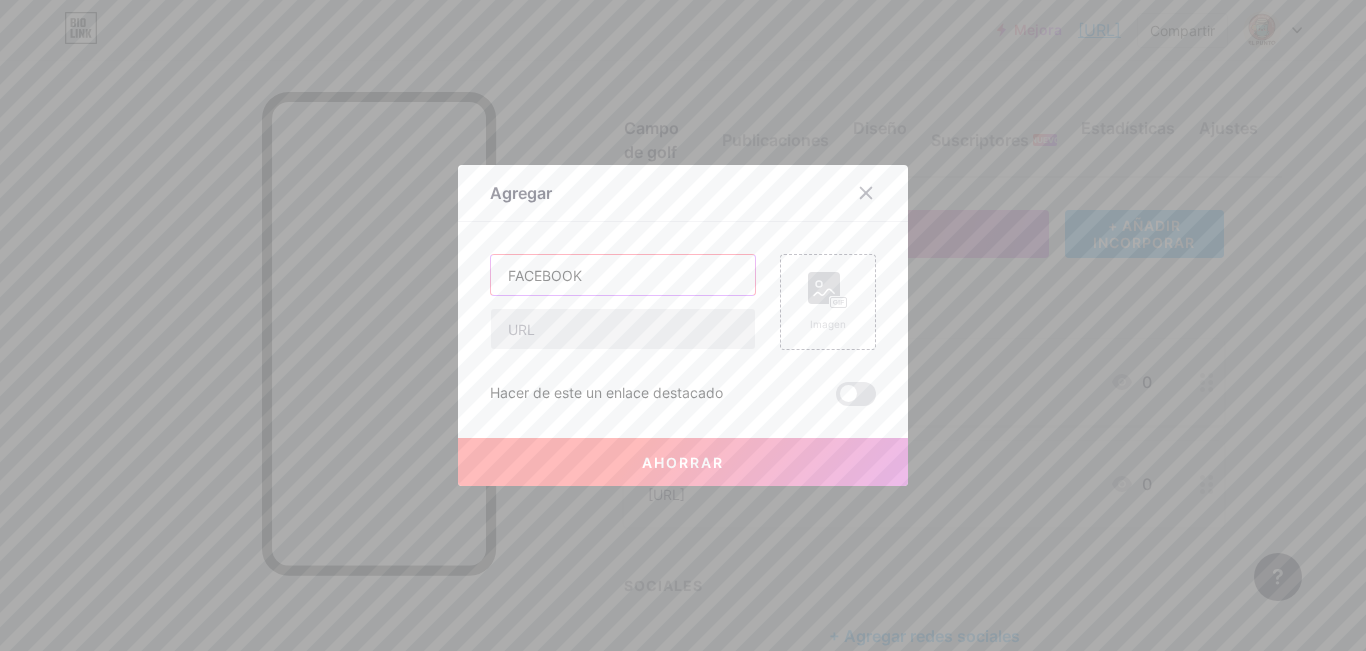 type on "FACEBOOK" 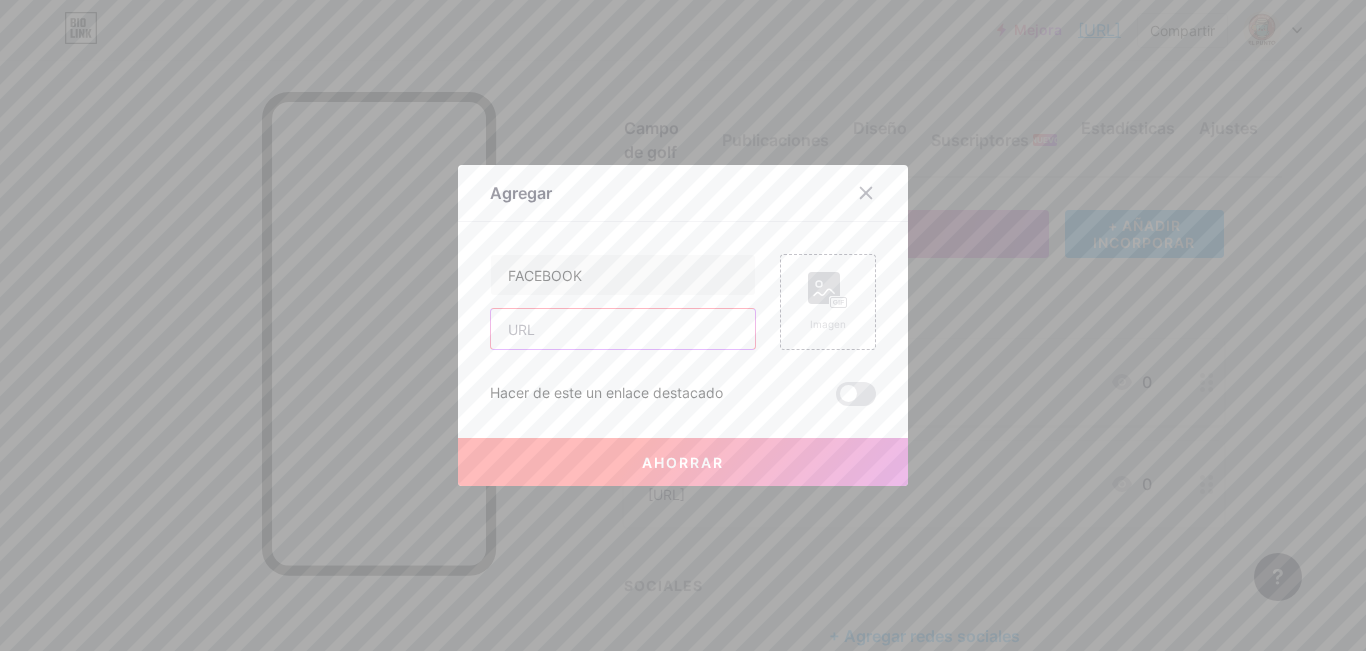 click at bounding box center [623, 329] 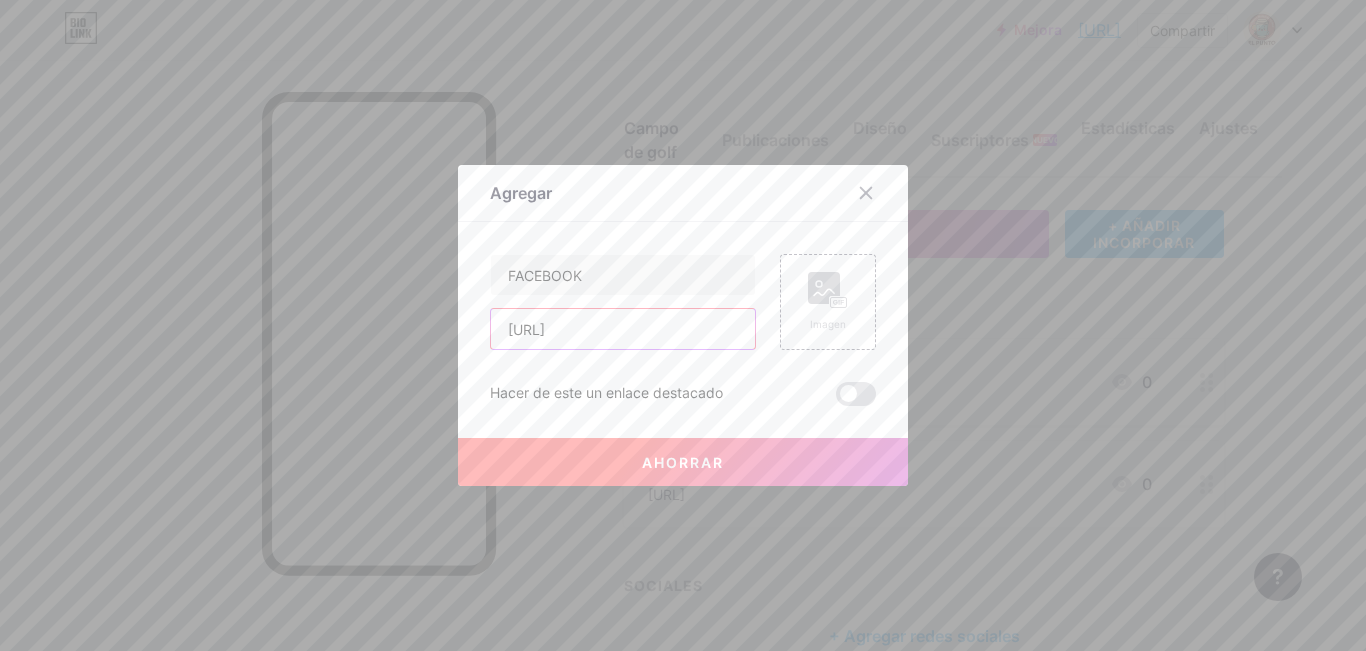 scroll, scrollTop: 0, scrollLeft: 202, axis: horizontal 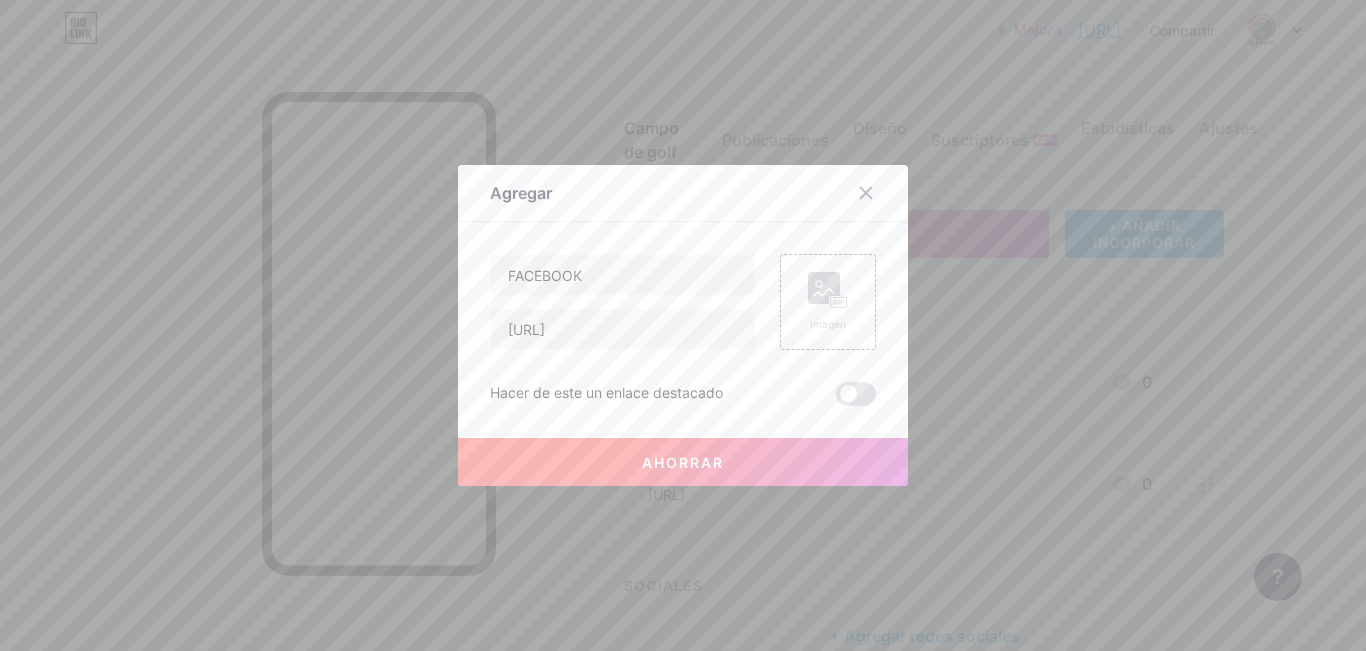 click on "Ahorrar" at bounding box center [683, 462] 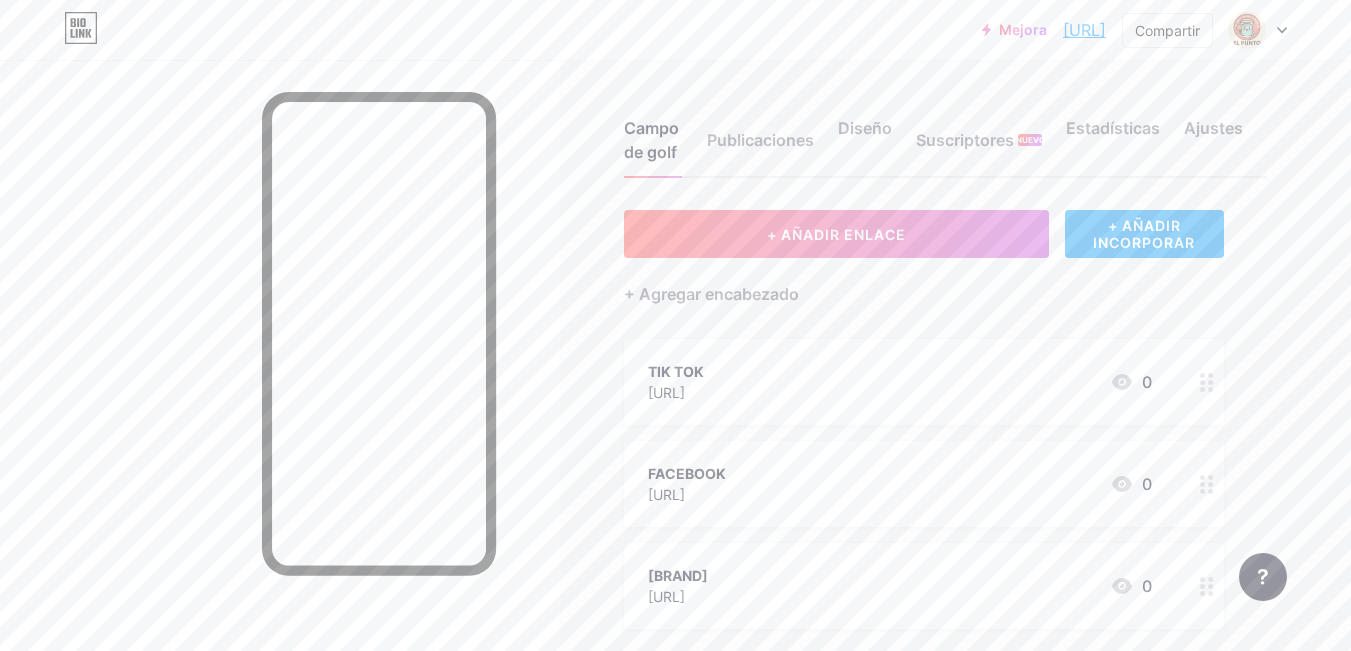 click on "Campo de golf
Publicaciones
Diseño
Suscriptores
NUEVO
Estadísticas
Ajustes       + AÑADIR ENLACE     + AÑADIR INCORPORAR
+ Agregar encabezado
TIK TOK
[URL]
0
FACEBOOK
[URL]
0
[BRAND]
[URL]
0
SOCIALES     + Agregar redes sociales                       Solicitudes de funciones             Centro de ayuda         Contactar con soporte técnico" at bounding box center (675, 461) 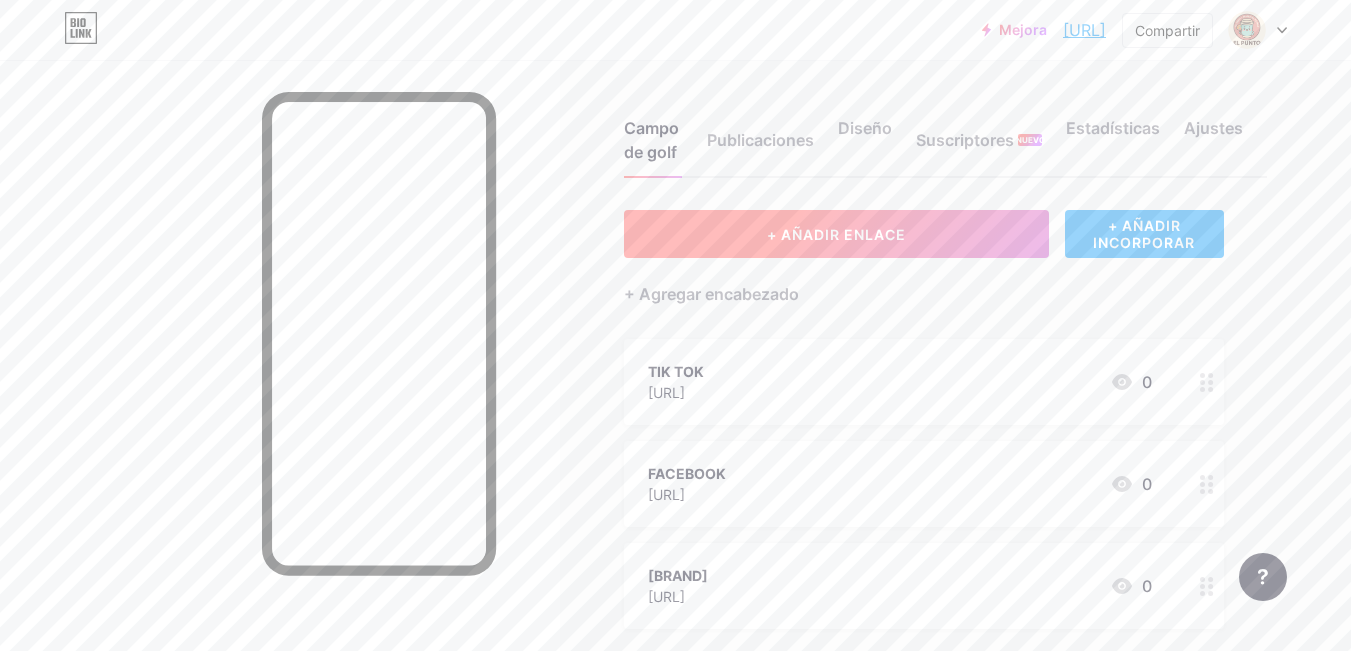 click on "+ AÑADIR ENLACE" at bounding box center [836, 234] 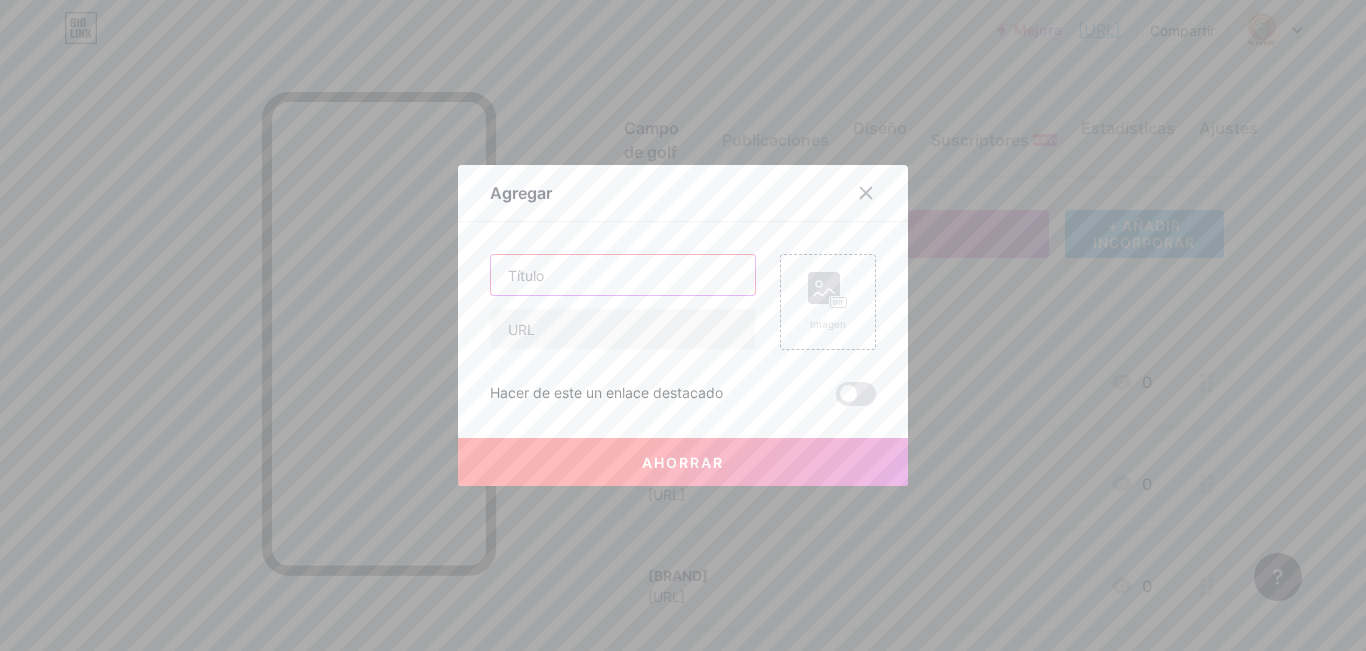 click at bounding box center [623, 275] 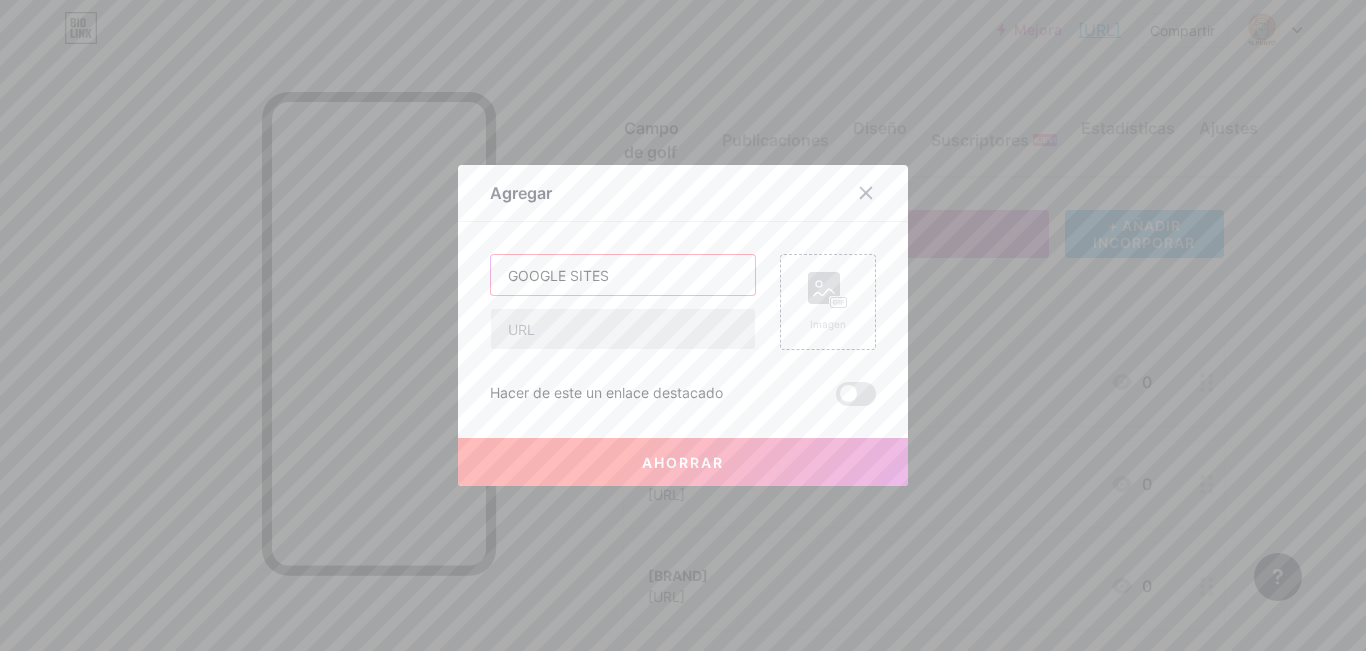 type on "GOOGLE SITES" 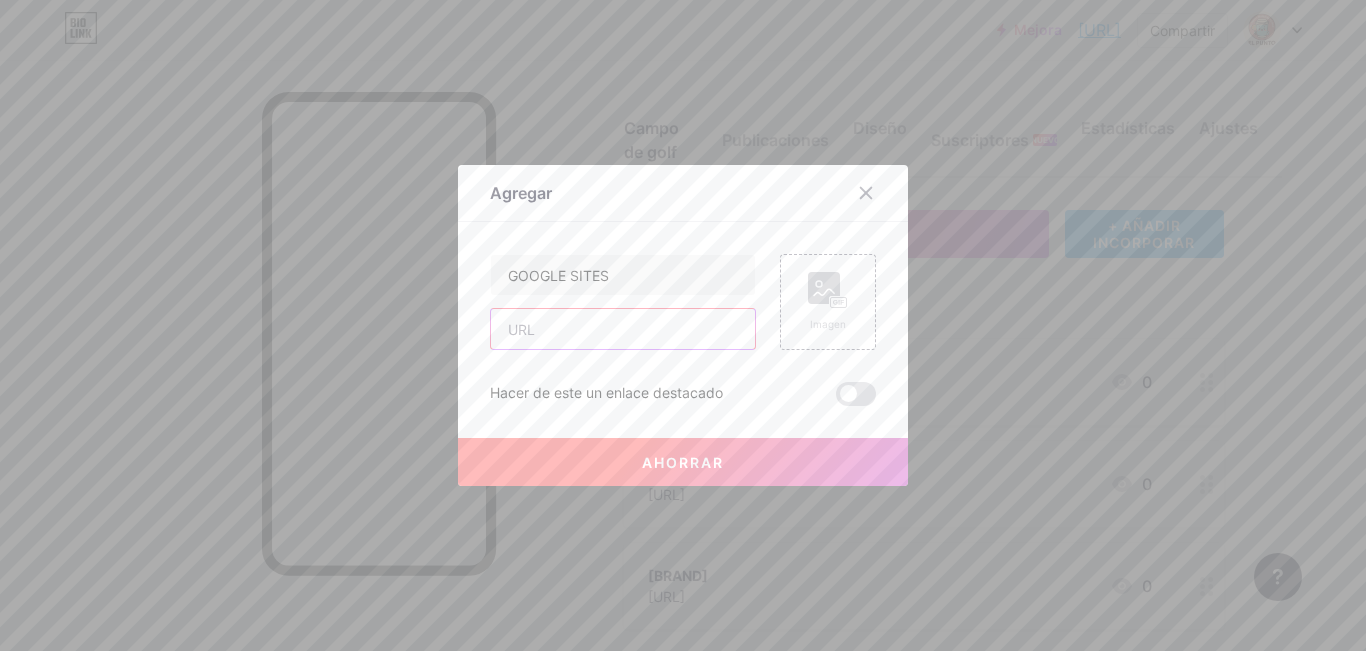 click at bounding box center [623, 329] 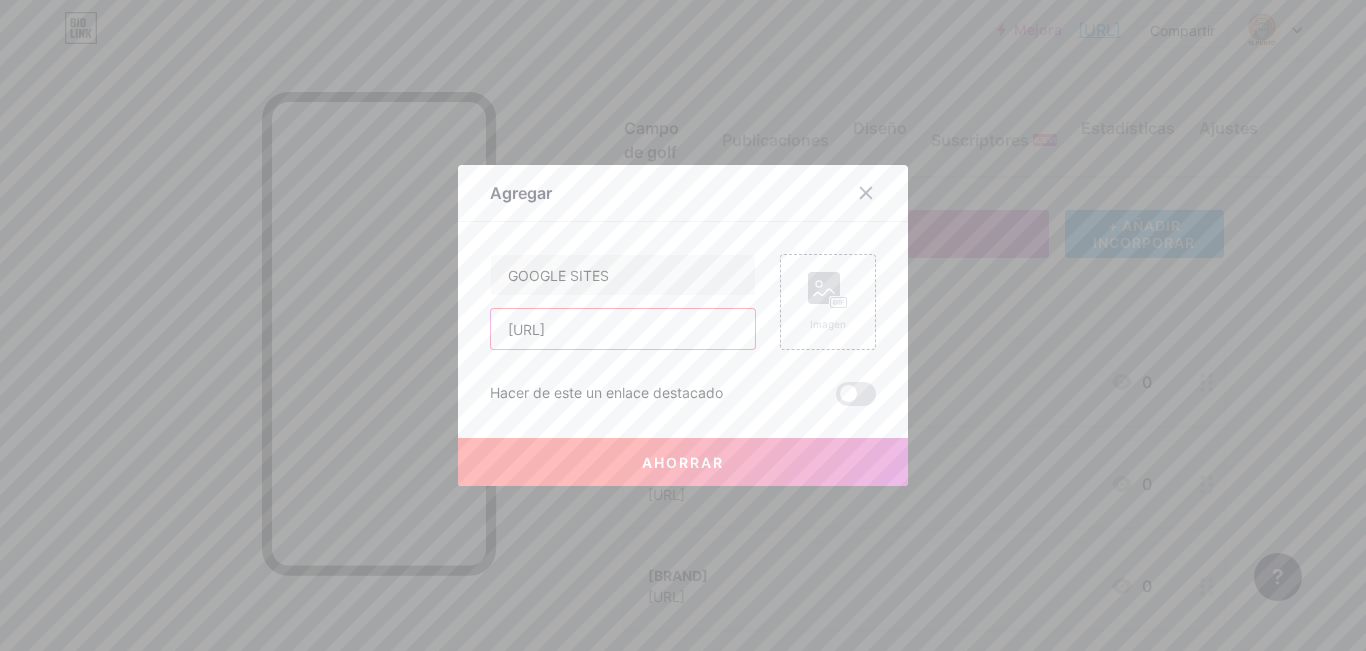 scroll, scrollTop: 0, scrollLeft: 63, axis: horizontal 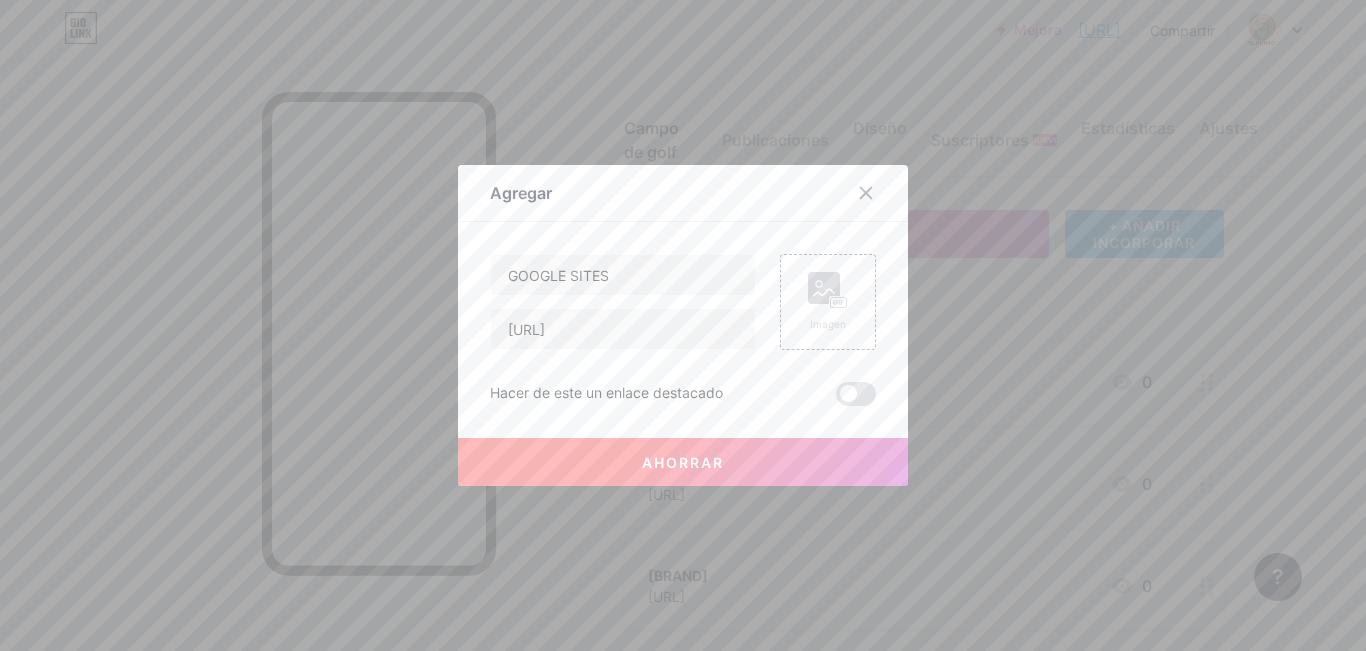 click on "Ahorrar" at bounding box center (683, 462) 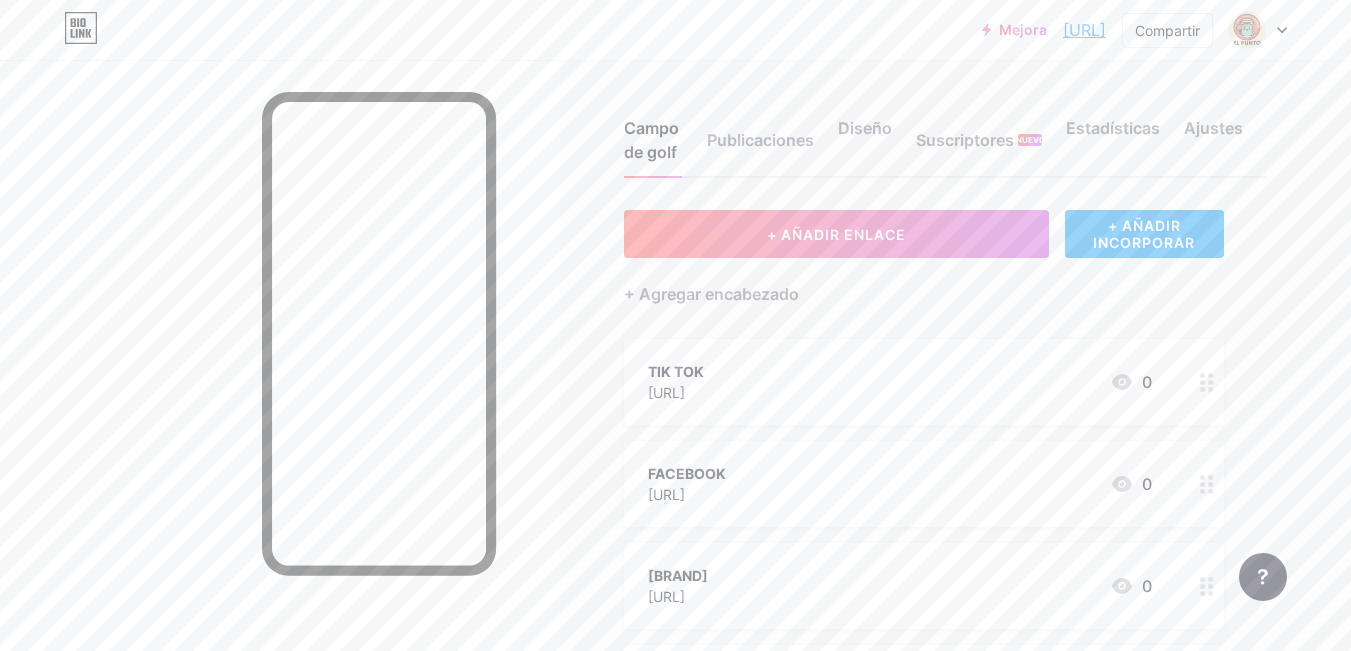 click on "+ Agregar encabezado" at bounding box center [924, 282] 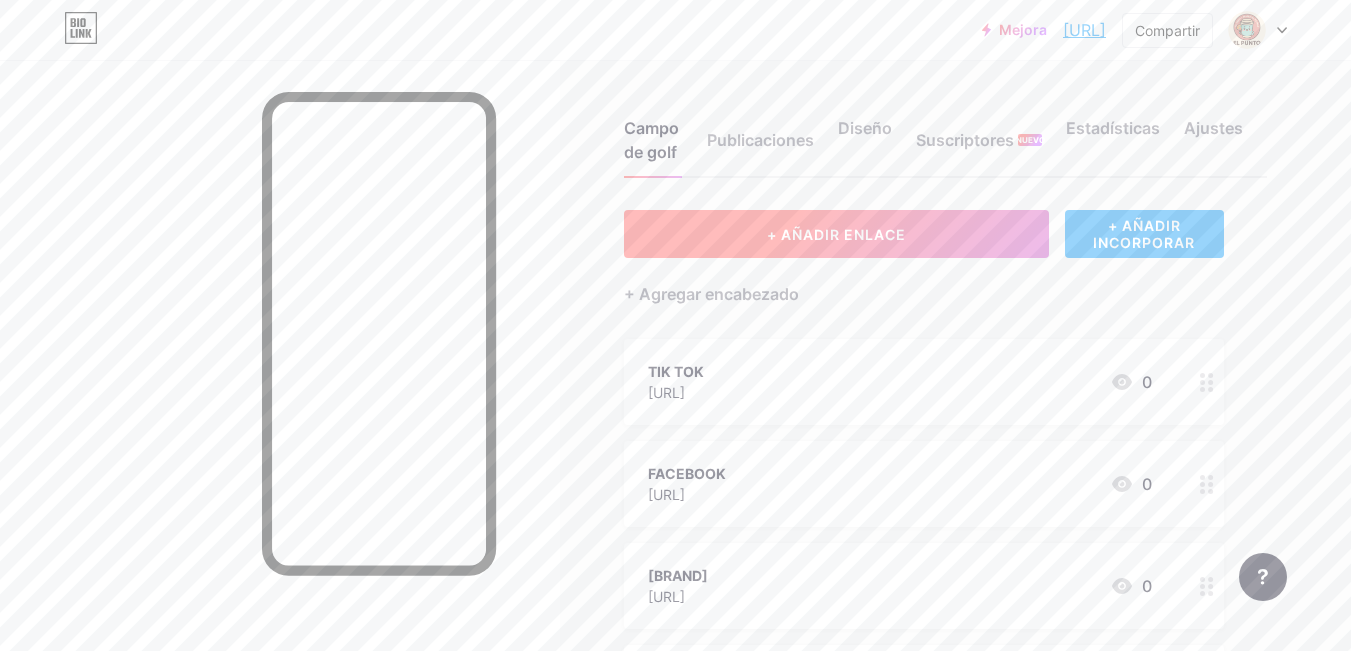 click on "+ AÑADIR ENLACE" at bounding box center [836, 234] 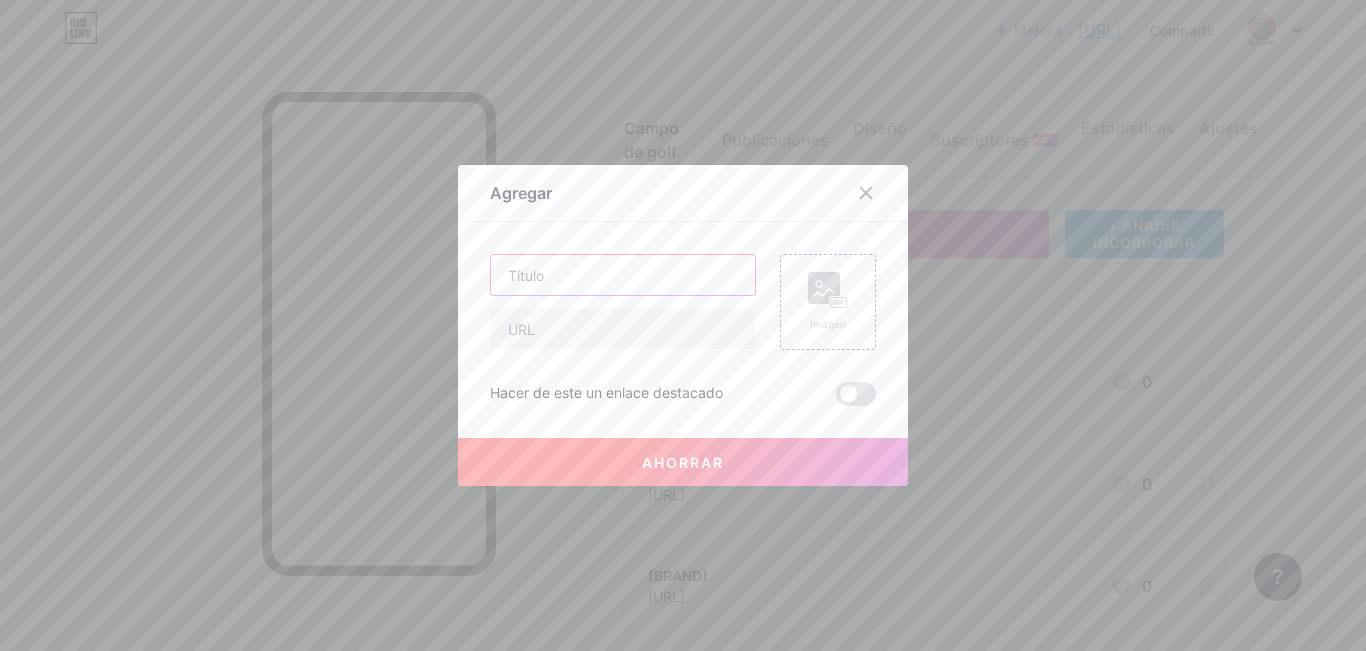 click at bounding box center [623, 275] 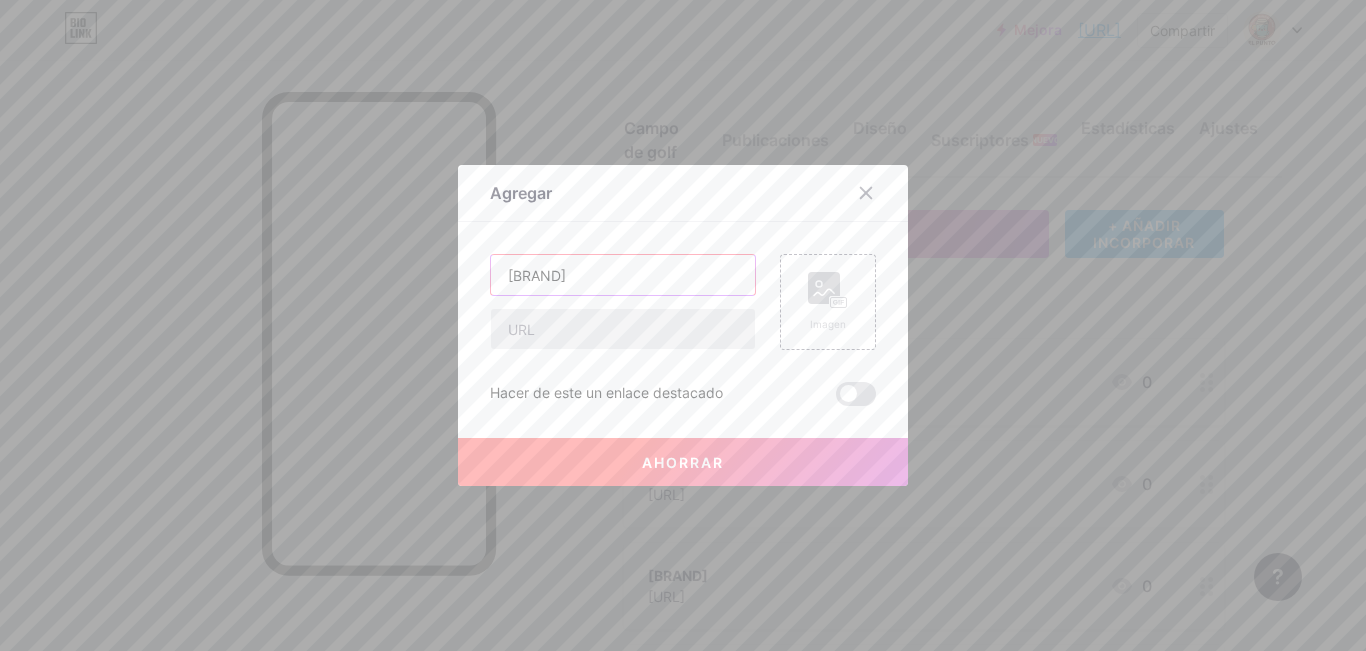 drag, startPoint x: 531, startPoint y: 270, endPoint x: 550, endPoint y: 323, distance: 56.302753 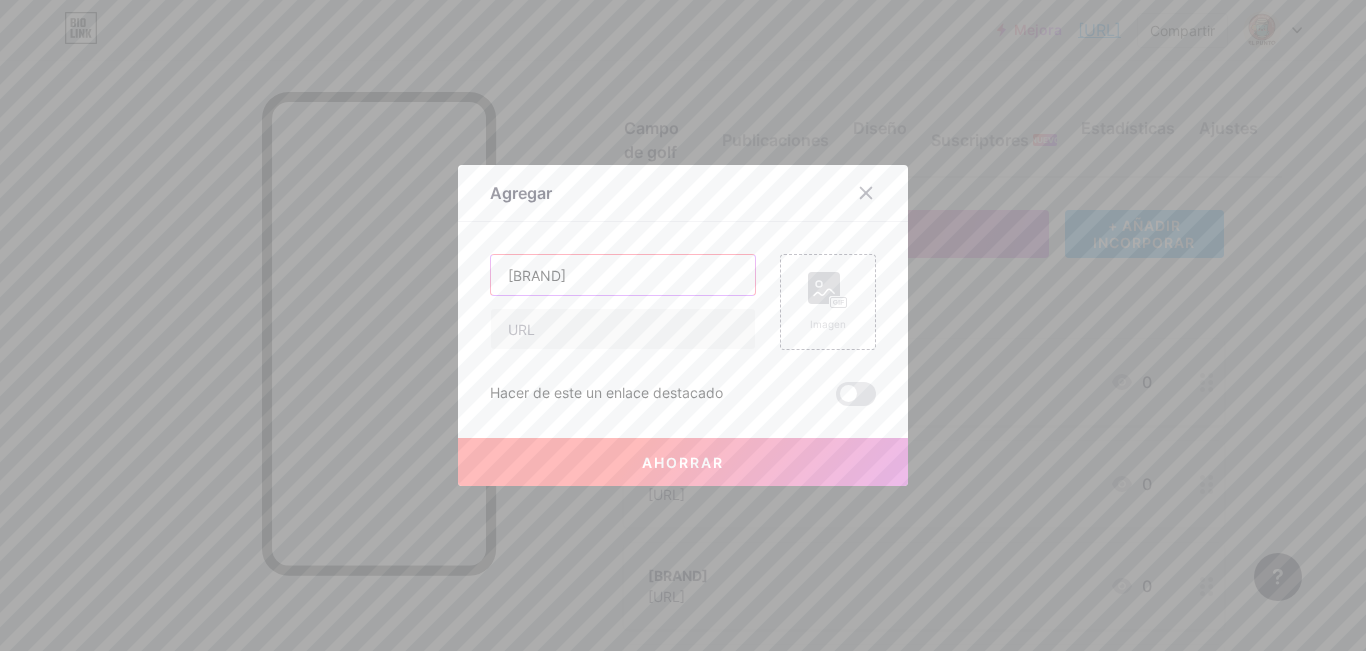 click on "[BRAND]" at bounding box center [623, 275] 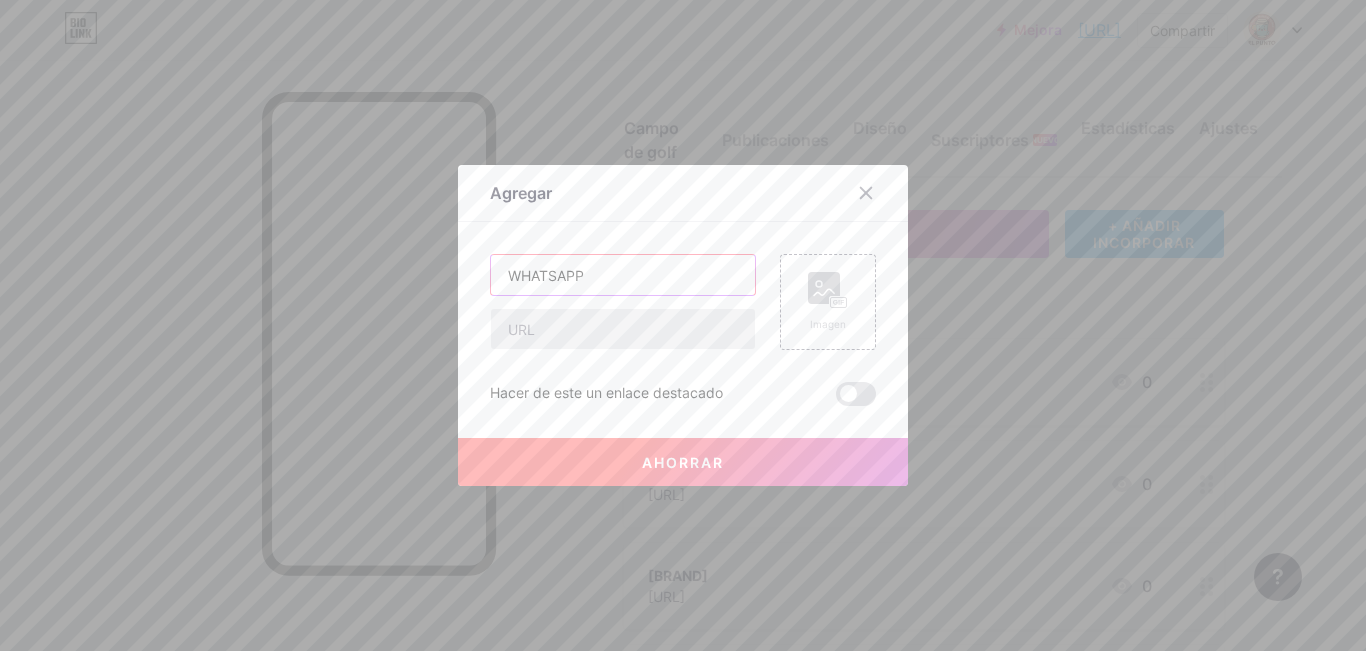 type on "WHATSAPP" 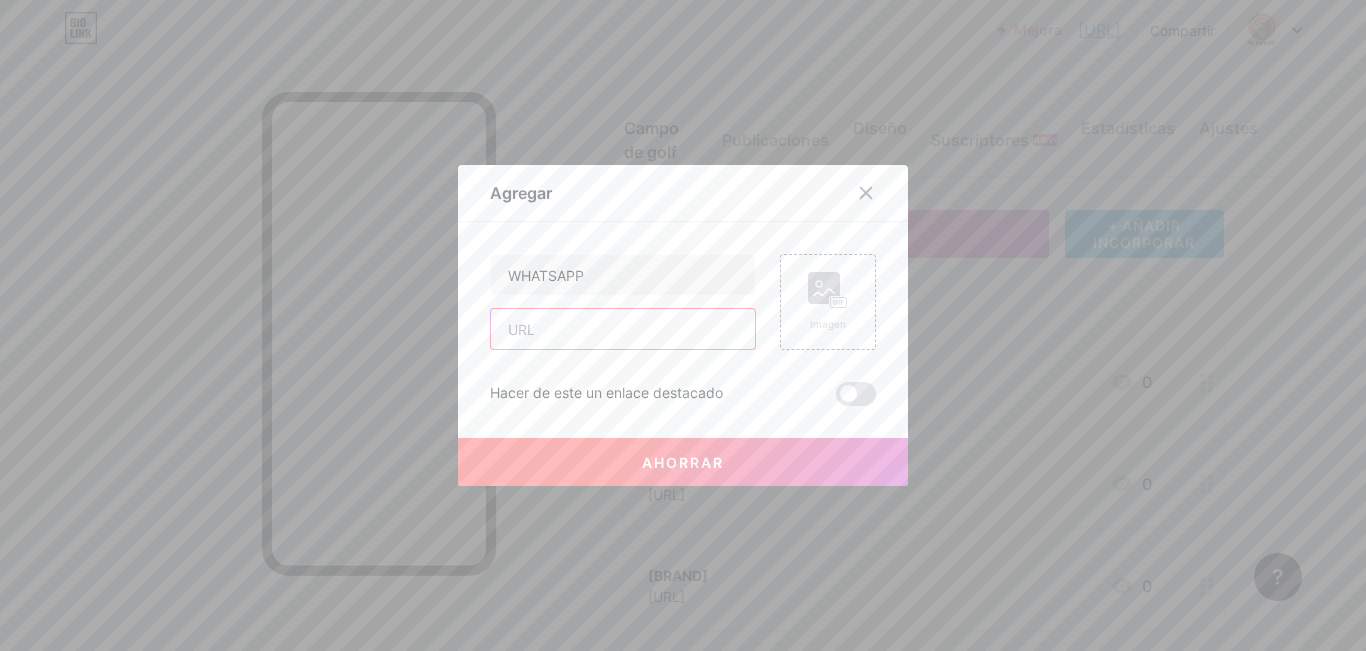 click at bounding box center [623, 329] 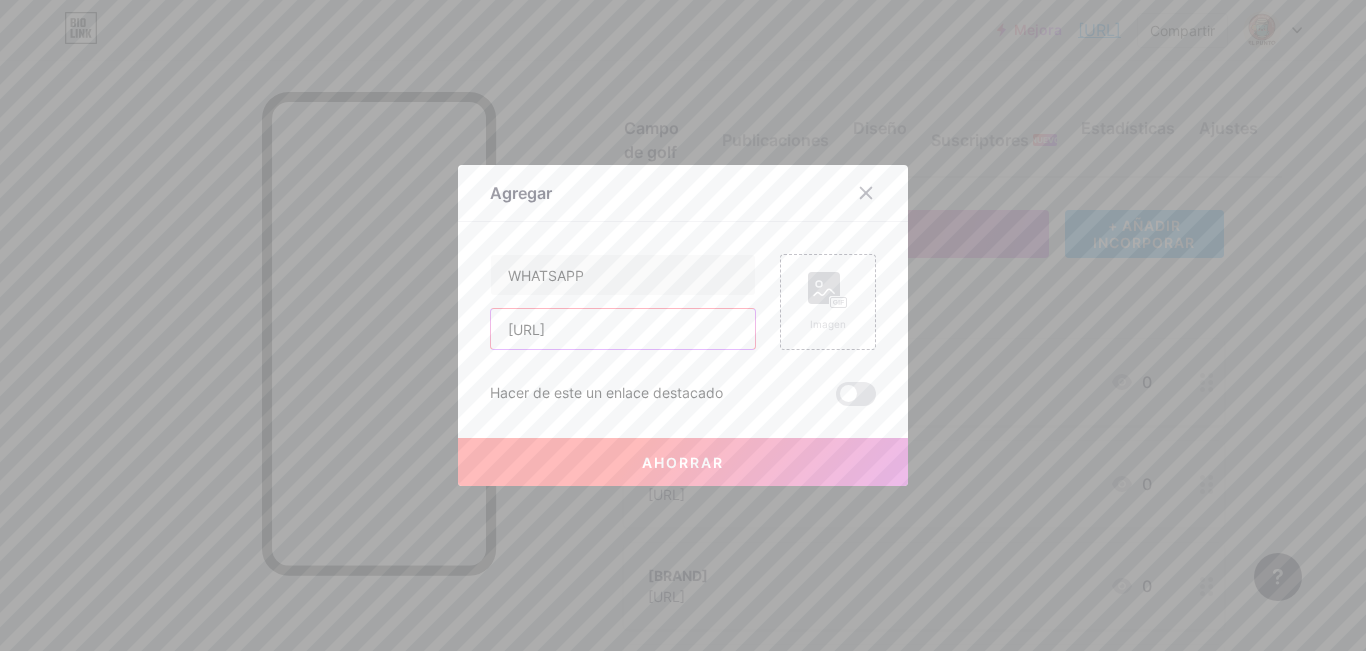 type on "[URL]" 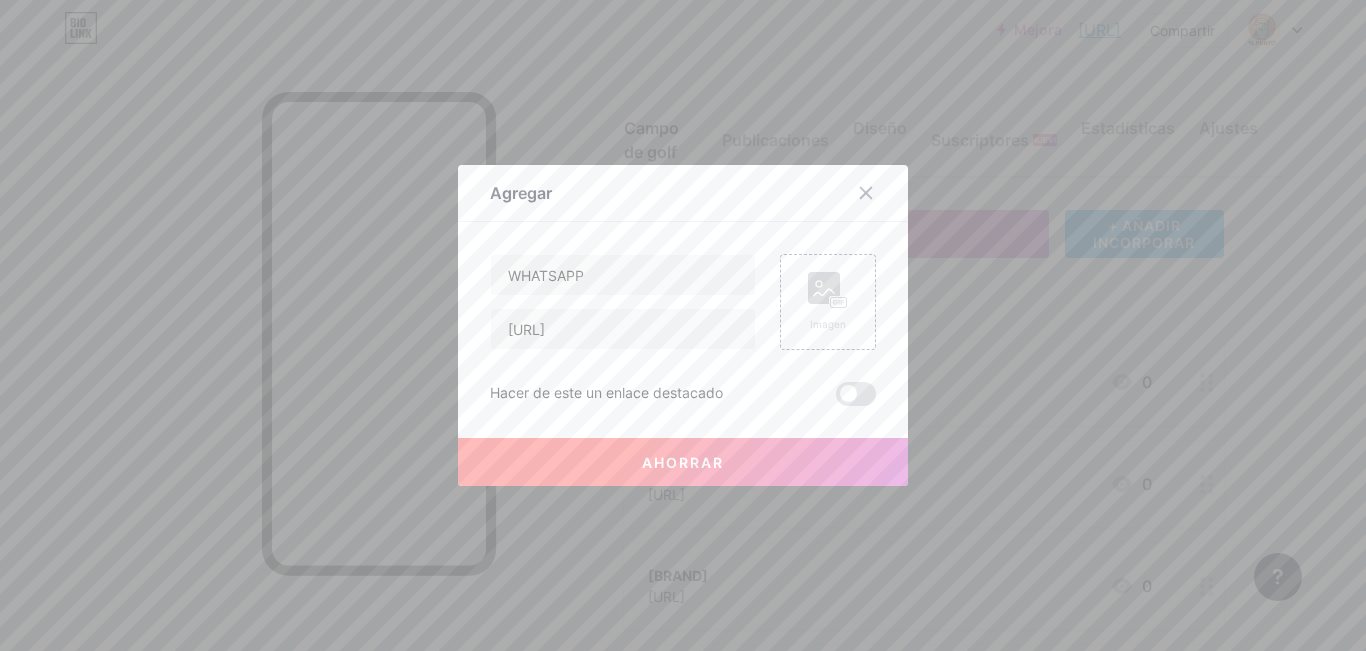click on "Ahorrar" at bounding box center (683, 462) 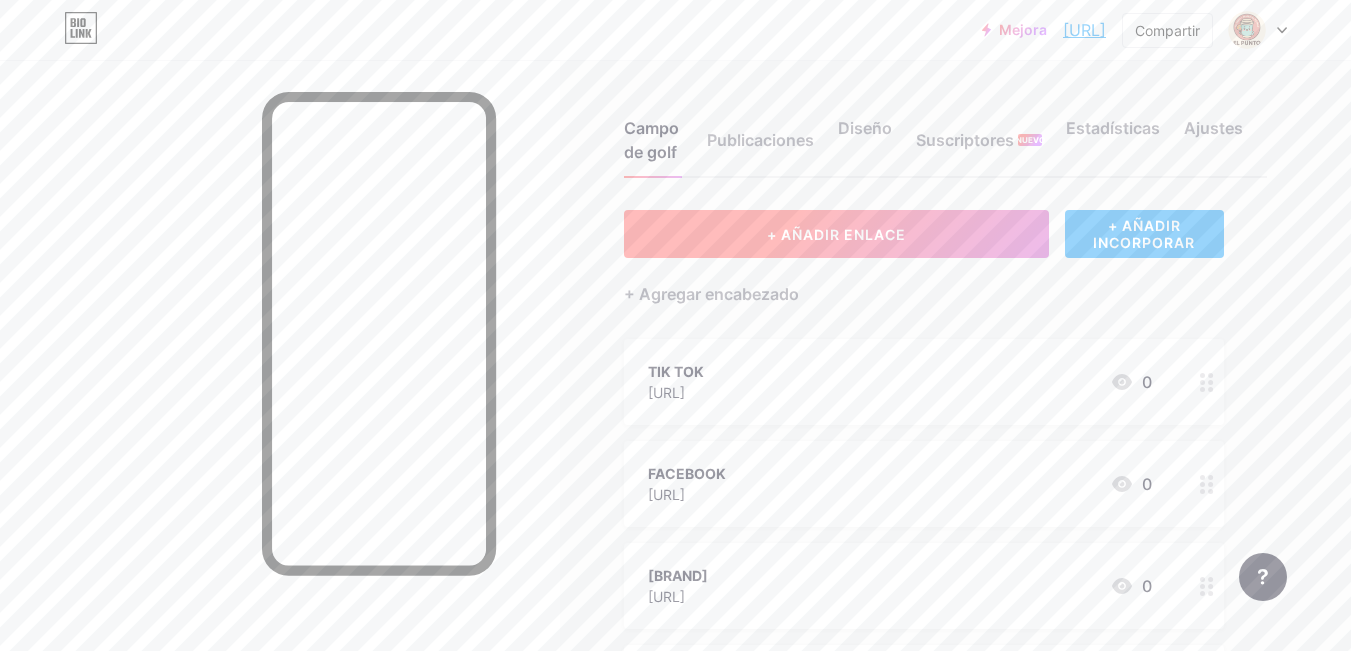 click on "+ AÑADIR ENLACE" at bounding box center (836, 234) 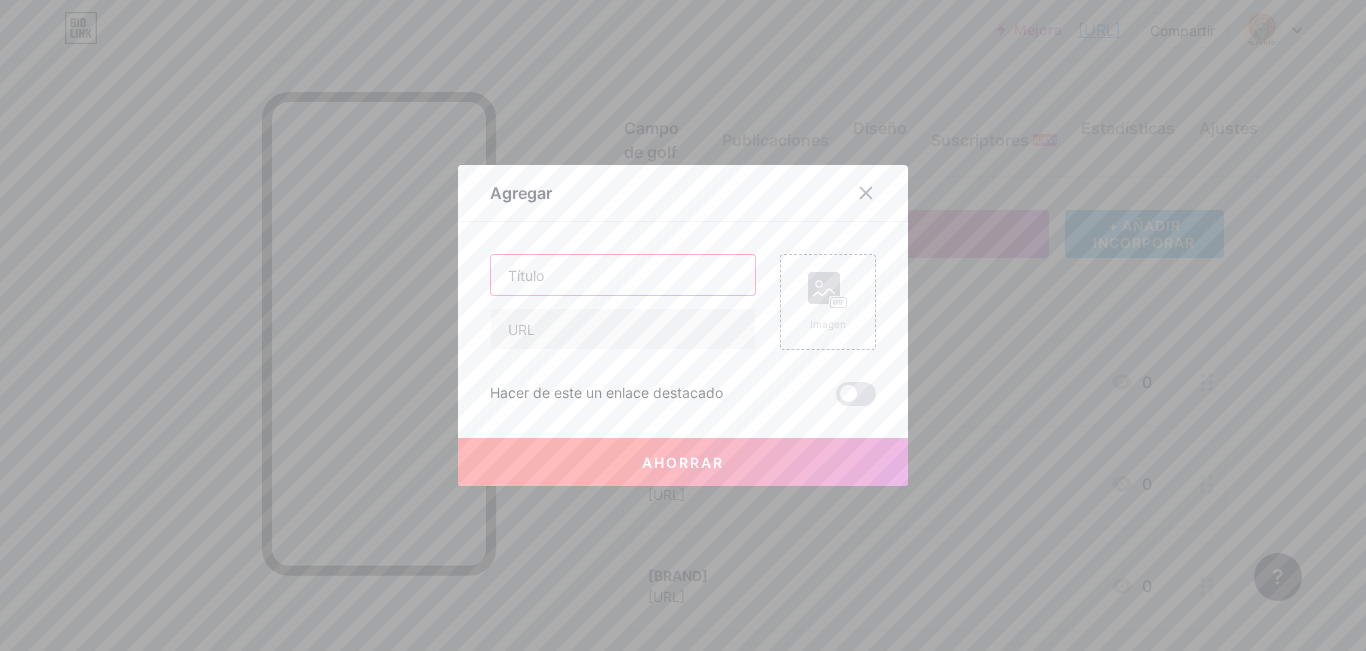 click at bounding box center (623, 275) 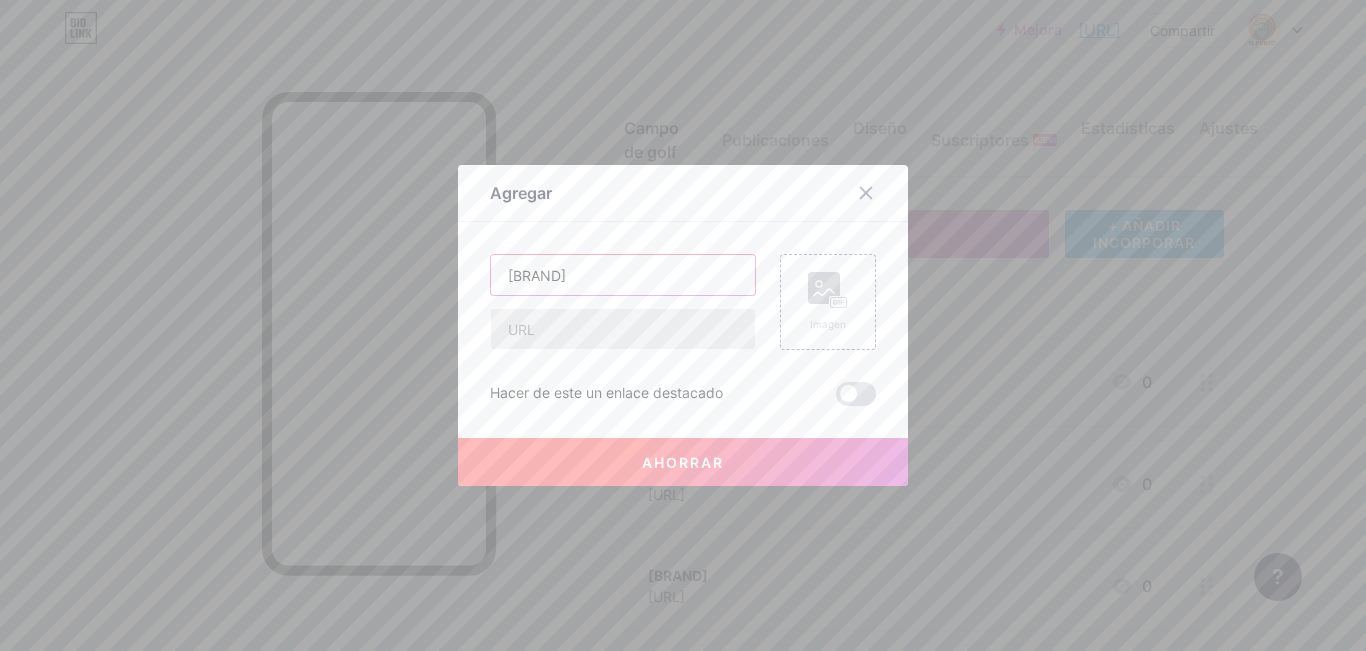 type on "[BRAND]" 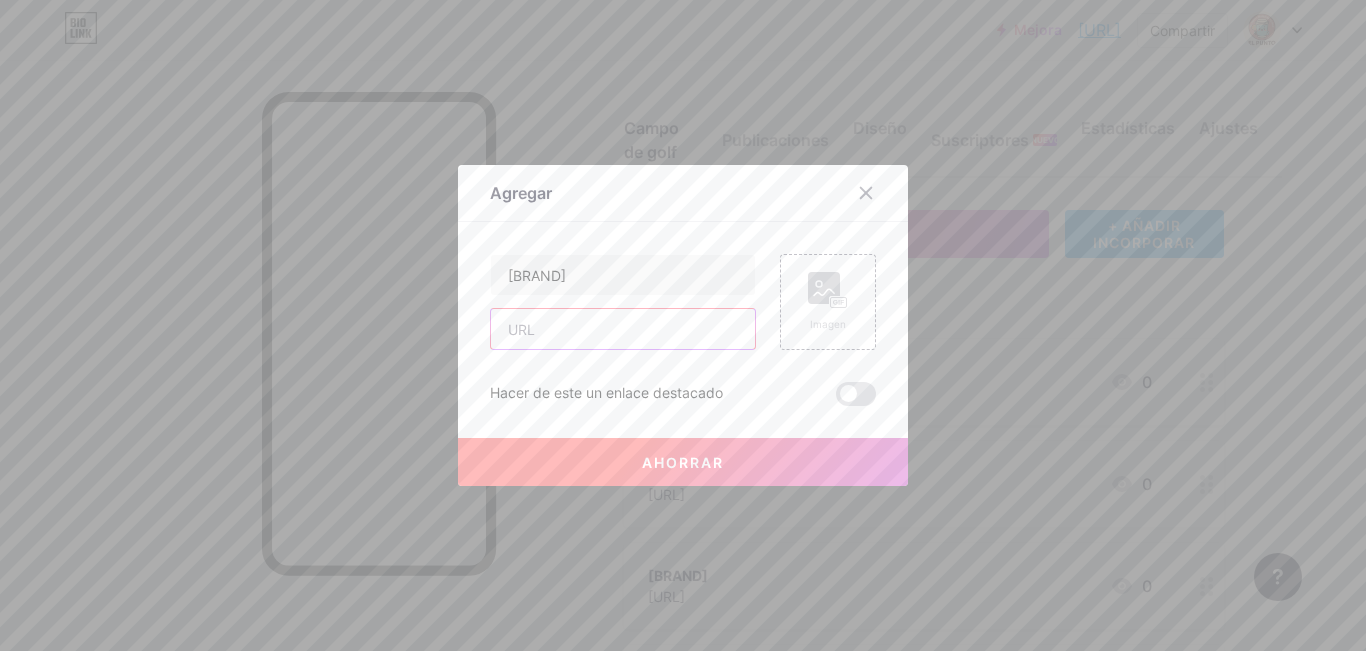 click at bounding box center (623, 329) 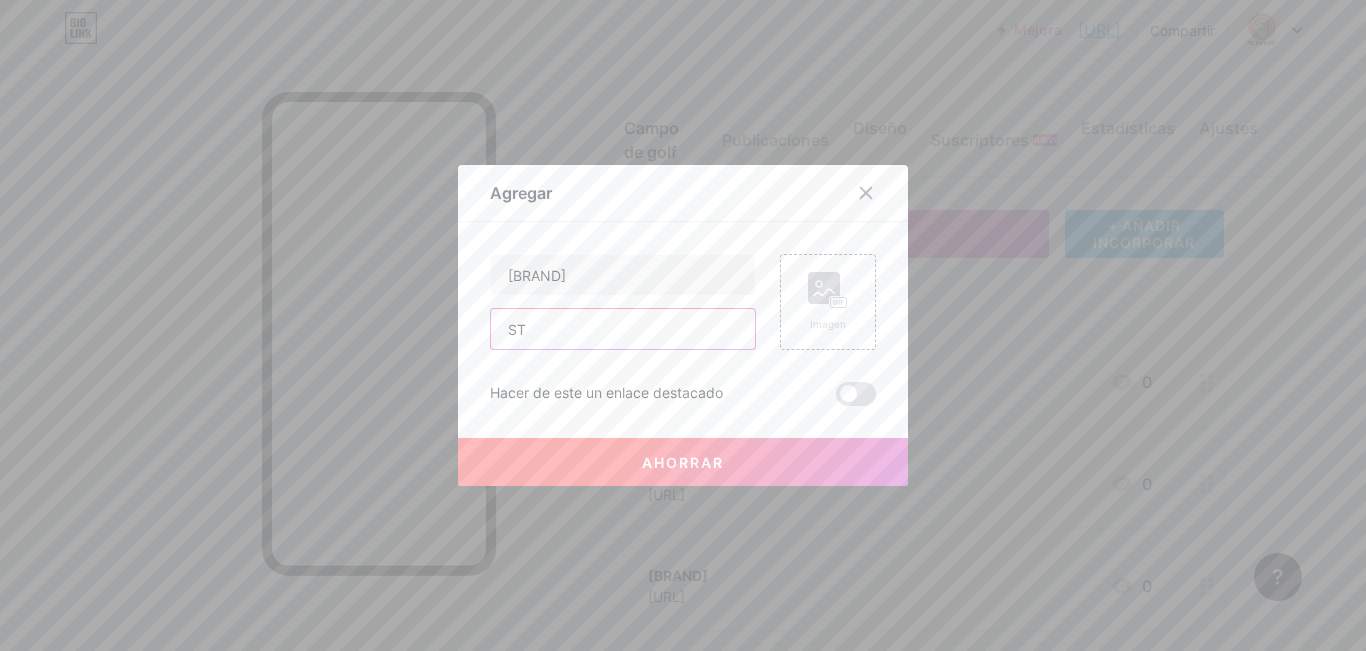 type on "S" 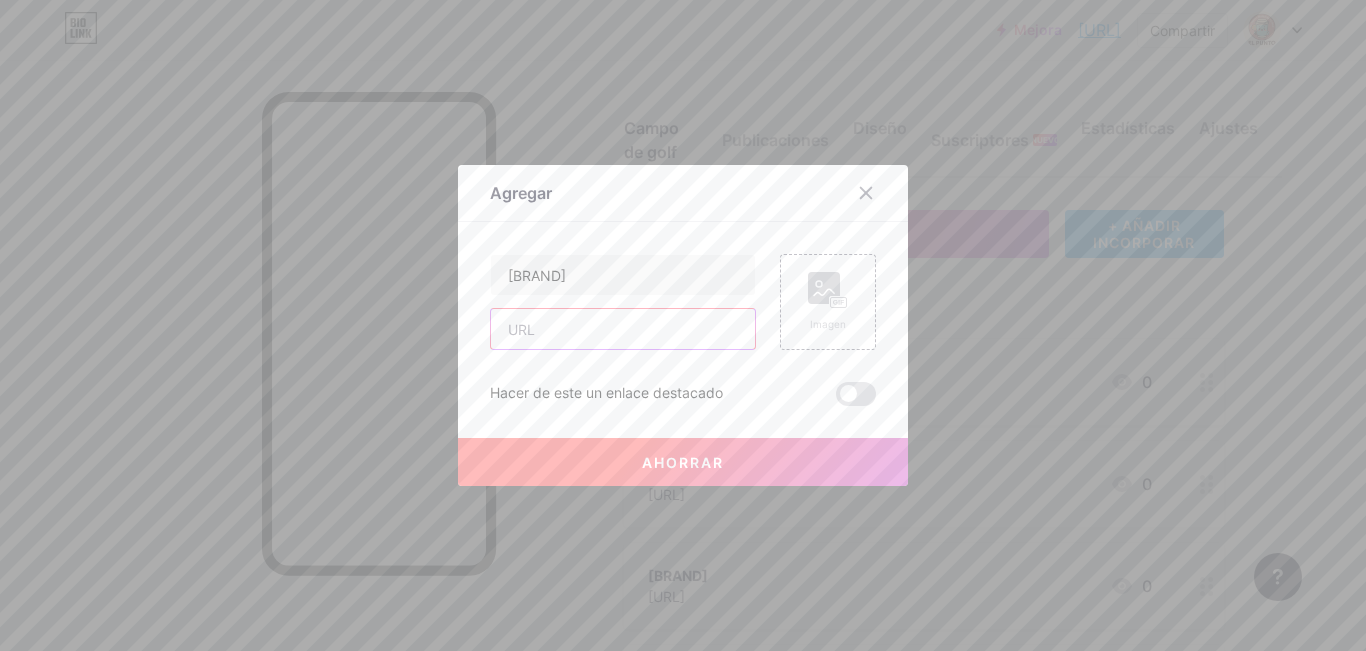 click at bounding box center [623, 329] 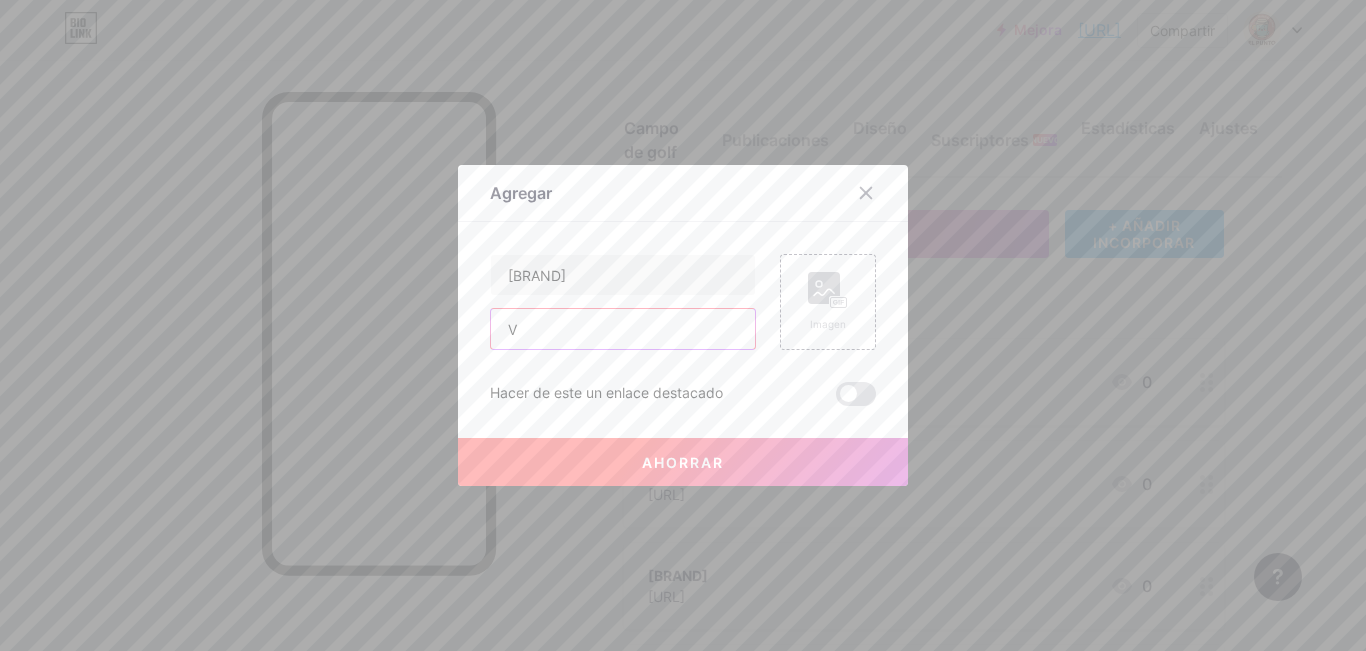 paste 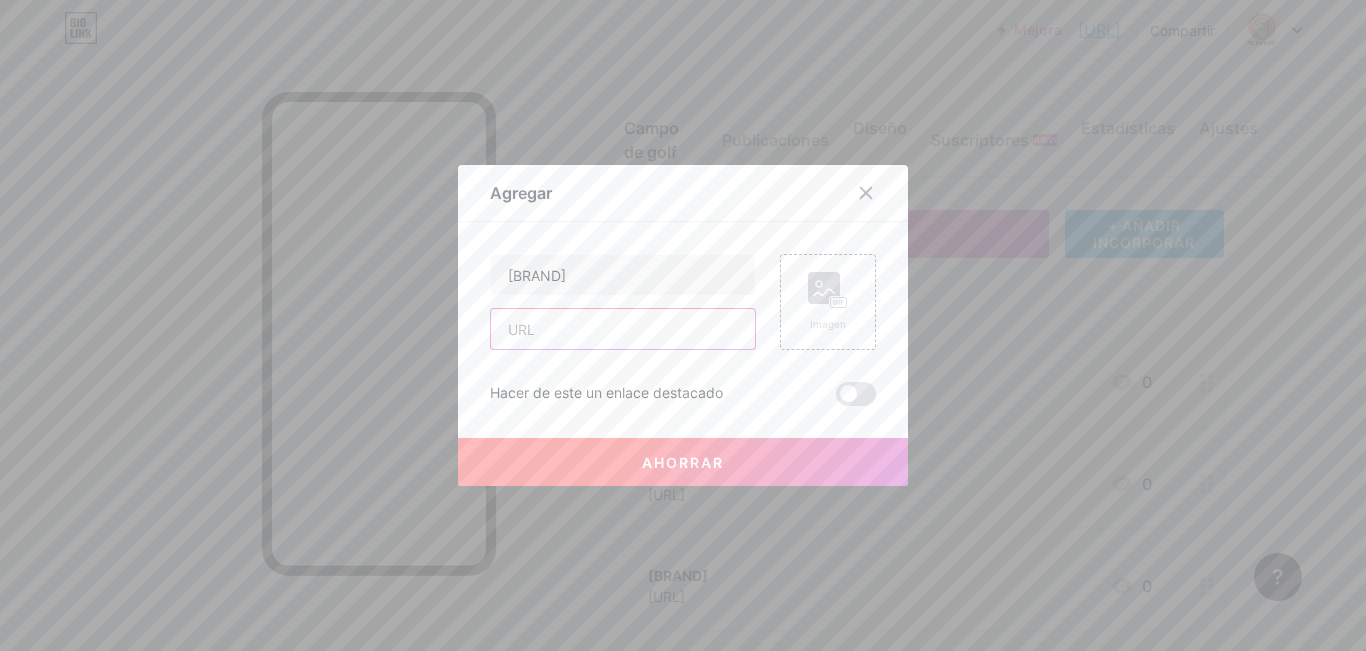 paste on "[URL]" 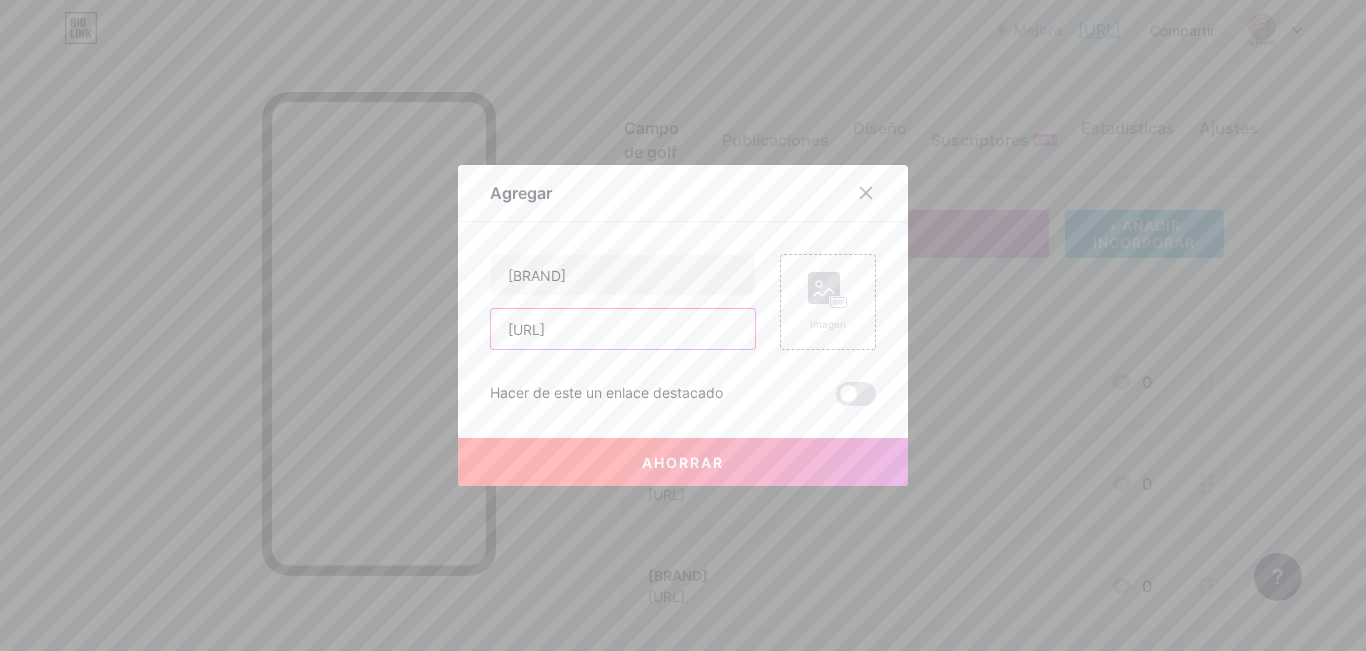 scroll, scrollTop: 0, scrollLeft: 14, axis: horizontal 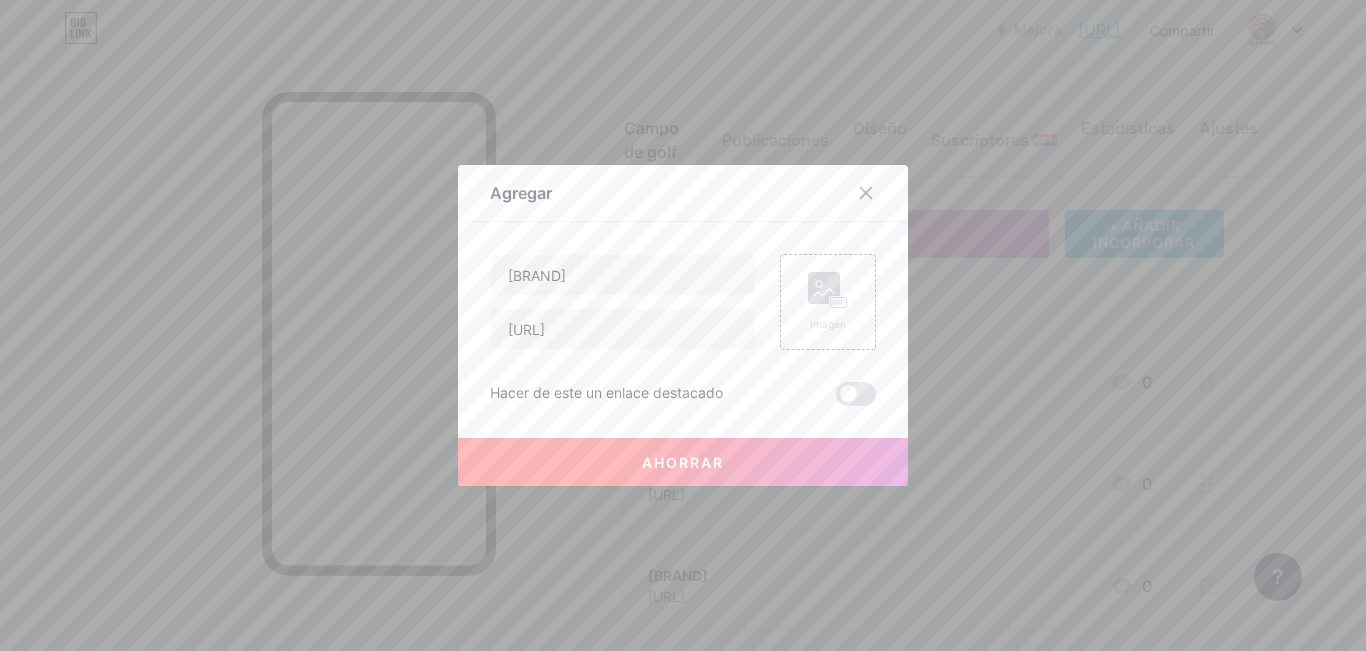 click on "Ahorrar" at bounding box center [683, 462] 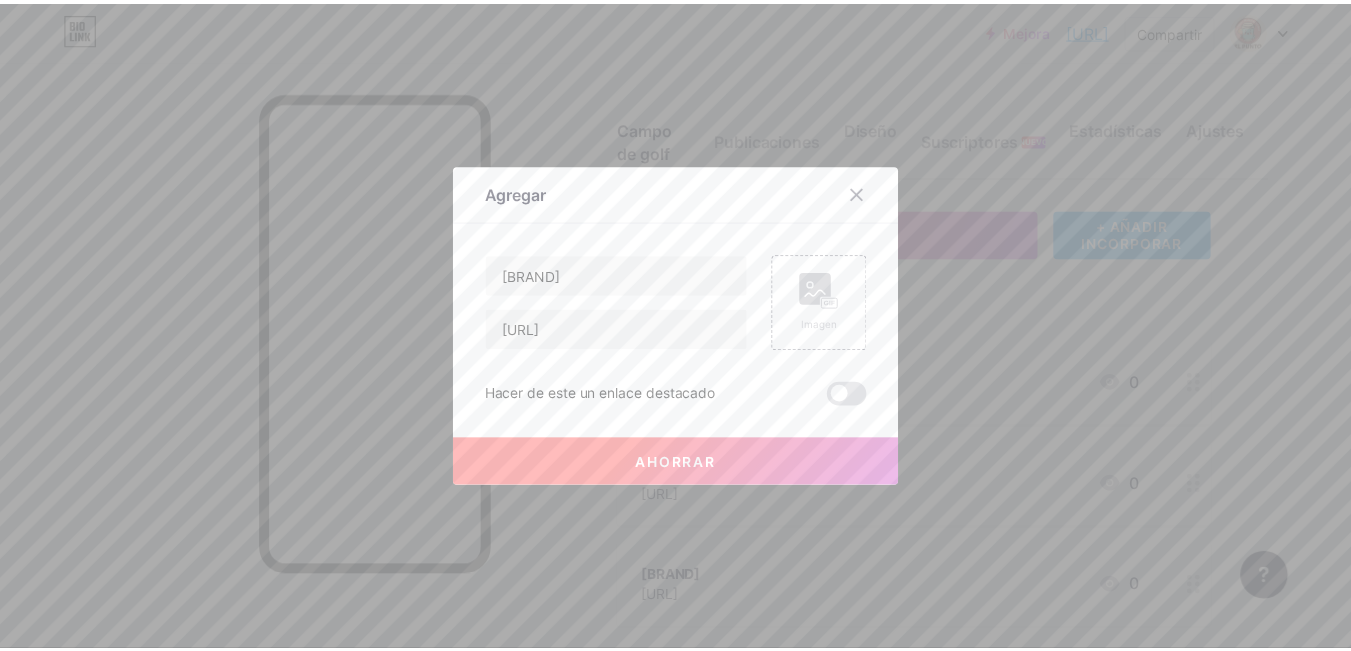 scroll, scrollTop: 0, scrollLeft: 0, axis: both 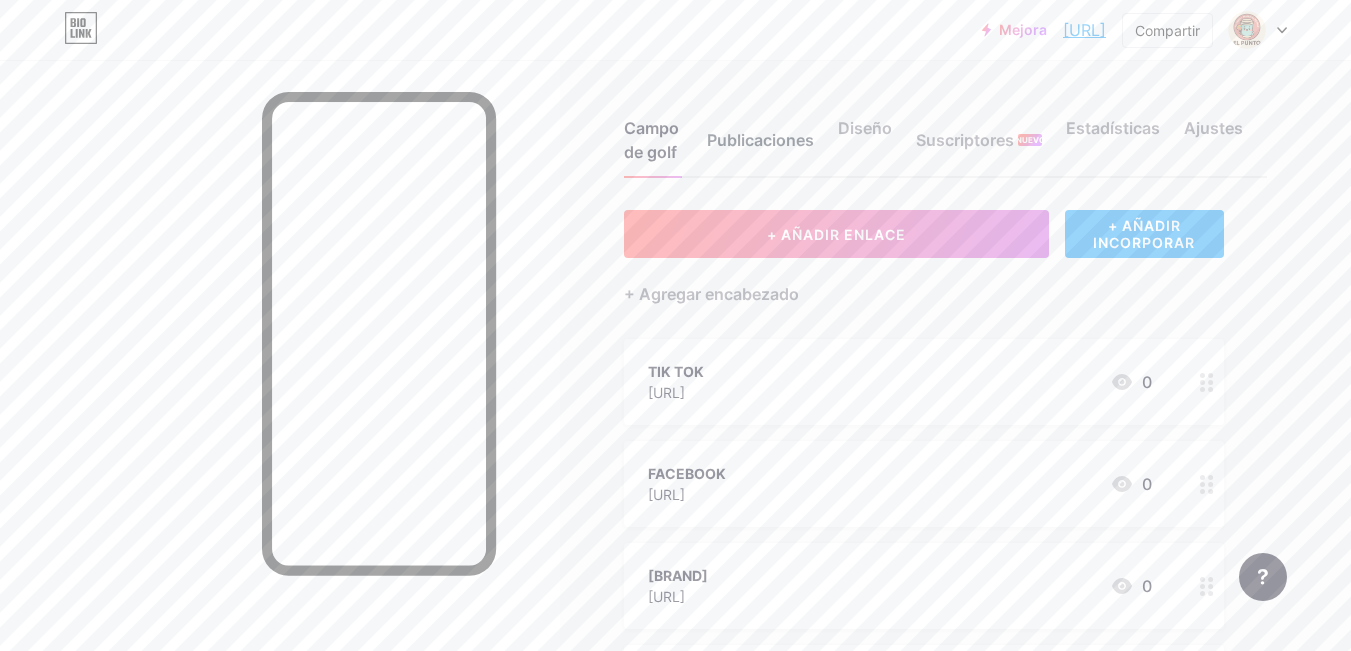 click on "Publicaciones" at bounding box center (760, 140) 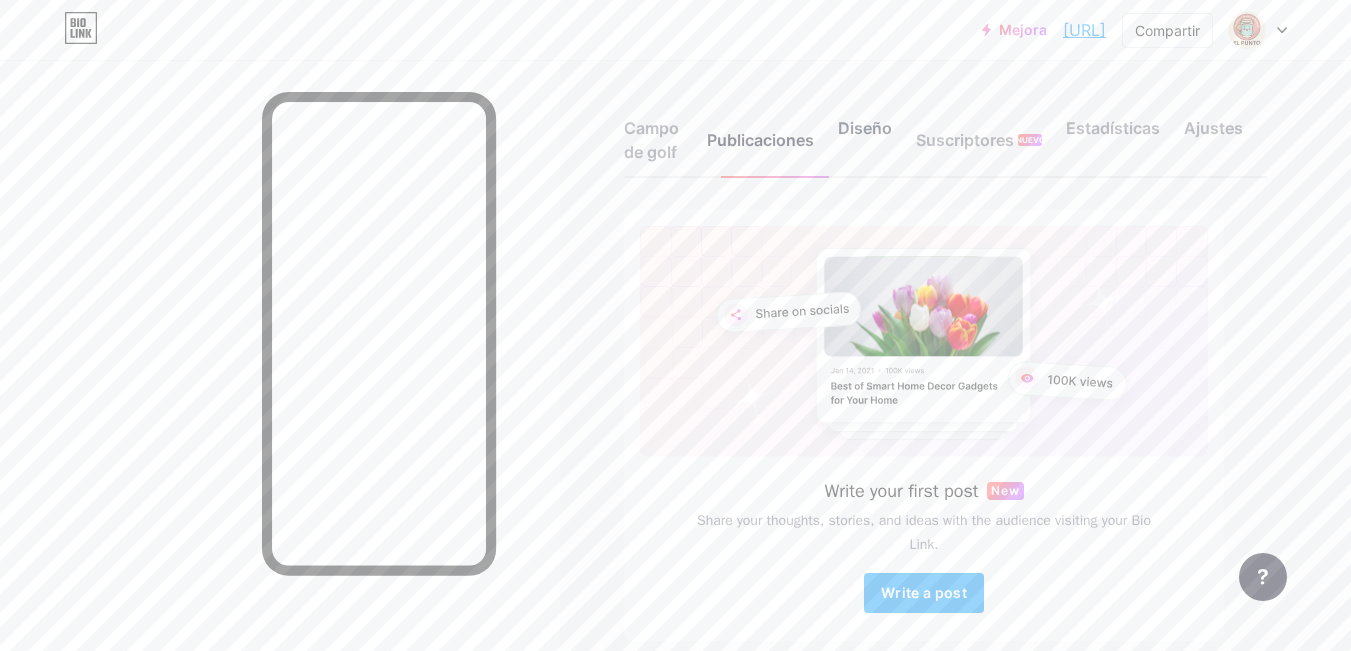 click on "Diseño" at bounding box center [865, 146] 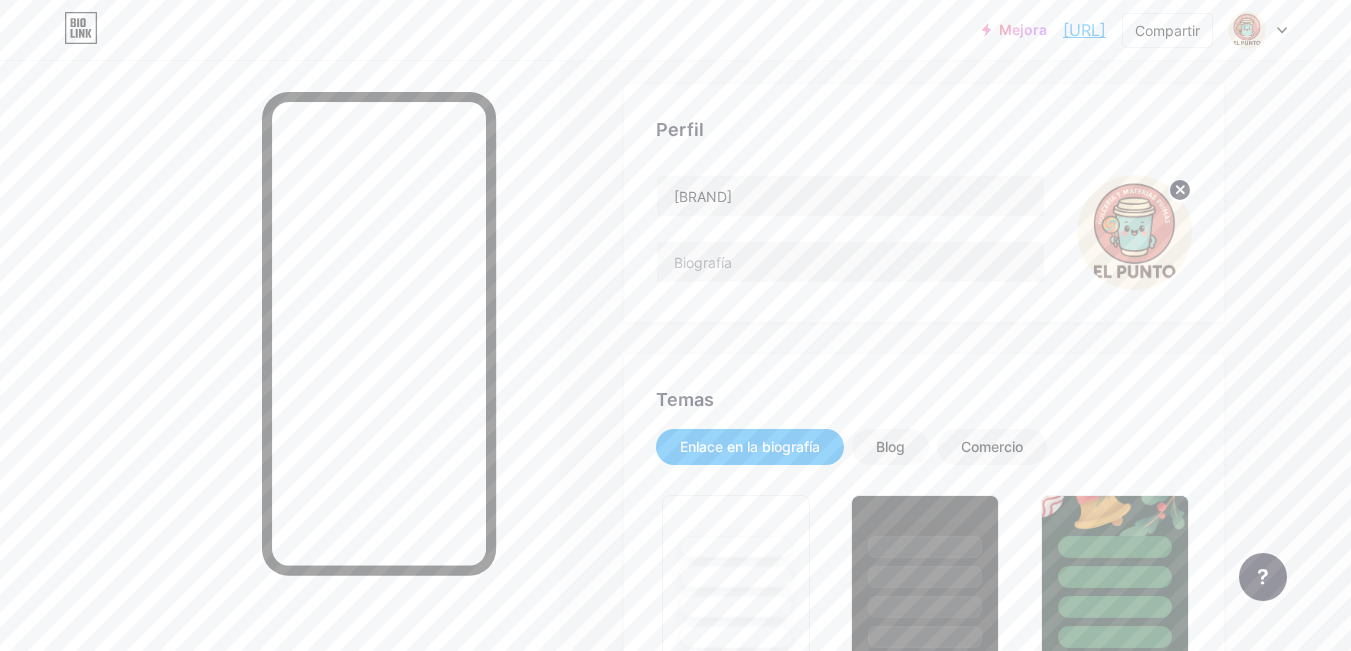 scroll, scrollTop: 200, scrollLeft: 0, axis: vertical 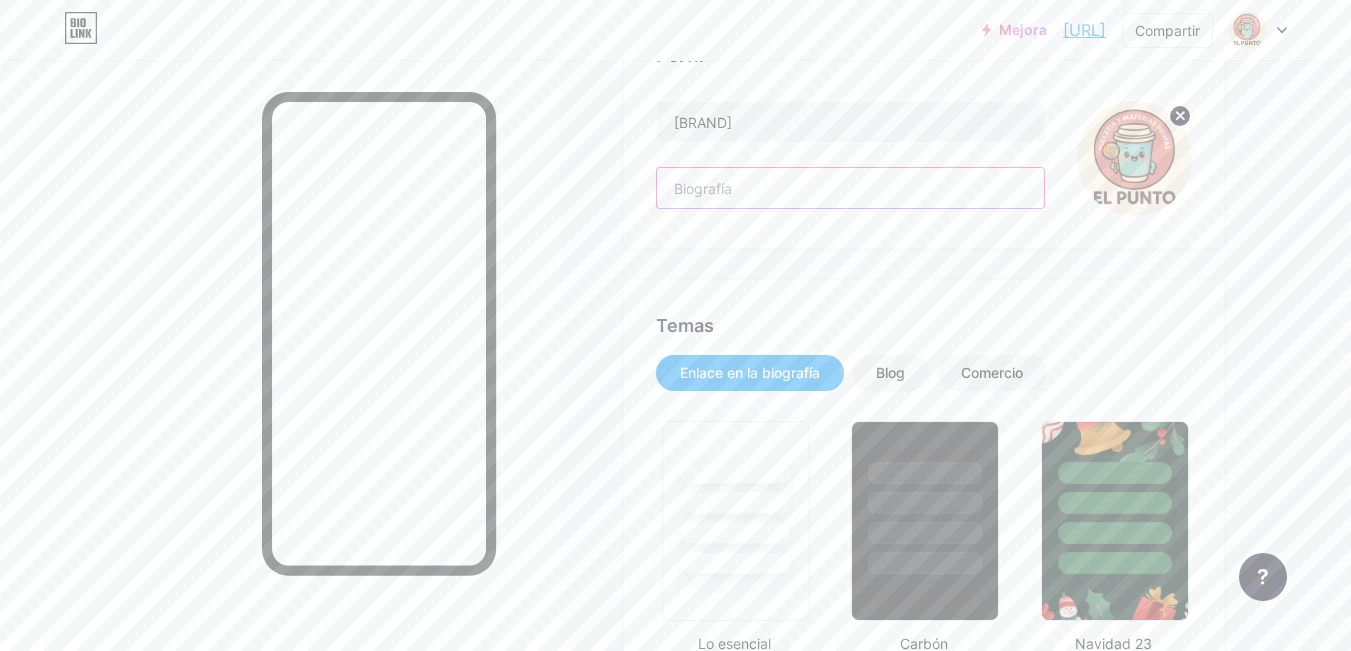 click at bounding box center (850, 188) 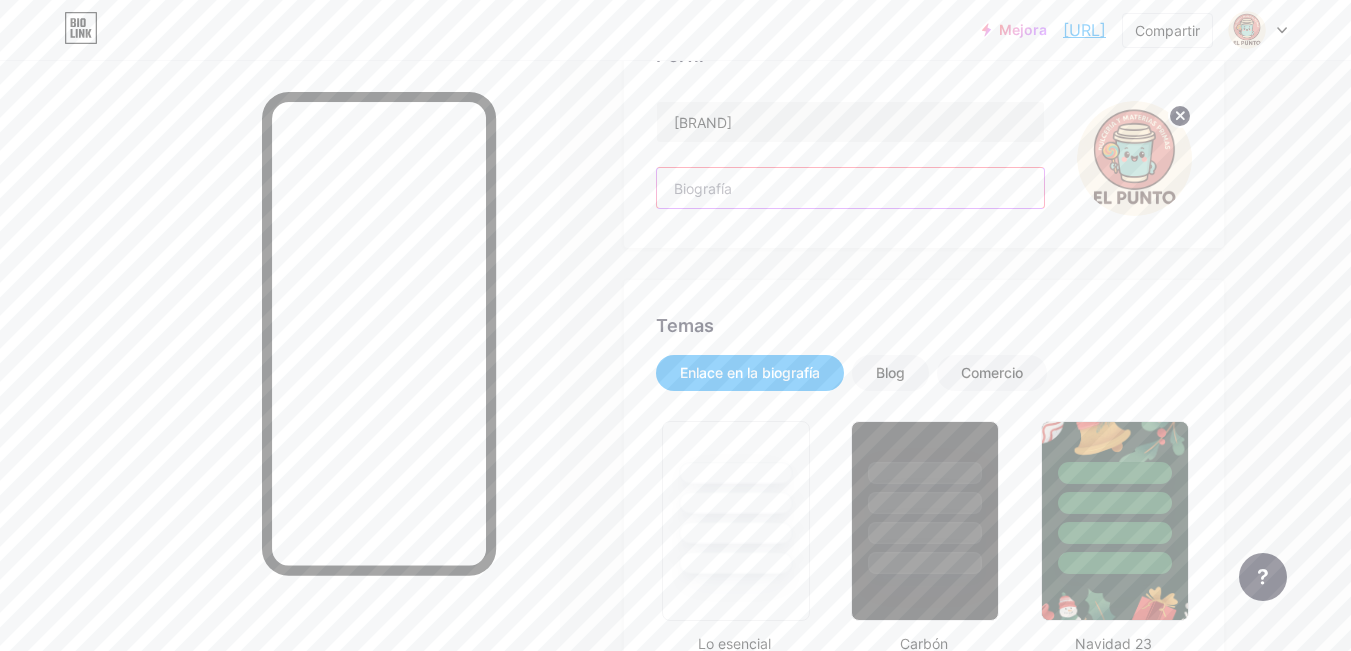 type on "S" 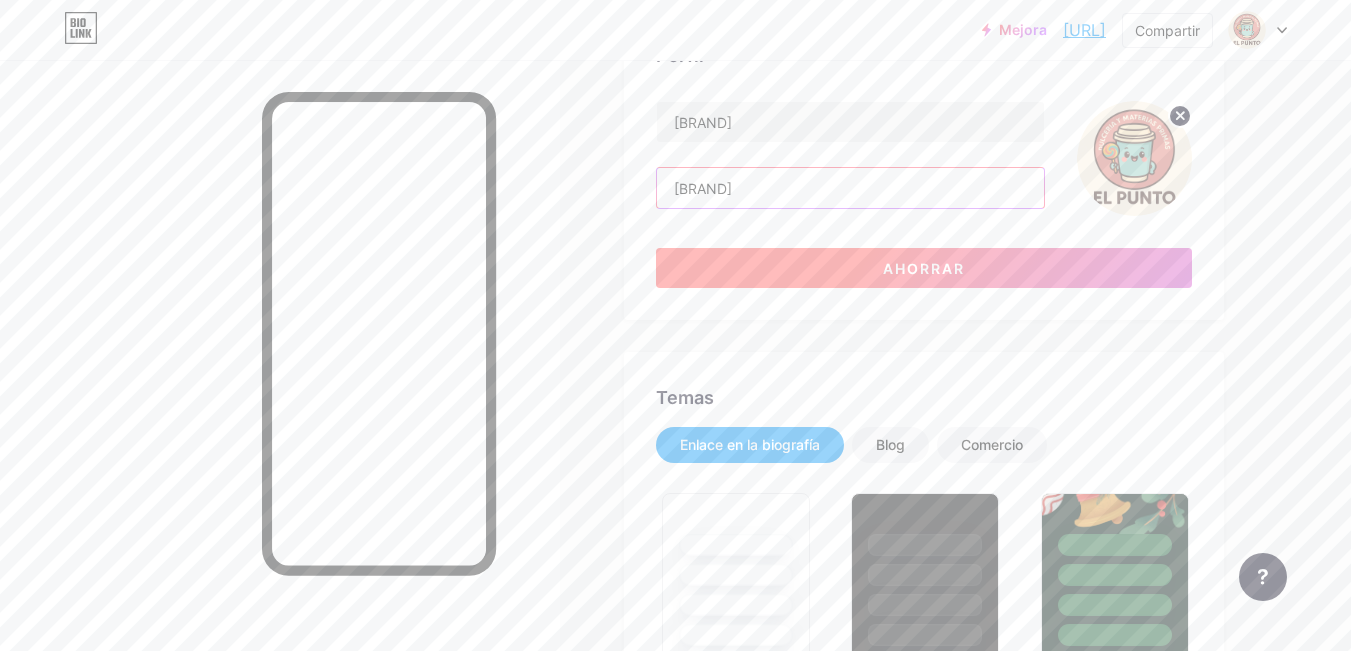 type on "[BRAND]" 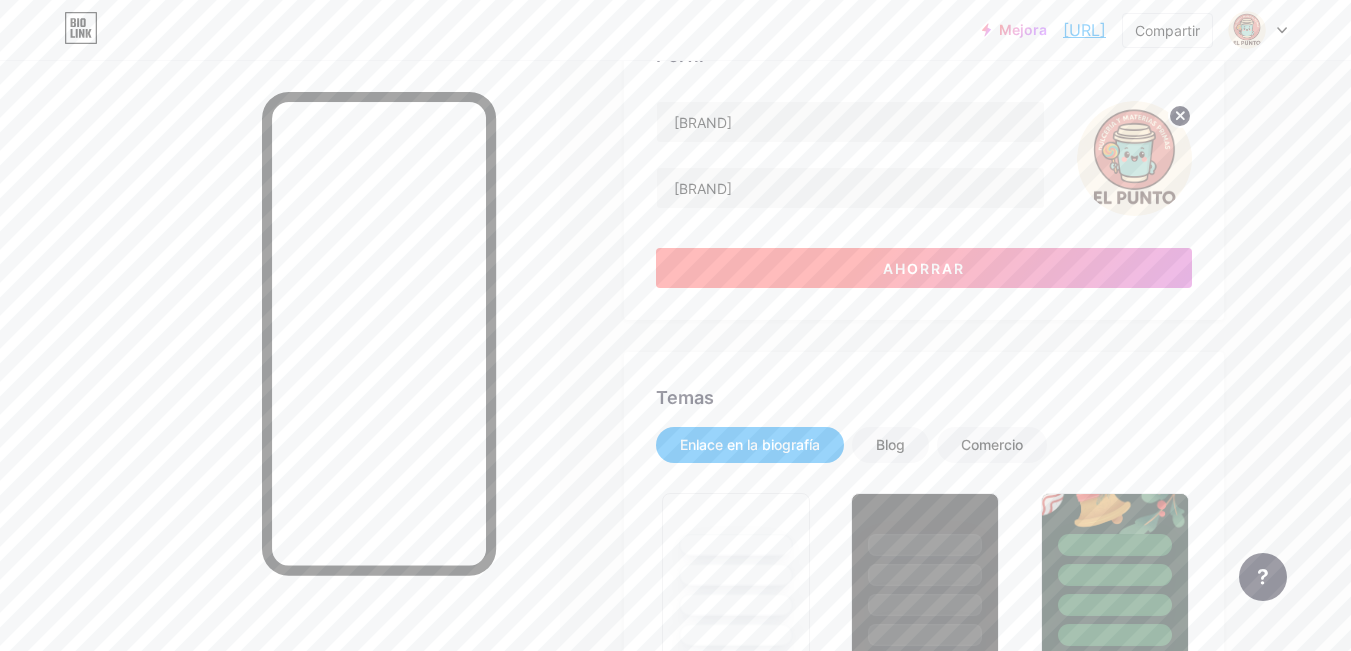 click on "Ahorrar" at bounding box center (924, 268) 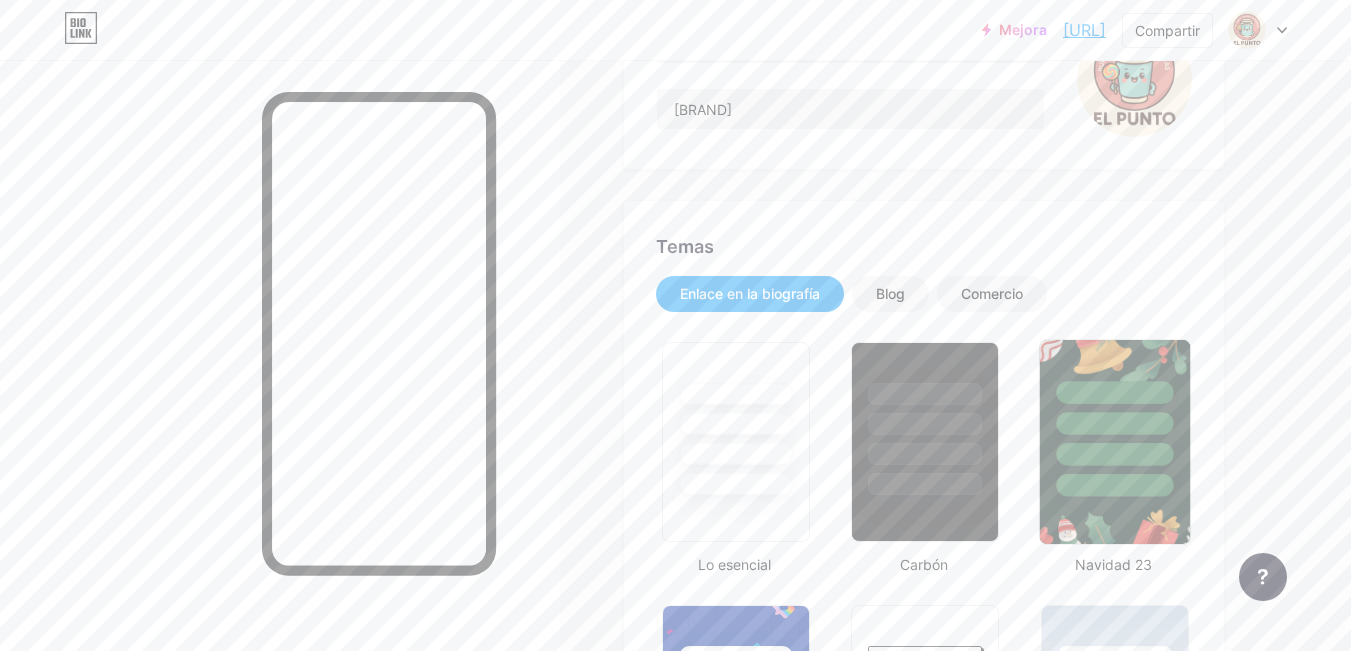 scroll, scrollTop: 500, scrollLeft: 0, axis: vertical 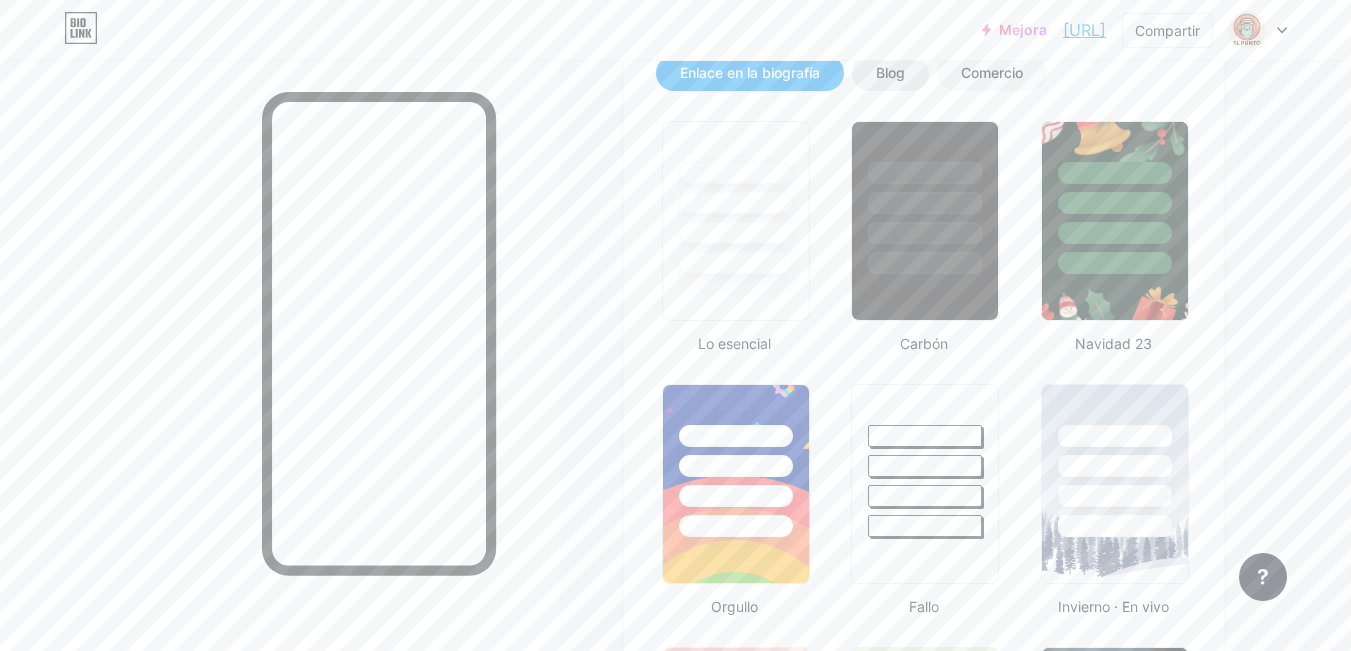 click on "Blog" at bounding box center (890, 72) 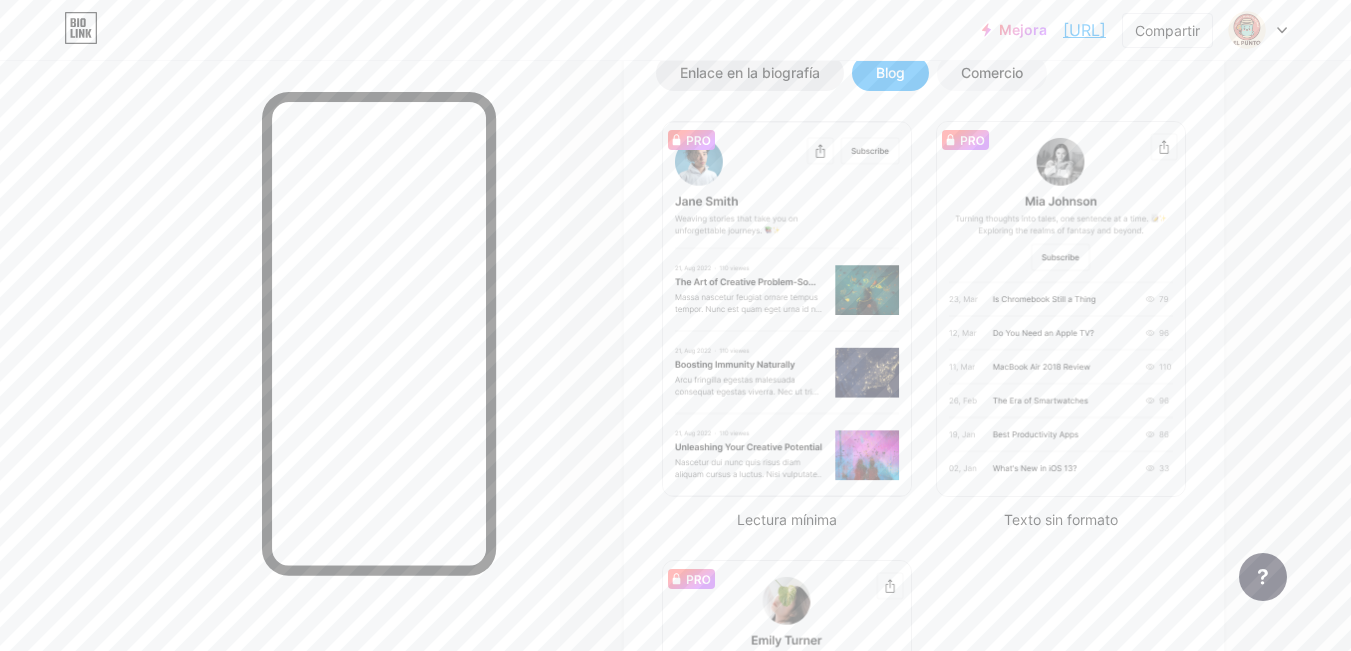 click on "Enlace en la biografía" at bounding box center (750, 72) 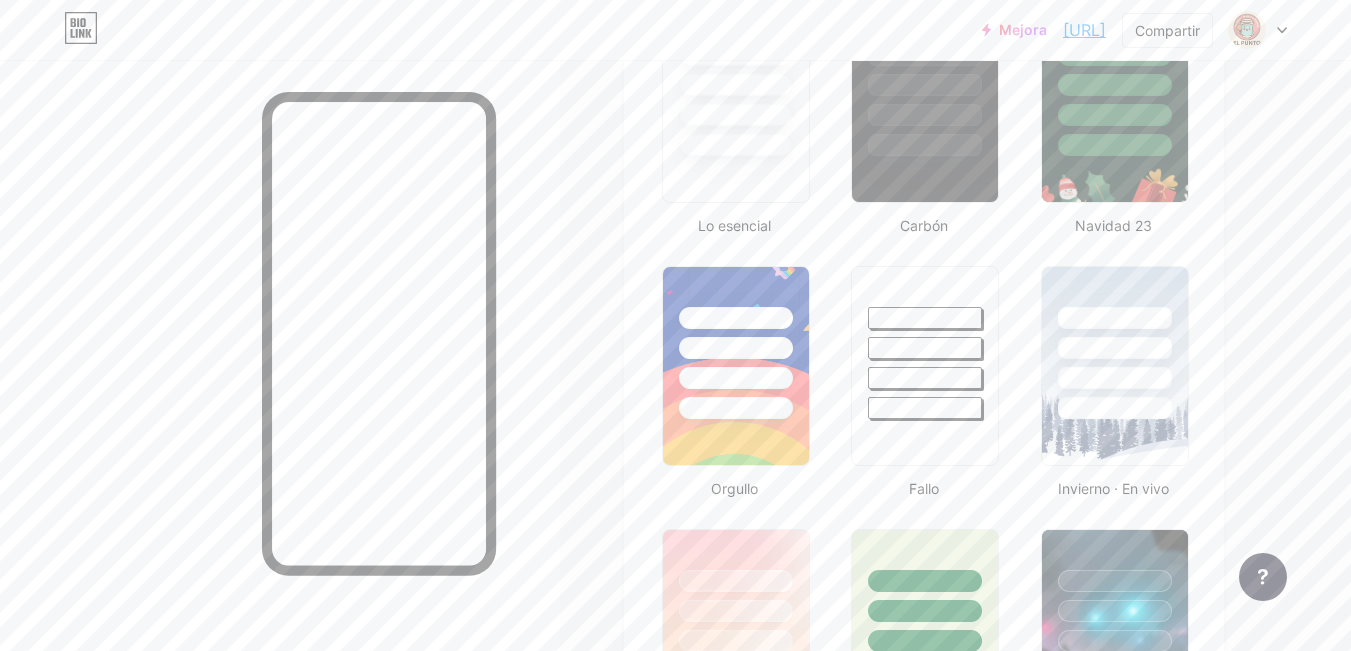 scroll, scrollTop: 2200, scrollLeft: 0, axis: vertical 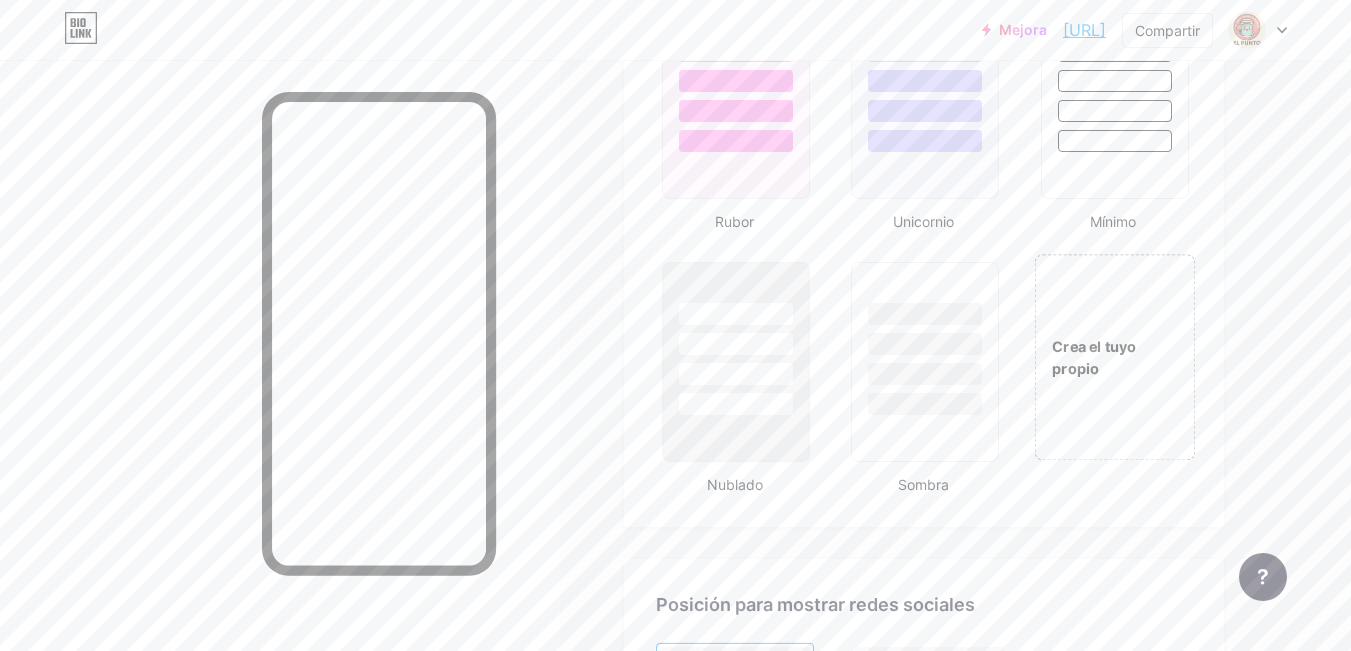 click on "Crea el tuyo propio" at bounding box center (1114, 357) 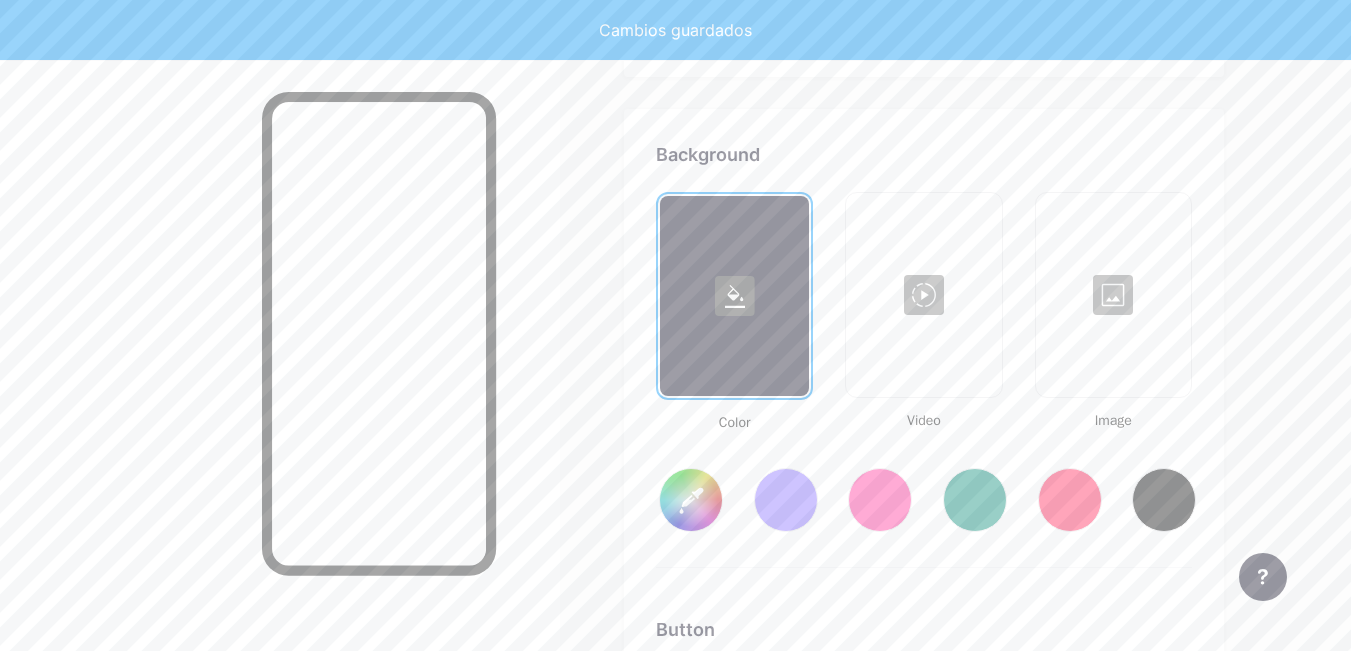type on "#ffffff" 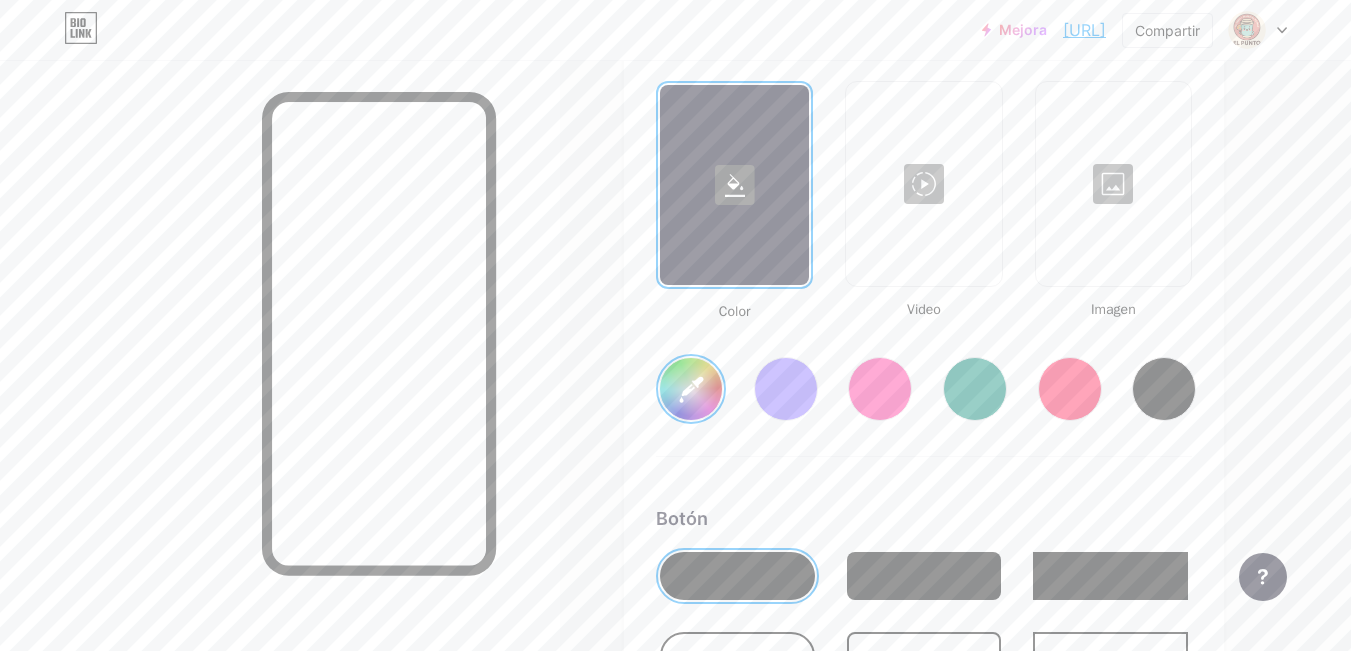 scroll, scrollTop: 2879, scrollLeft: 0, axis: vertical 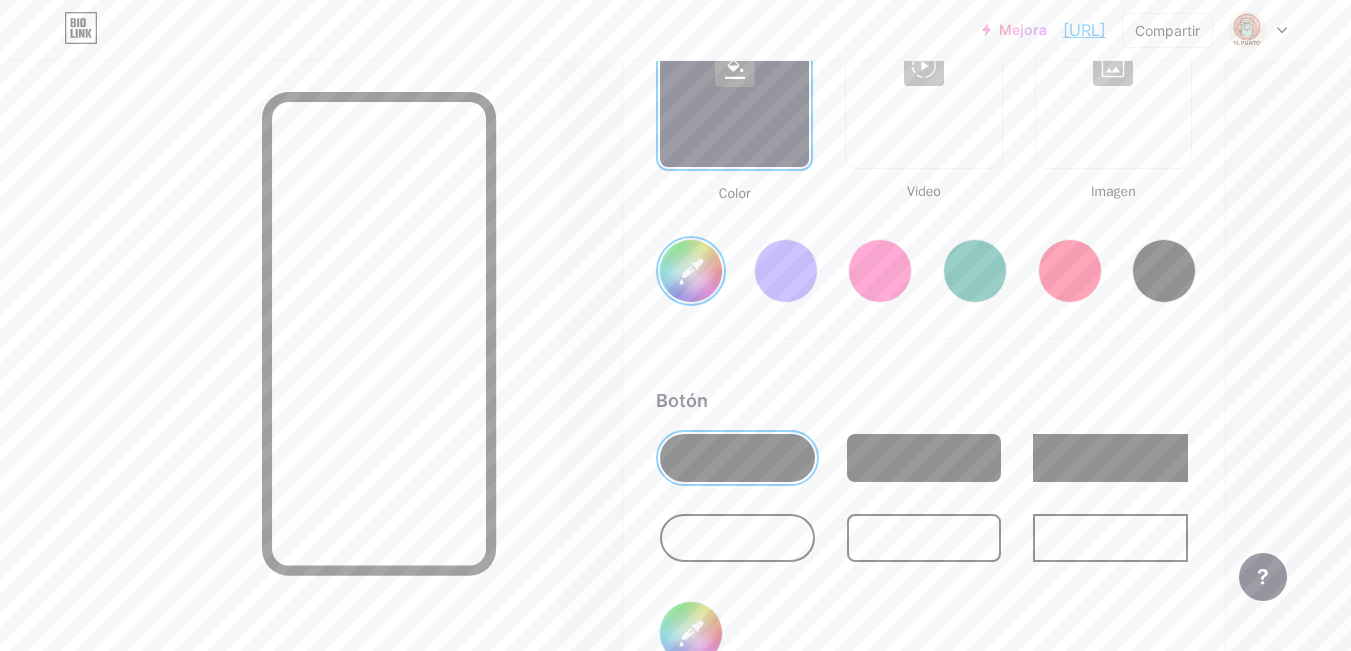 click at bounding box center (786, 271) 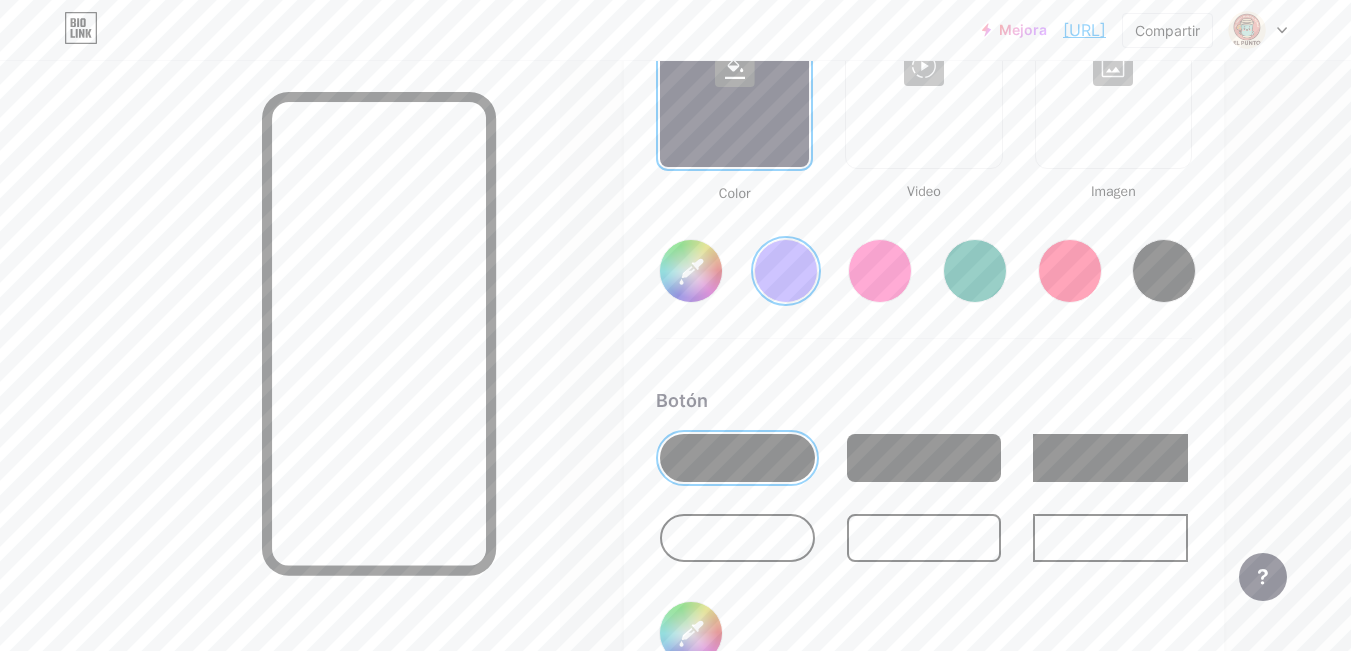 click on "#856bff" at bounding box center (691, 271) 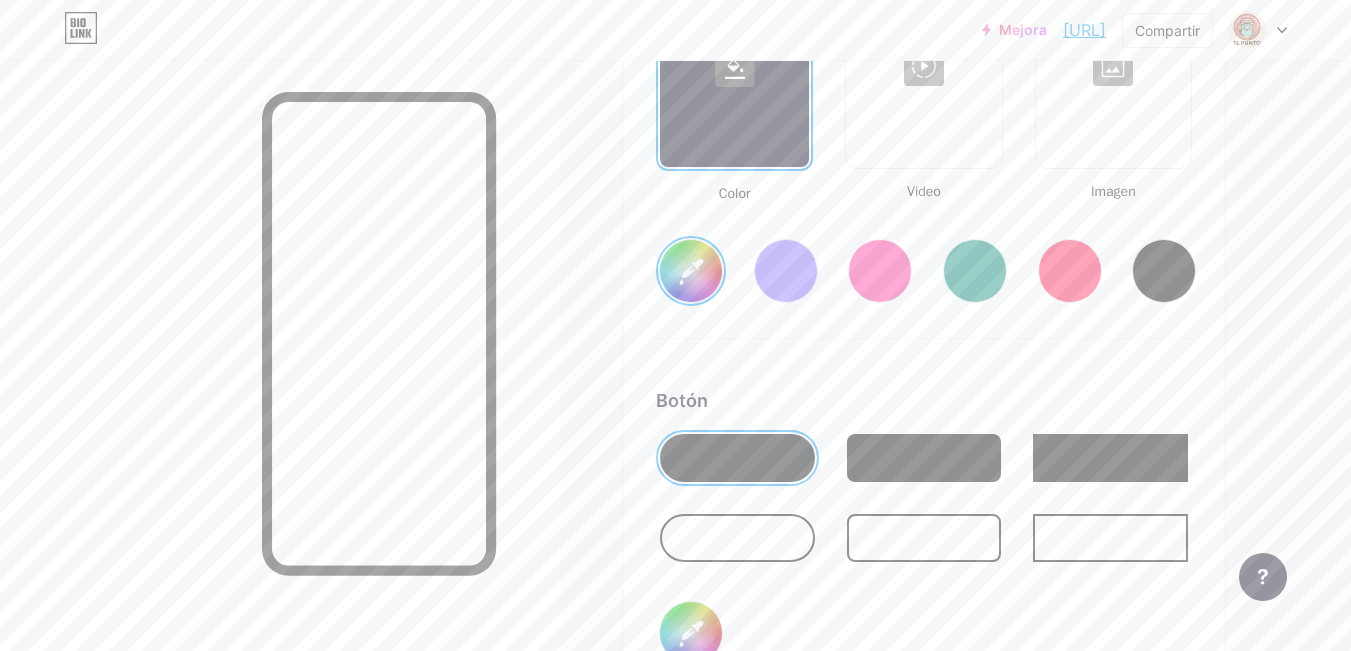 click on "Fondo         Color           Video             Imagen           [COLOR]     Botón       [COLOR]   Fuente   Enterrar Poppins EB Garamond TEKO BALSAMIQ SIN Cometa uno PT Sans Arena movediza DM Sans     [COLOR]   Cambios guardados" at bounding box center (924, 504) 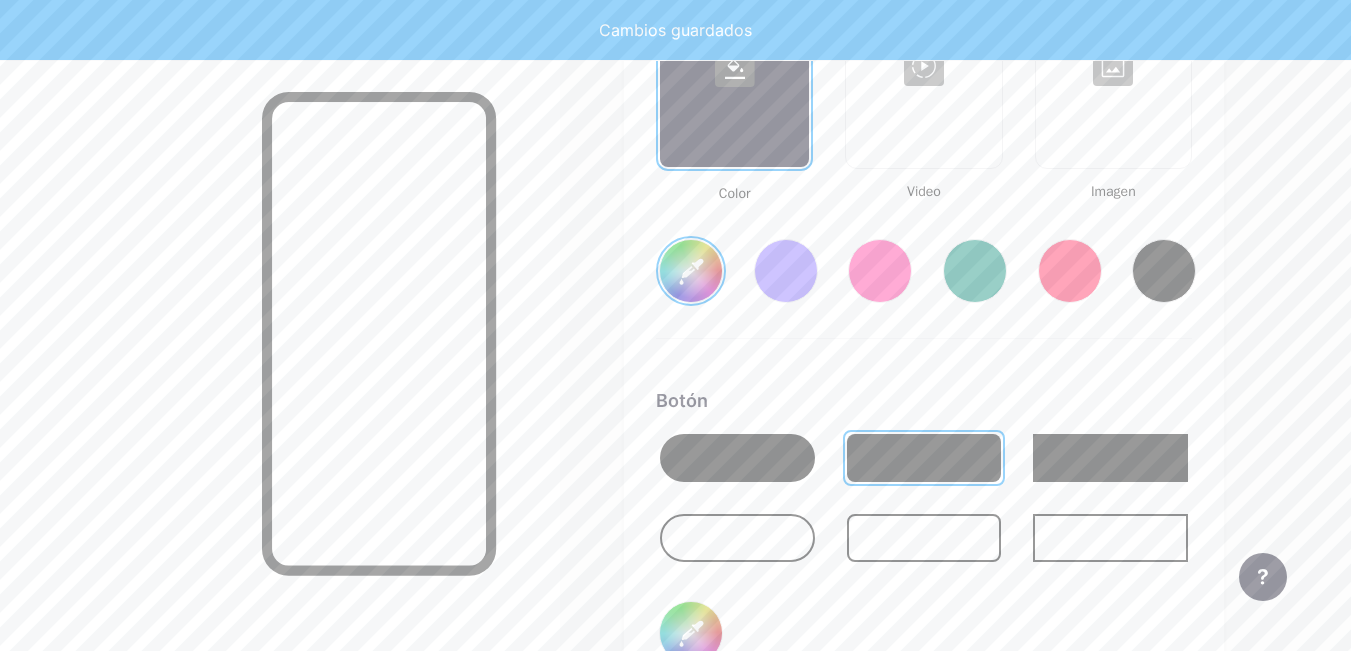 click at bounding box center (737, 458) 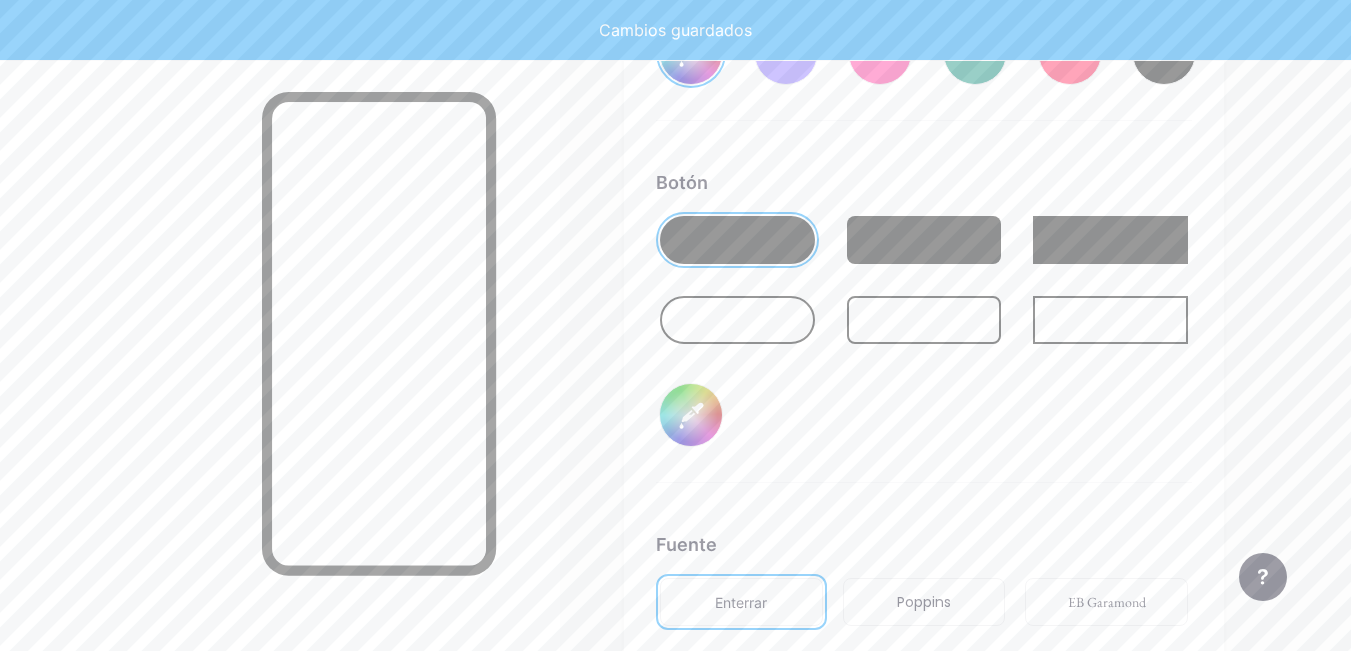 scroll, scrollTop: 3179, scrollLeft: 0, axis: vertical 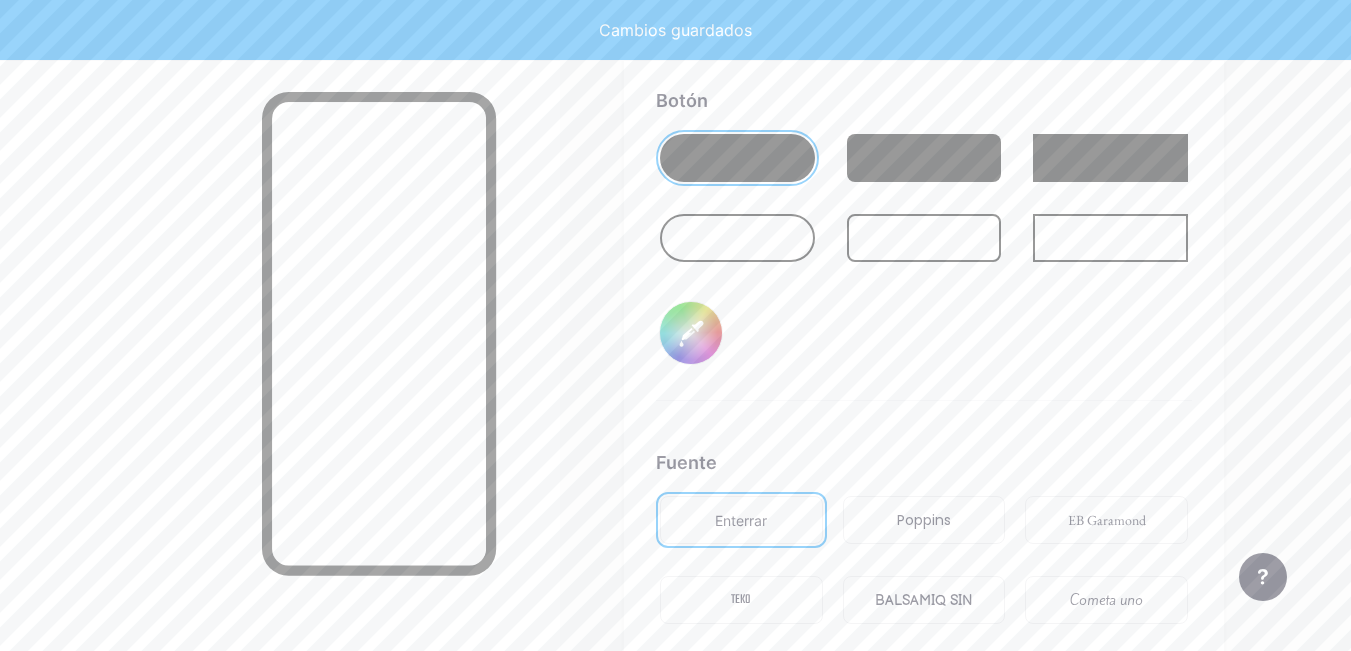 click on "#000000" at bounding box center [691, 333] 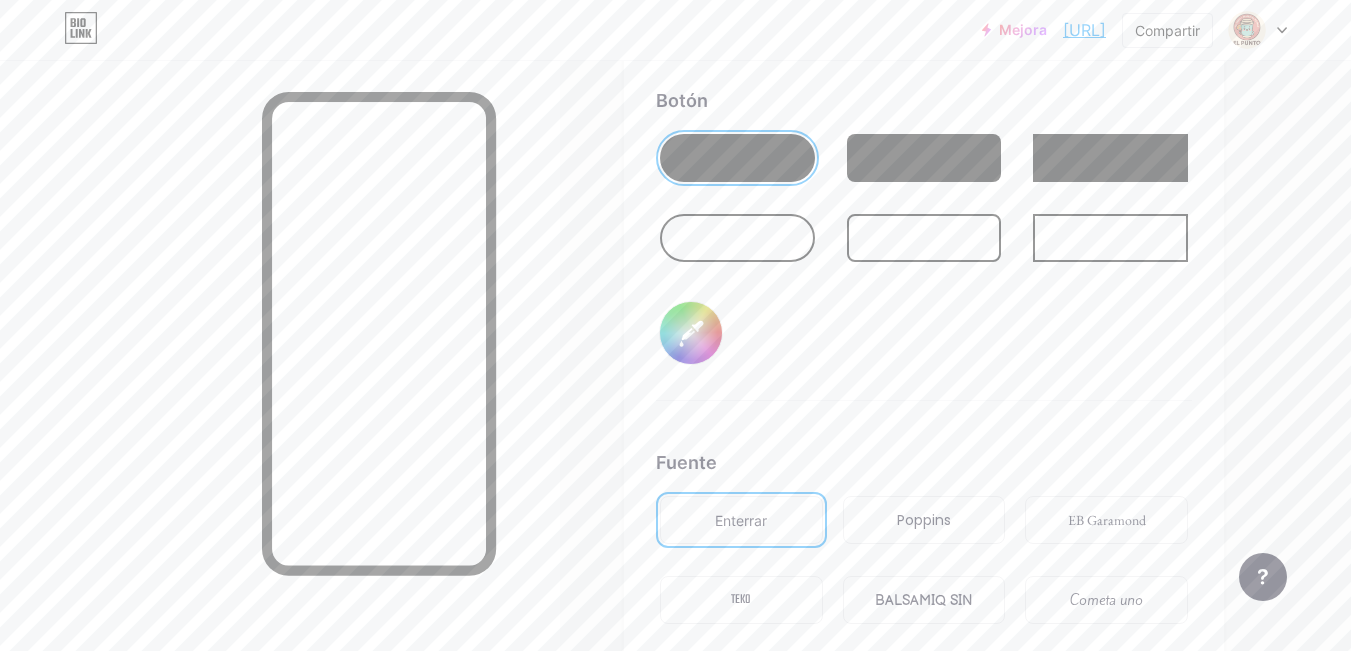 type on "[COLOR]" 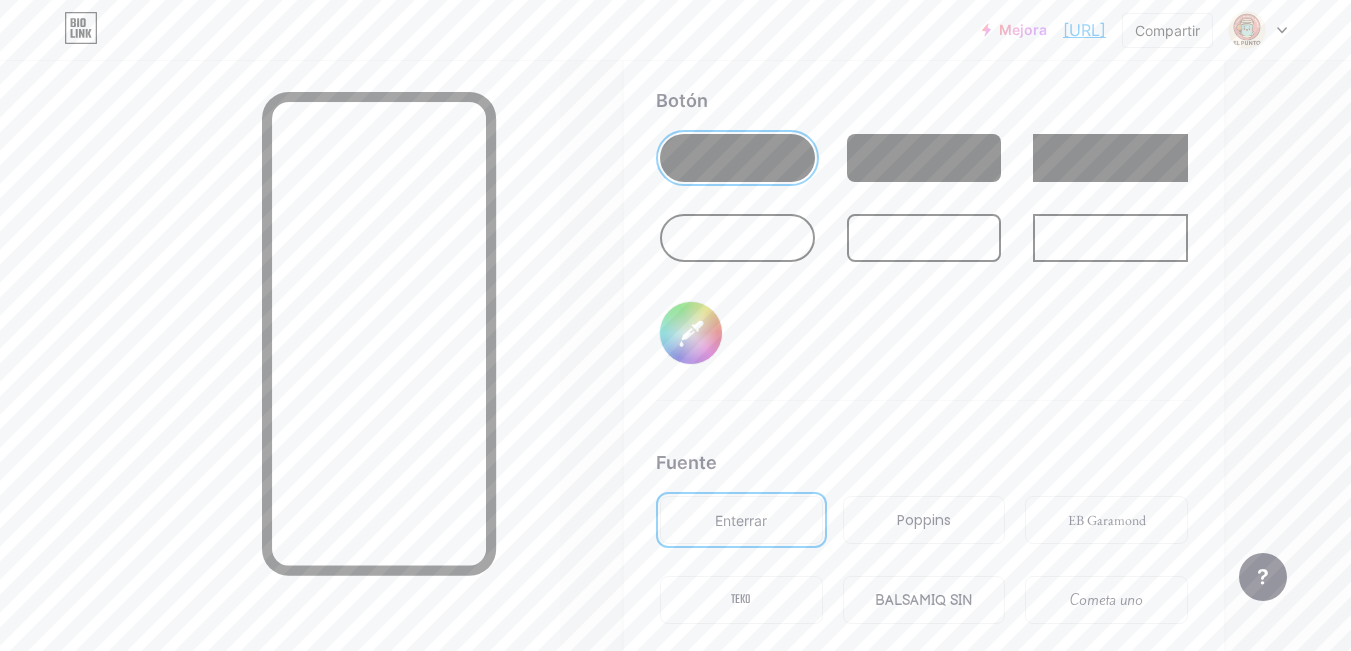type on "[COLOR]" 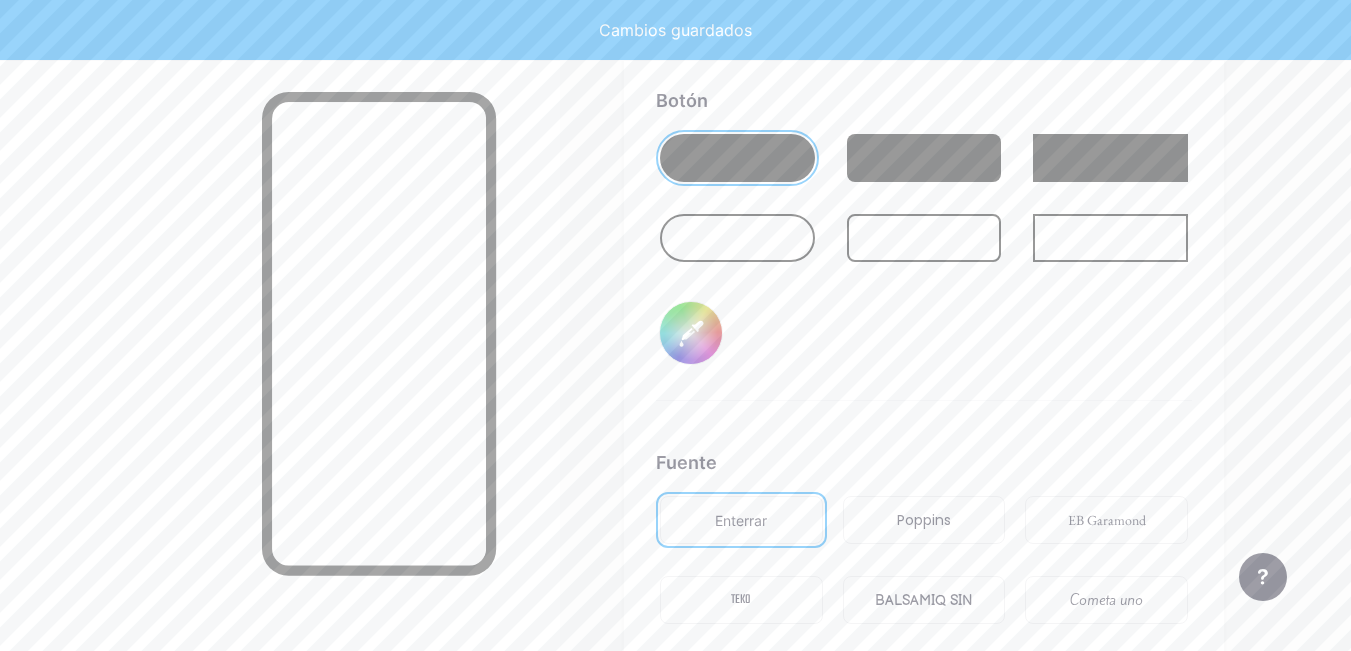 type on "[COLOR]" 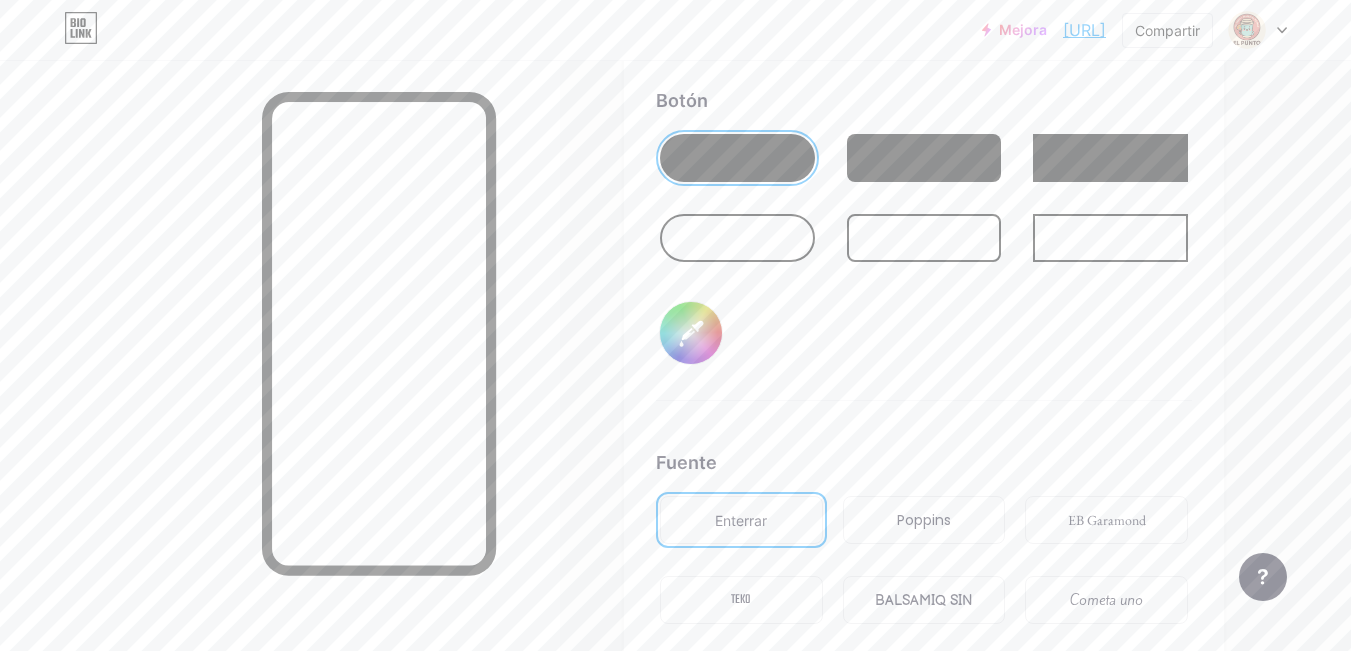 type on "[COLOR]" 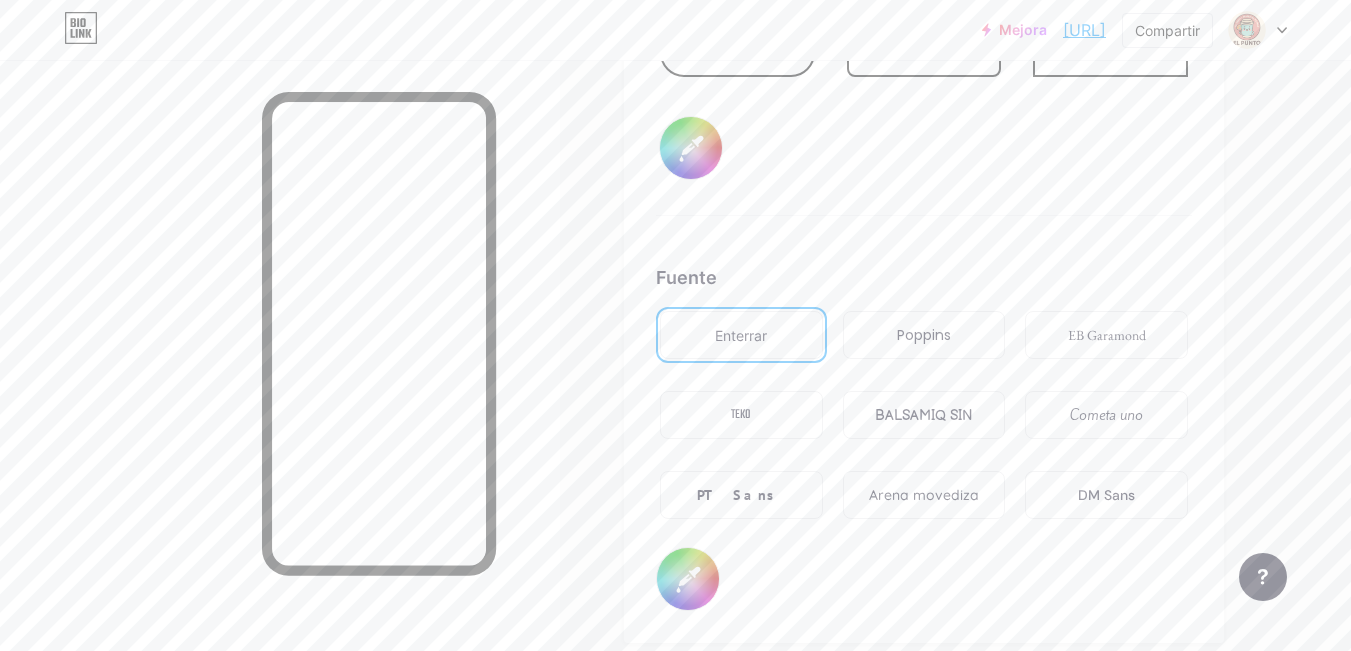 scroll, scrollTop: 3379, scrollLeft: 0, axis: vertical 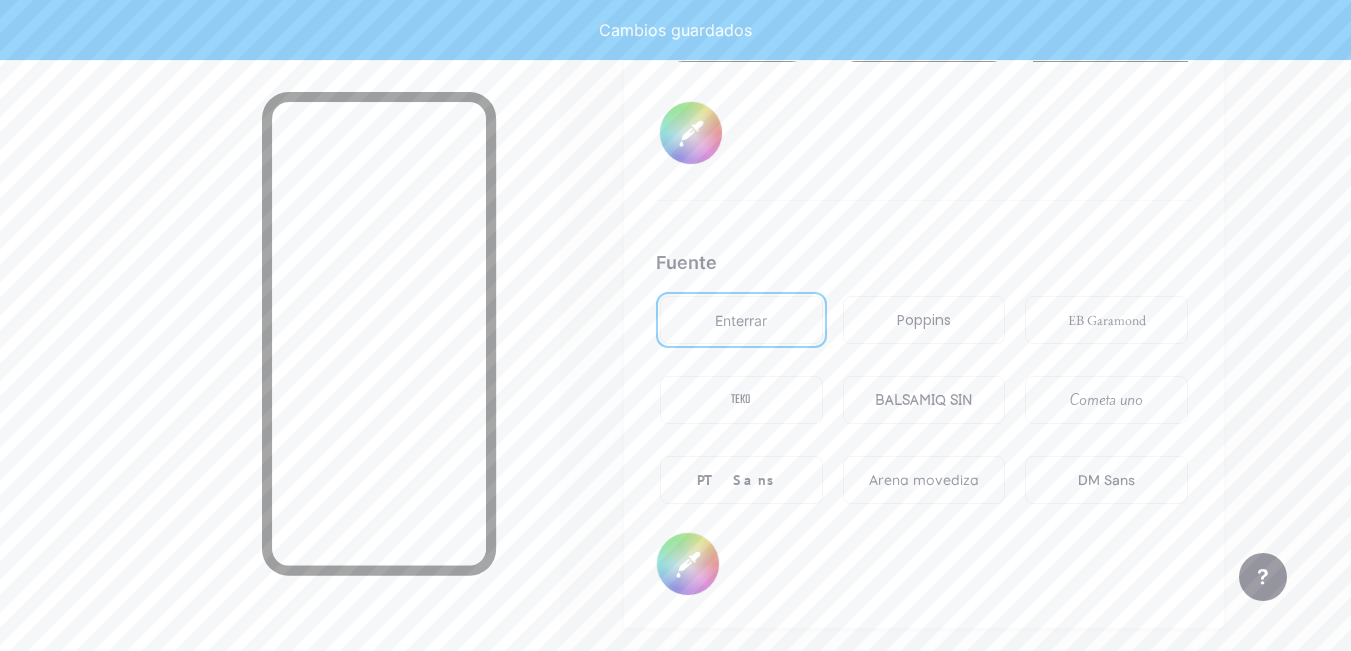 type on "[COLOR]" 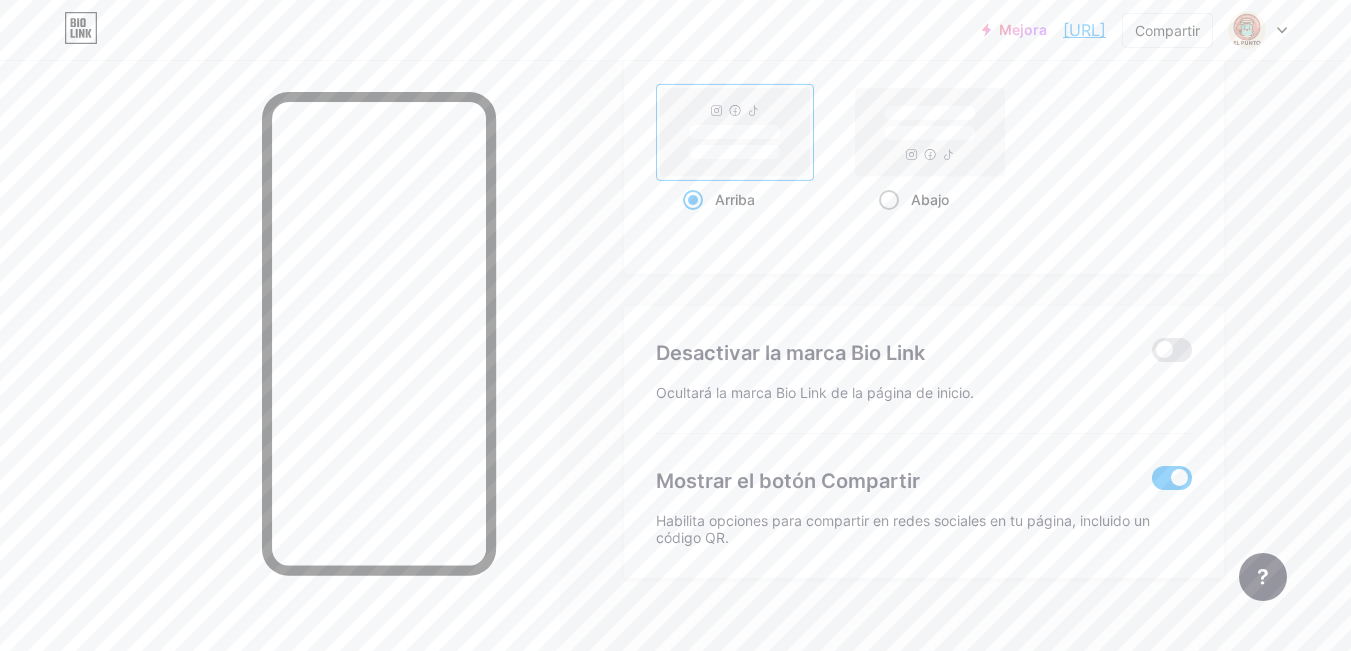scroll, scrollTop: 4067, scrollLeft: 0, axis: vertical 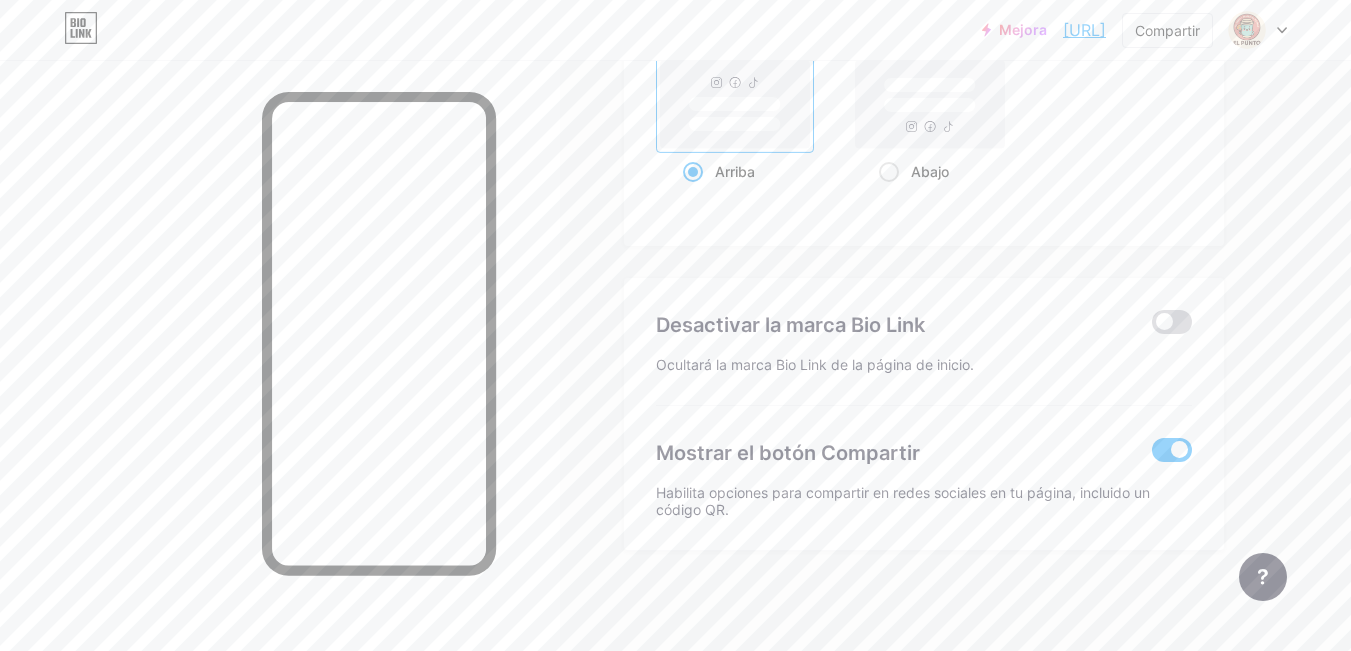 click at bounding box center (1172, 322) 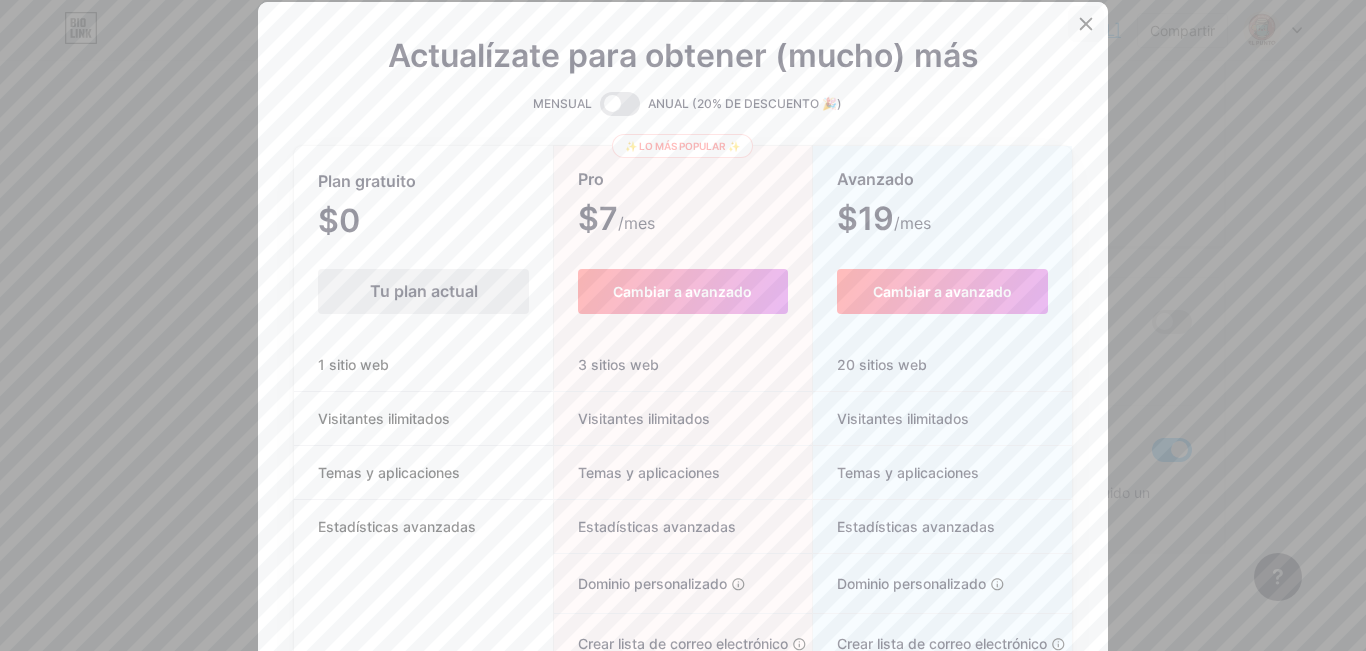 click 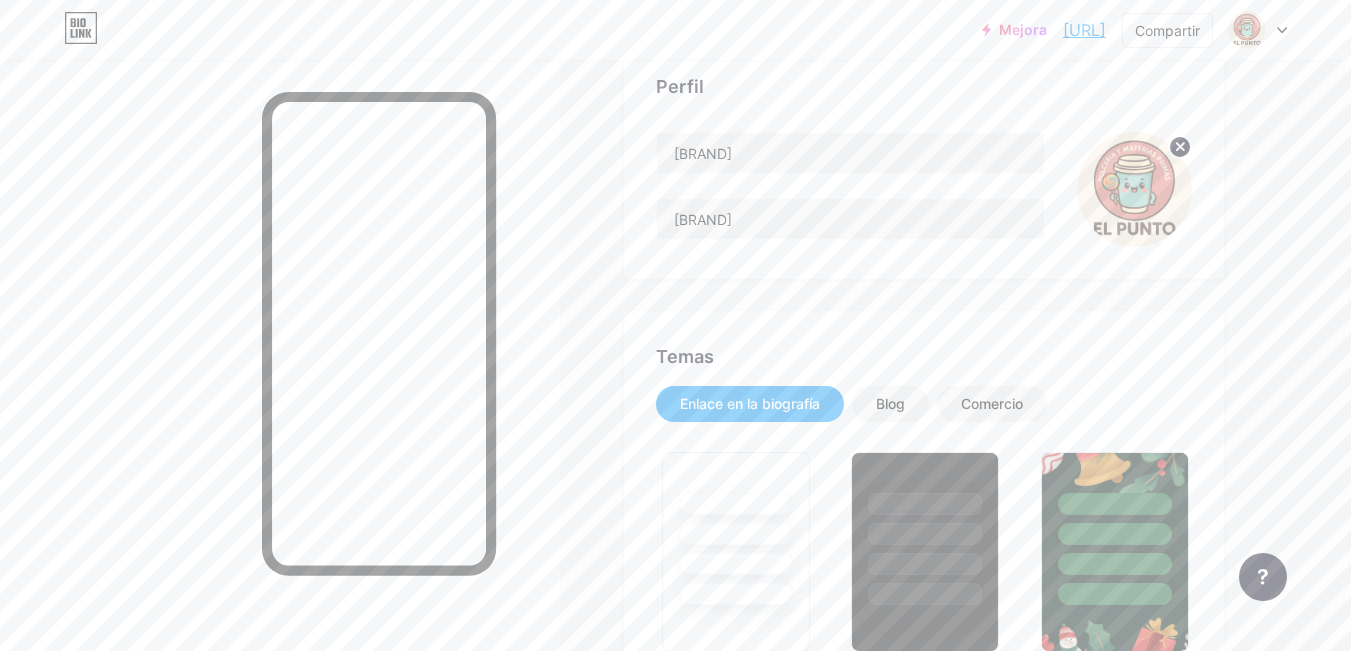 scroll, scrollTop: 500, scrollLeft: 0, axis: vertical 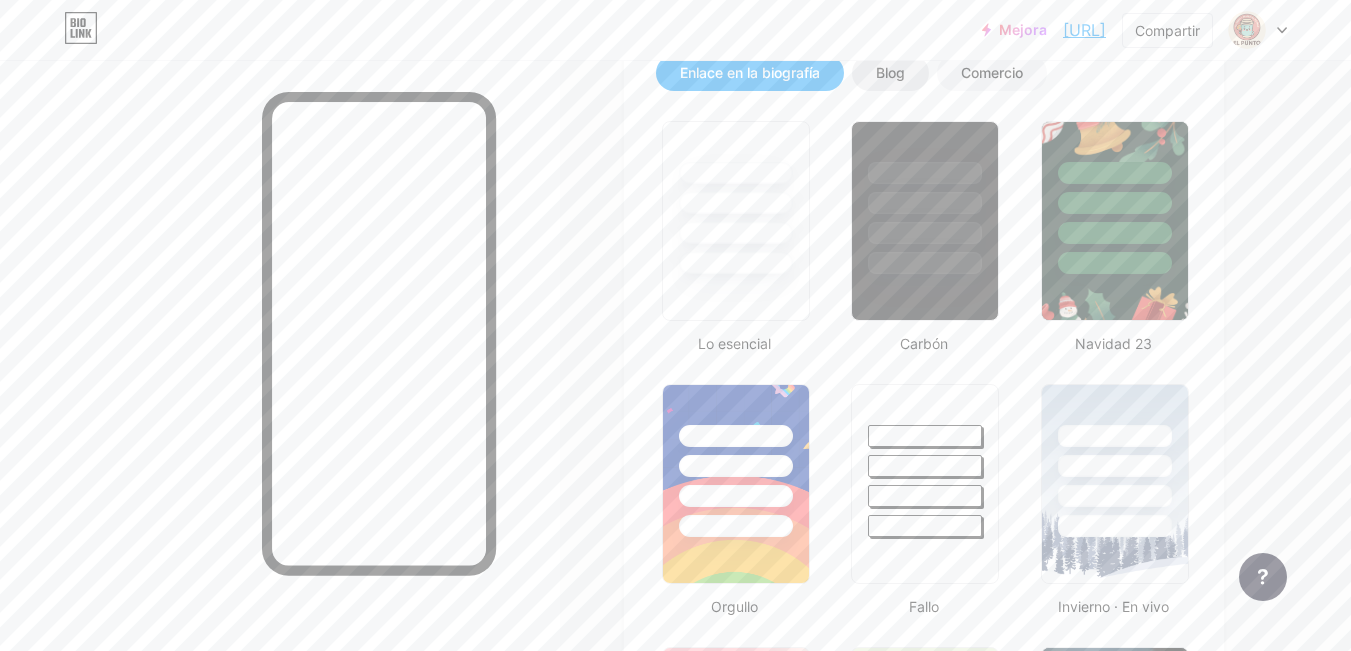 click on "Blog" at bounding box center [890, 73] 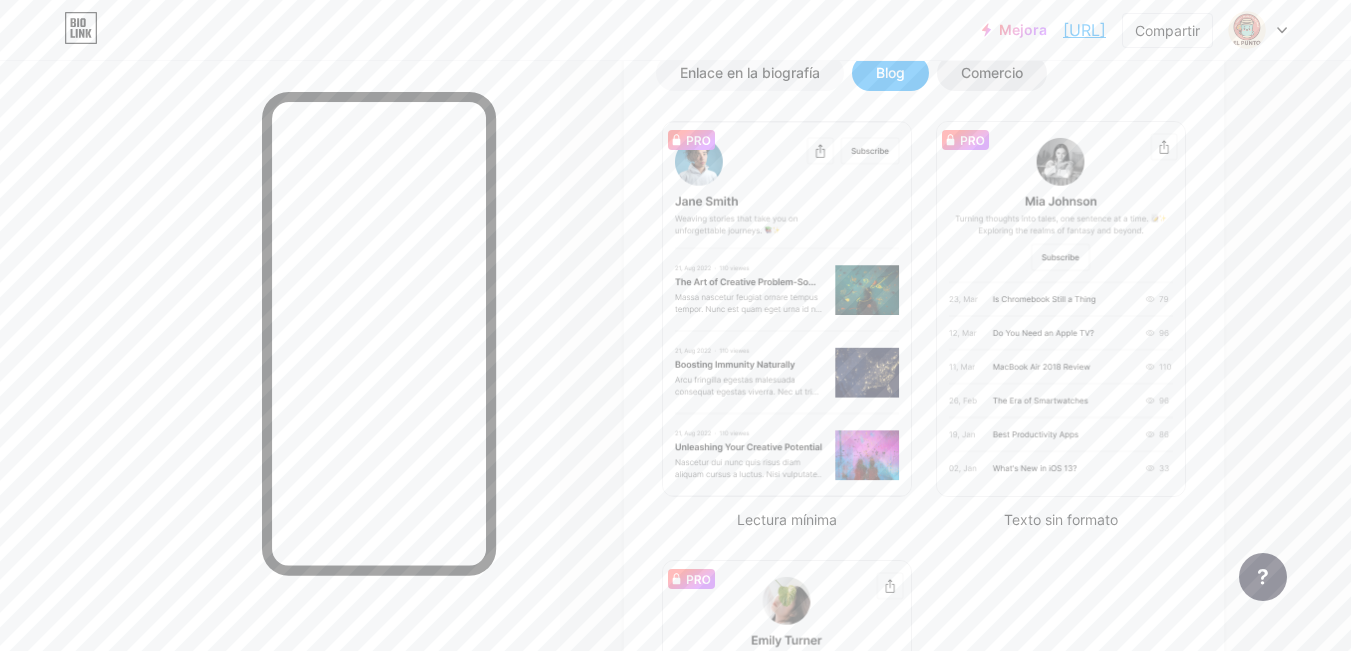 click on "Comercio" at bounding box center [992, 72] 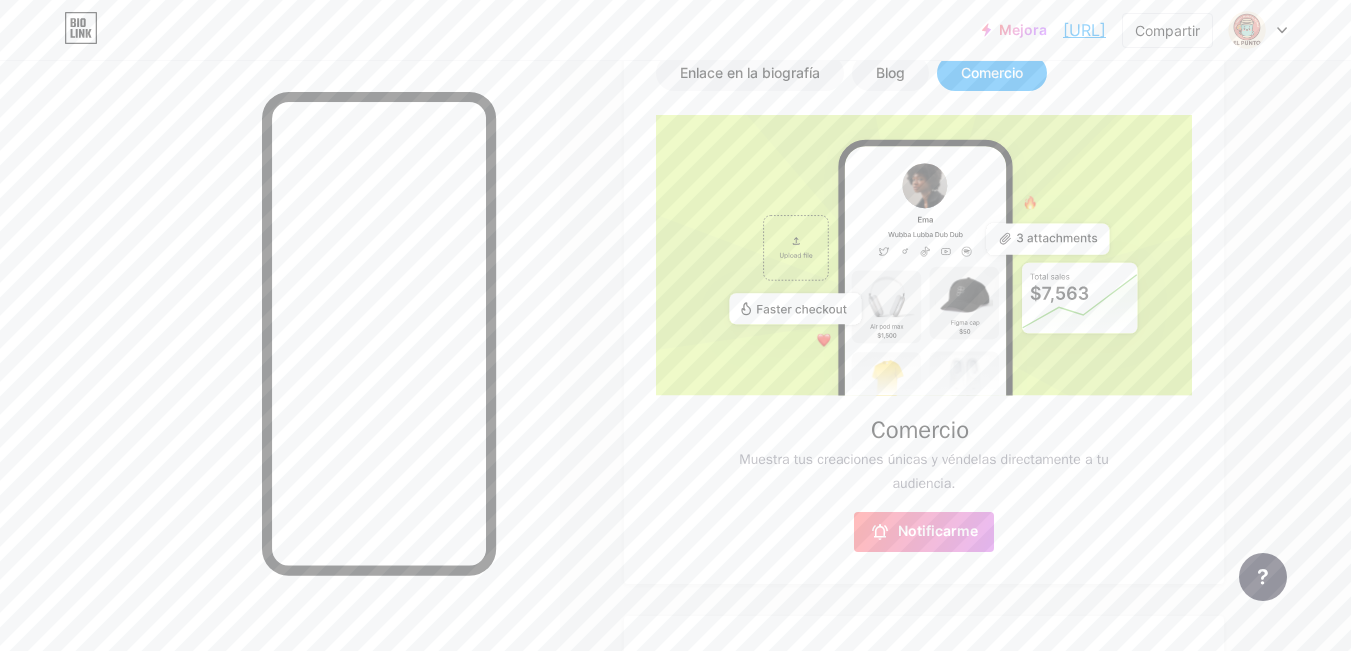scroll, scrollTop: 400, scrollLeft: 0, axis: vertical 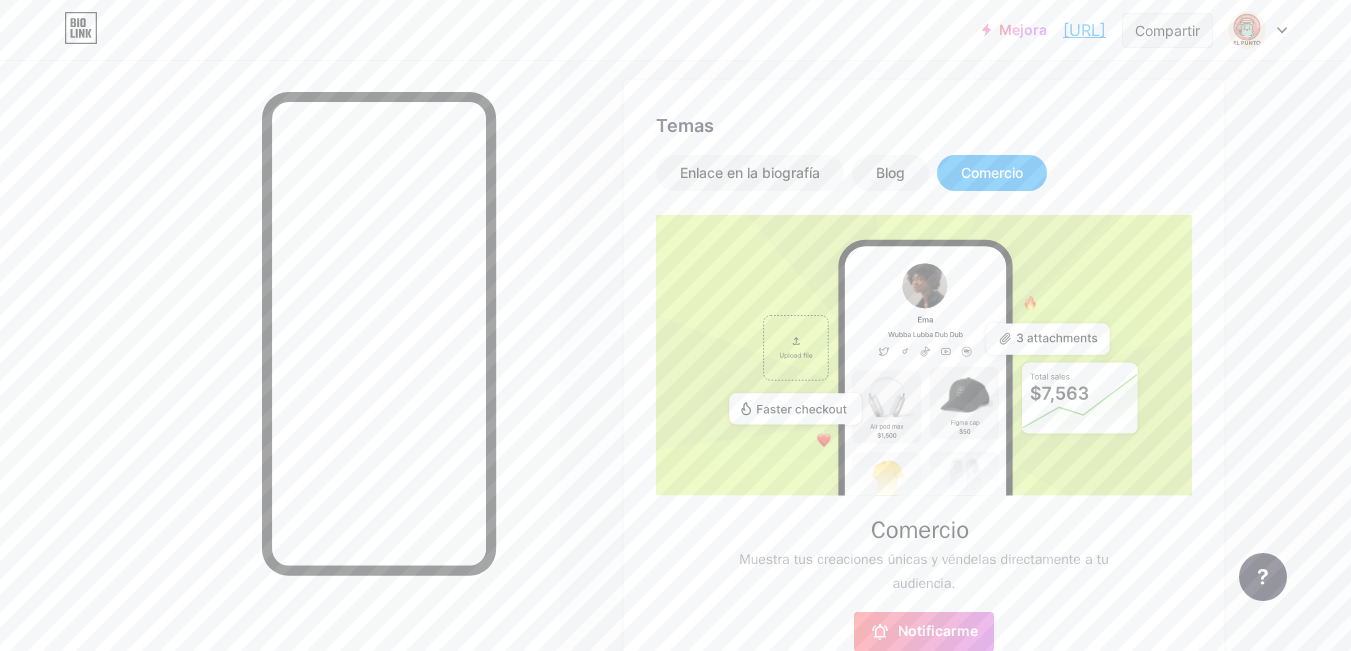 click on "Compartir" at bounding box center (1167, 30) 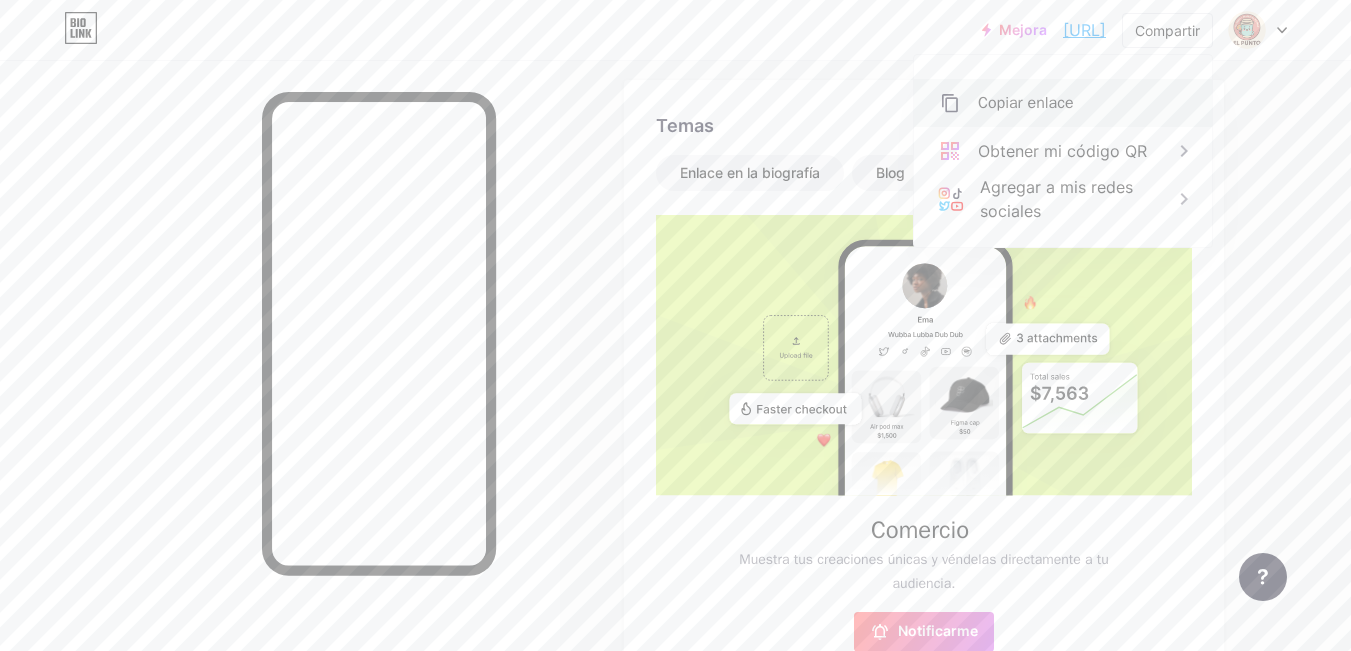 click on "Copiar enlace" at bounding box center [1026, 103] 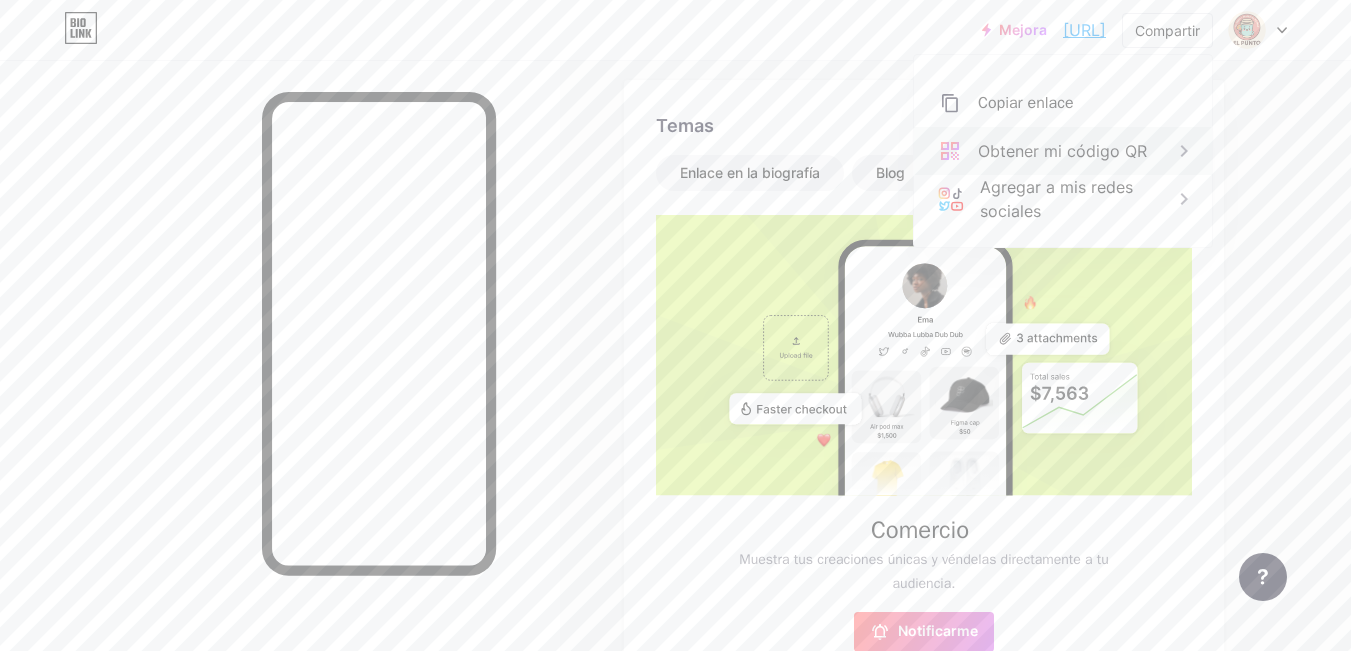 click on "Obtener mi código QR" at bounding box center [1062, 151] 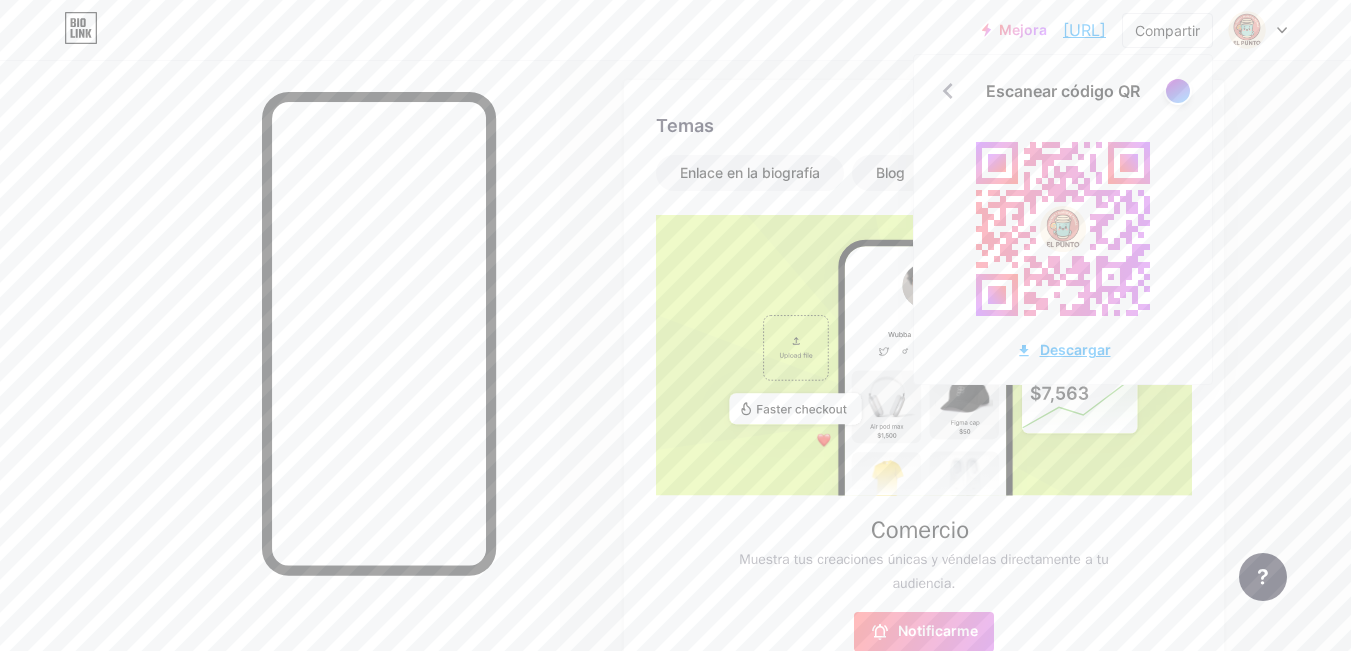 click on "Descargar" at bounding box center (1075, 349) 